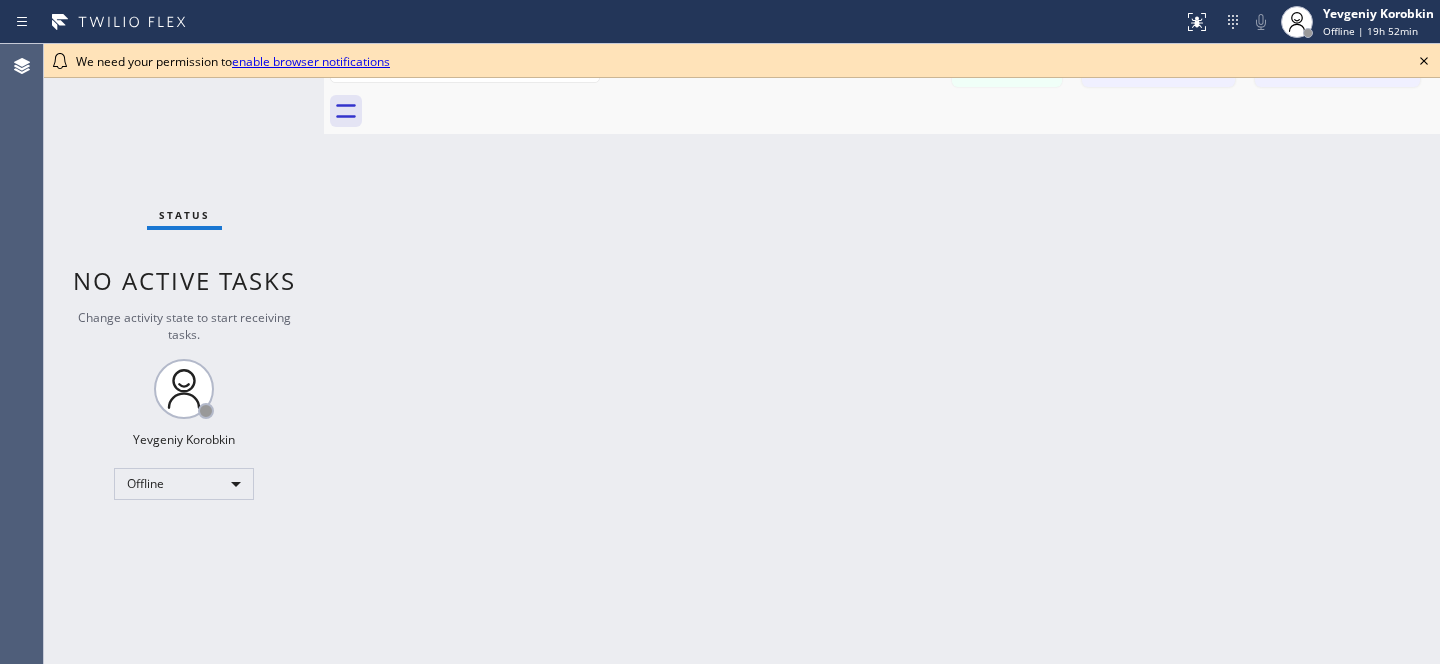 scroll, scrollTop: 0, scrollLeft: 0, axis: both 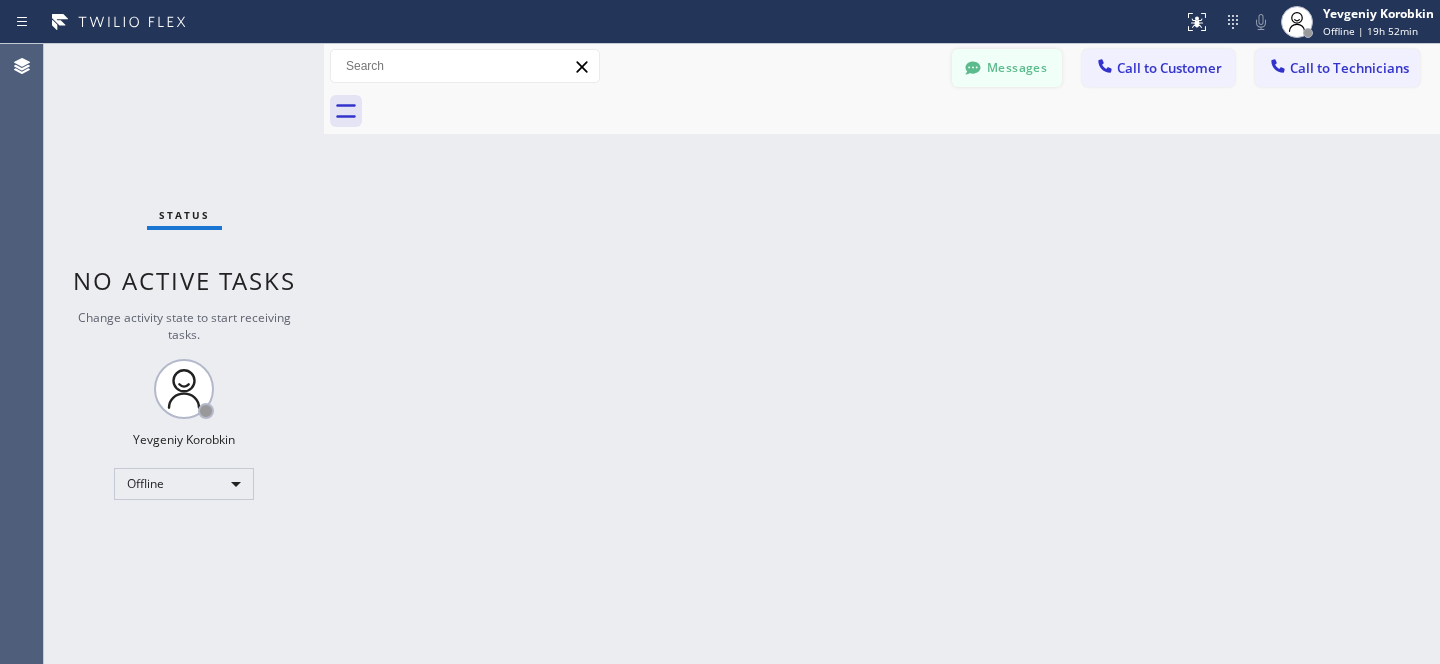 click on "Messages" at bounding box center (1007, 68) 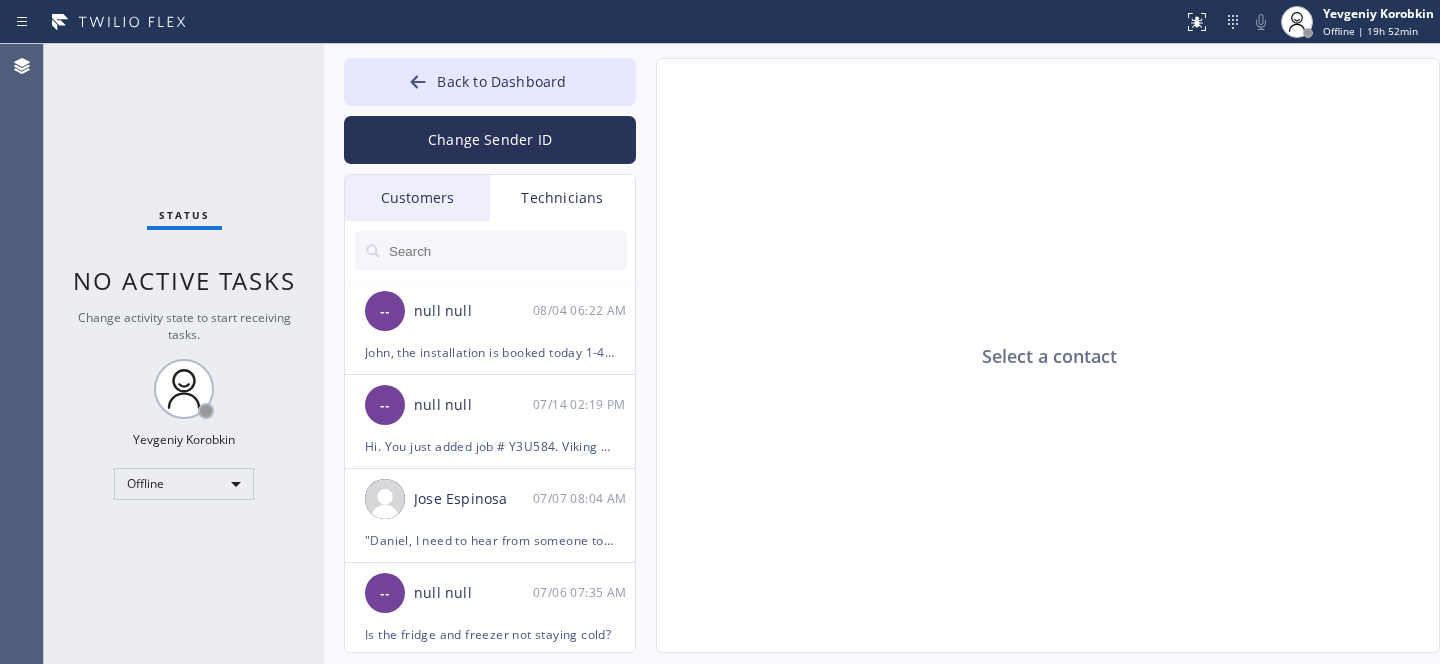 click on "Customers" at bounding box center [417, 198] 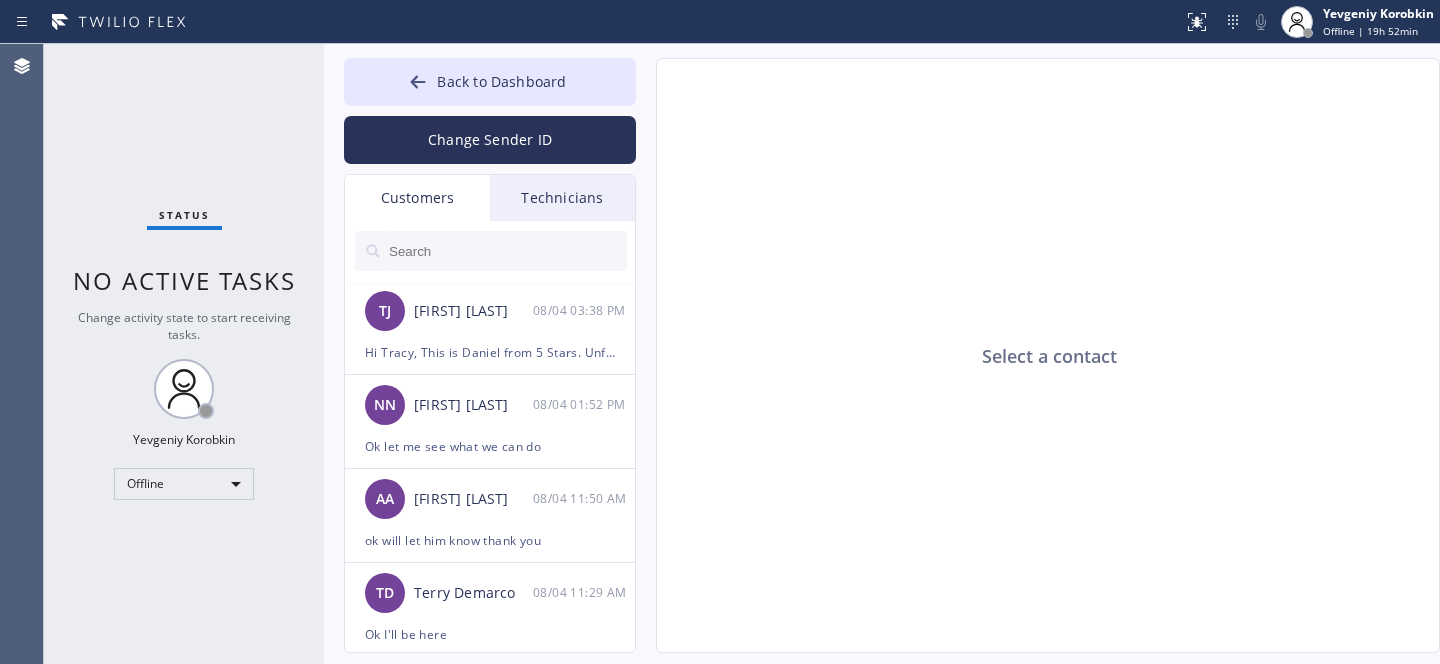 click at bounding box center (507, 251) 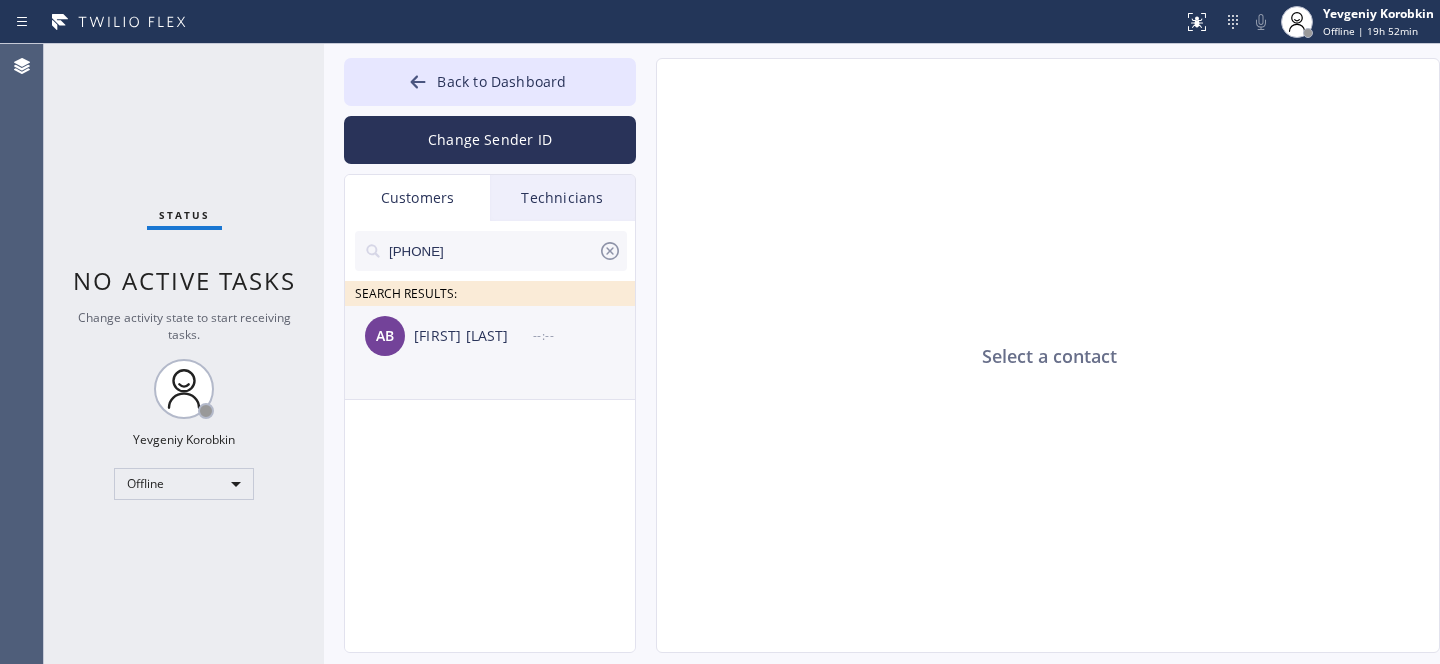 click on "AB [FIRST] [LAST] --:--" at bounding box center (491, 336) 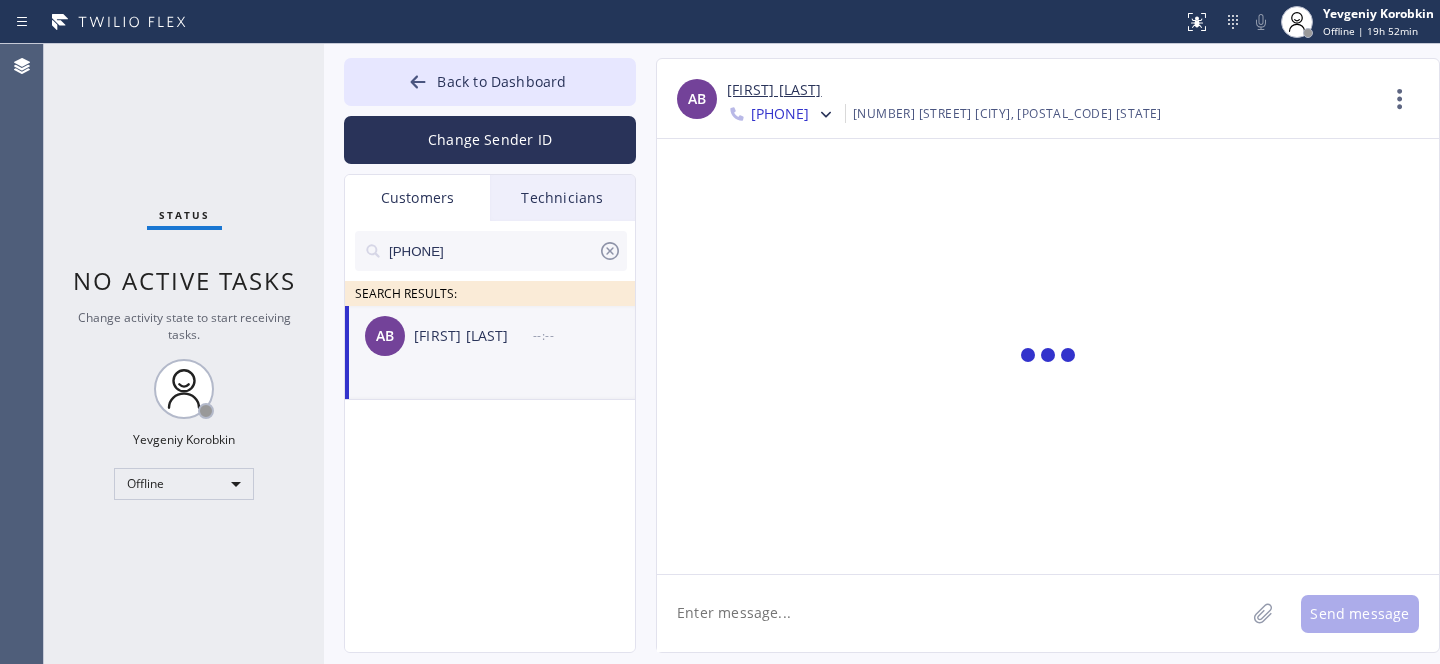 scroll, scrollTop: 125, scrollLeft: 0, axis: vertical 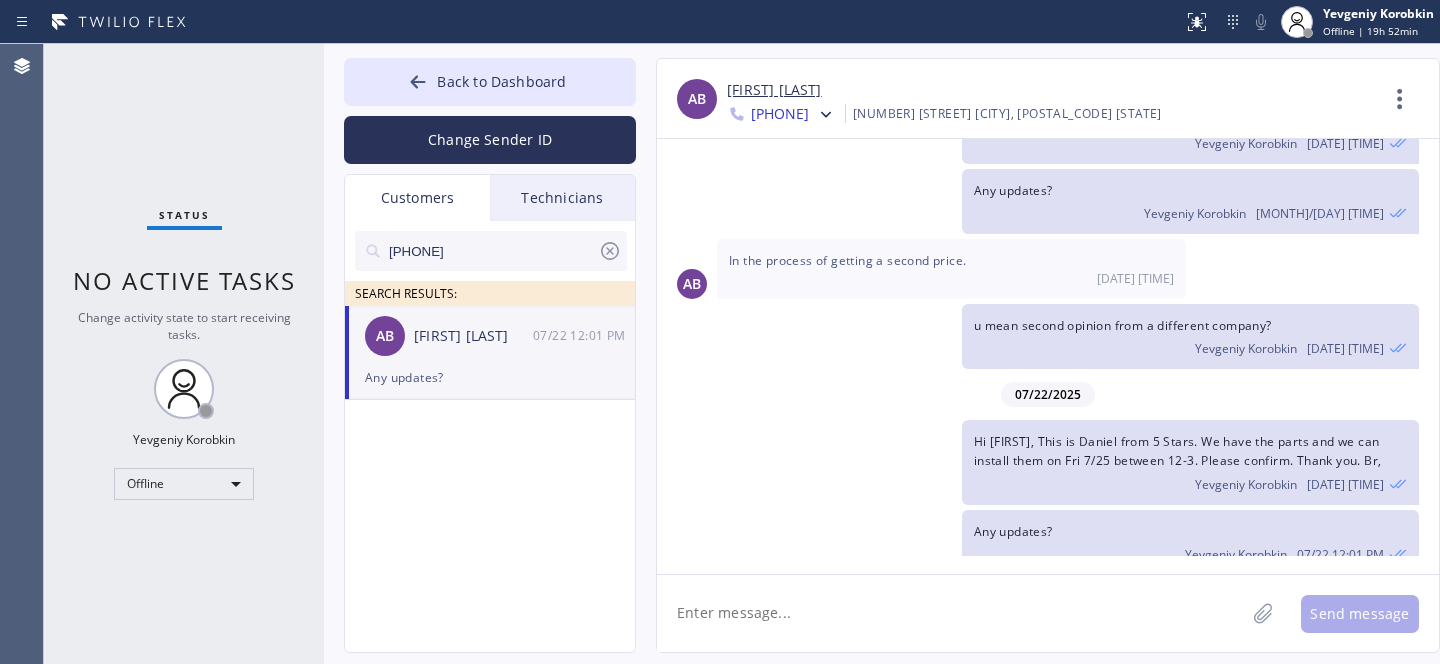 drag, startPoint x: 807, startPoint y: 594, endPoint x: 836, endPoint y: 565, distance: 41.01219 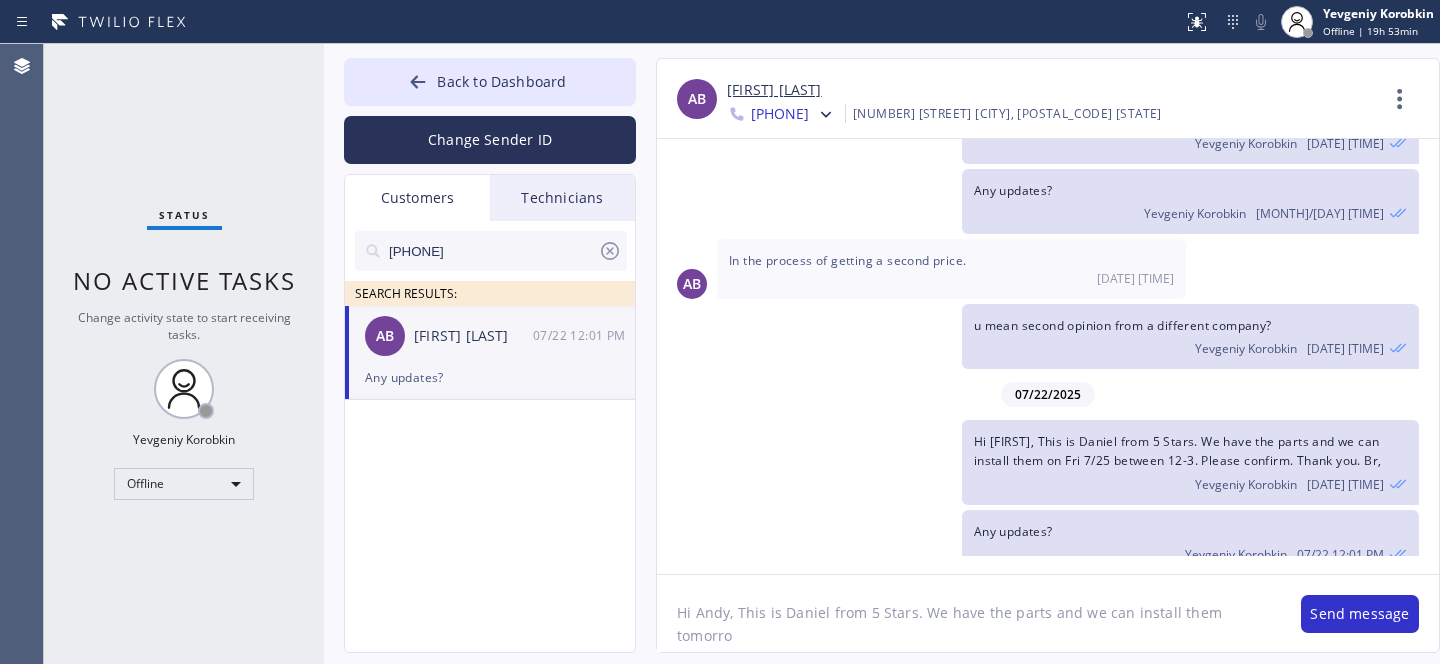 click on "Hi Andy, This is Daniel from 5 Stars. We have the parts and we can install them tomorro" 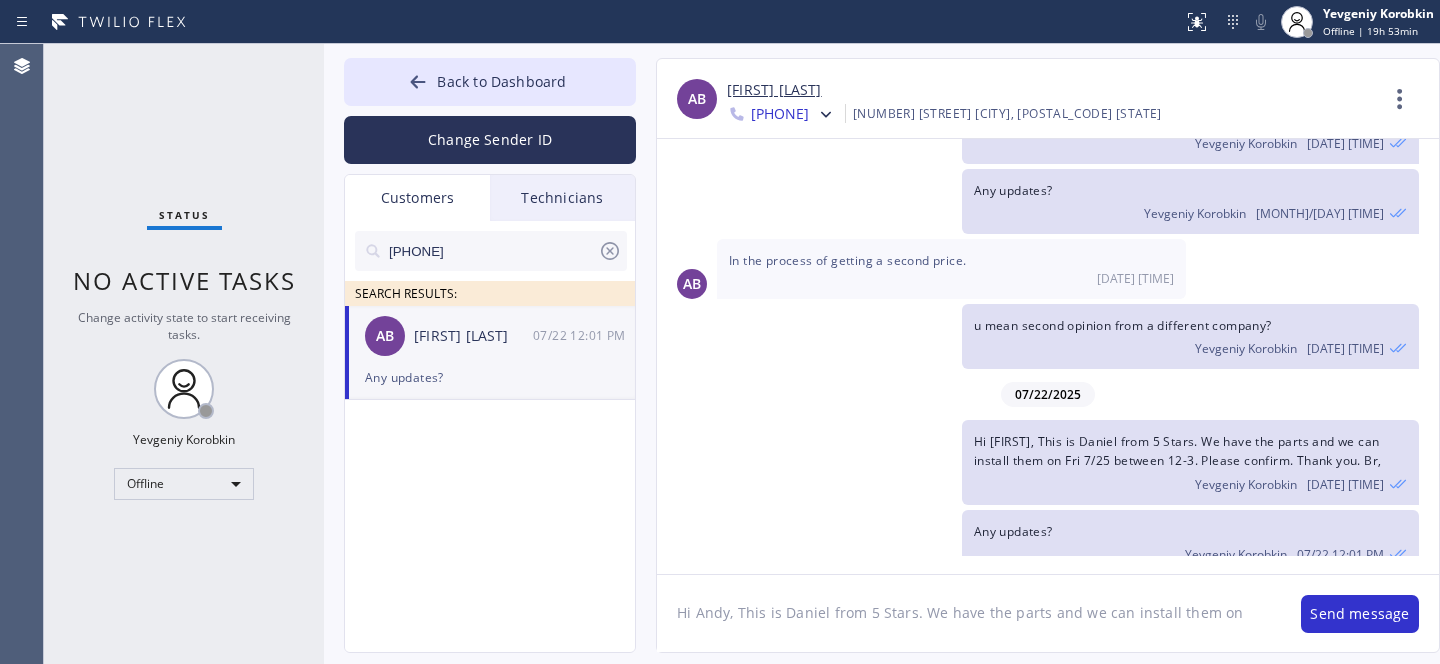 paste on "Thu 8/7" 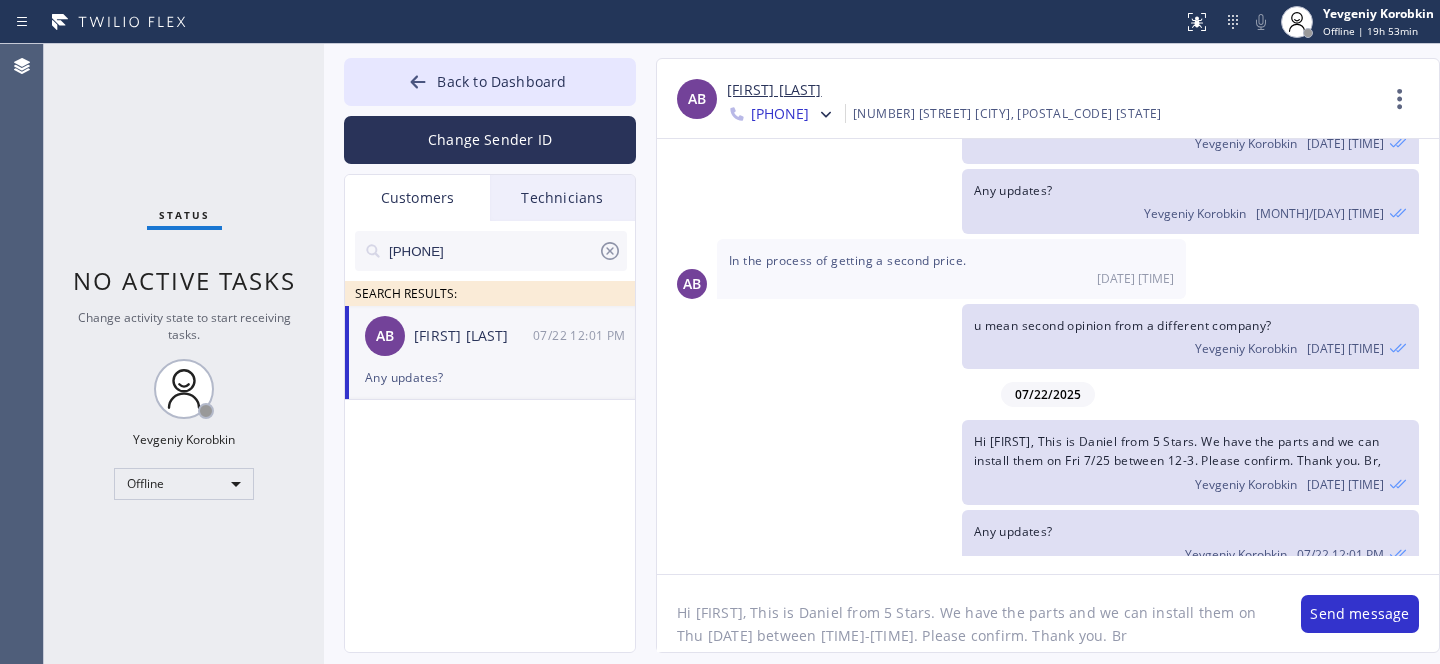 type on "Hi [FIRST], This is Daniel from 5 Stars. We have the parts and we can install them on Thu [DATE] between [TIME]-[TIME]. Please confirm. Thank you. Br," 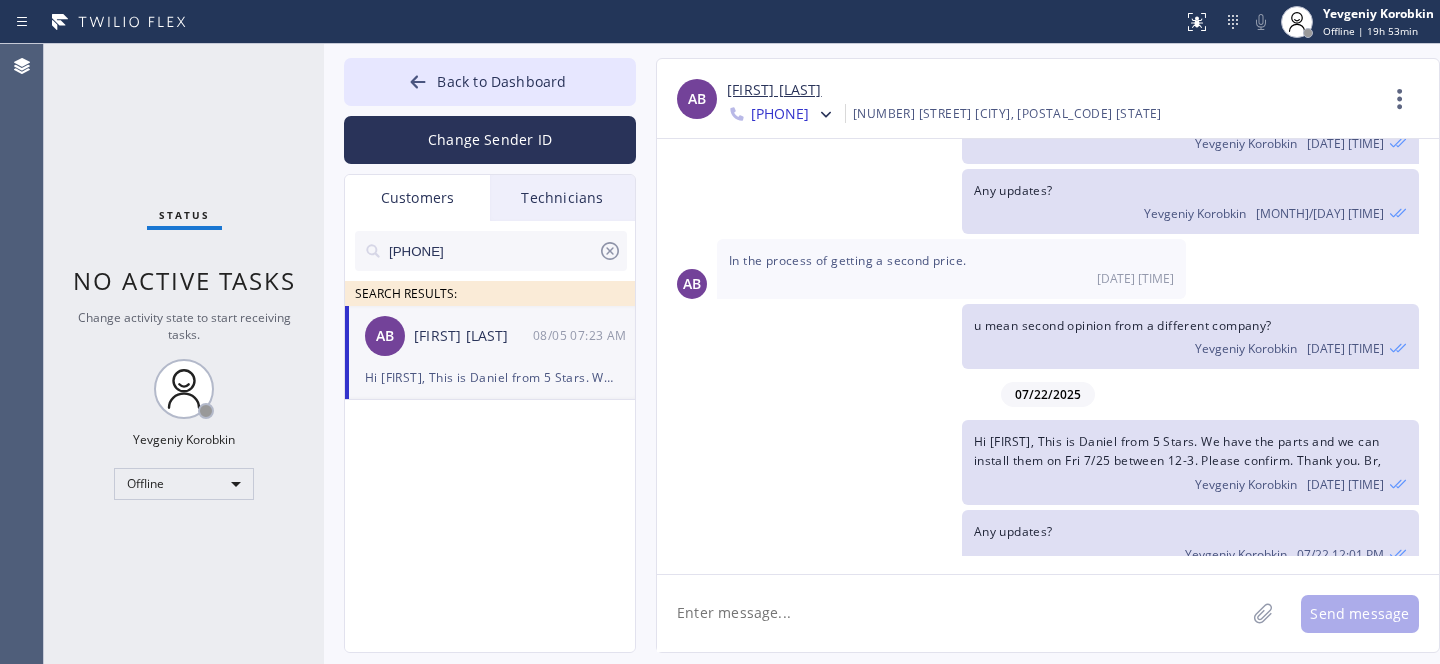 scroll, scrollTop: 260, scrollLeft: 0, axis: vertical 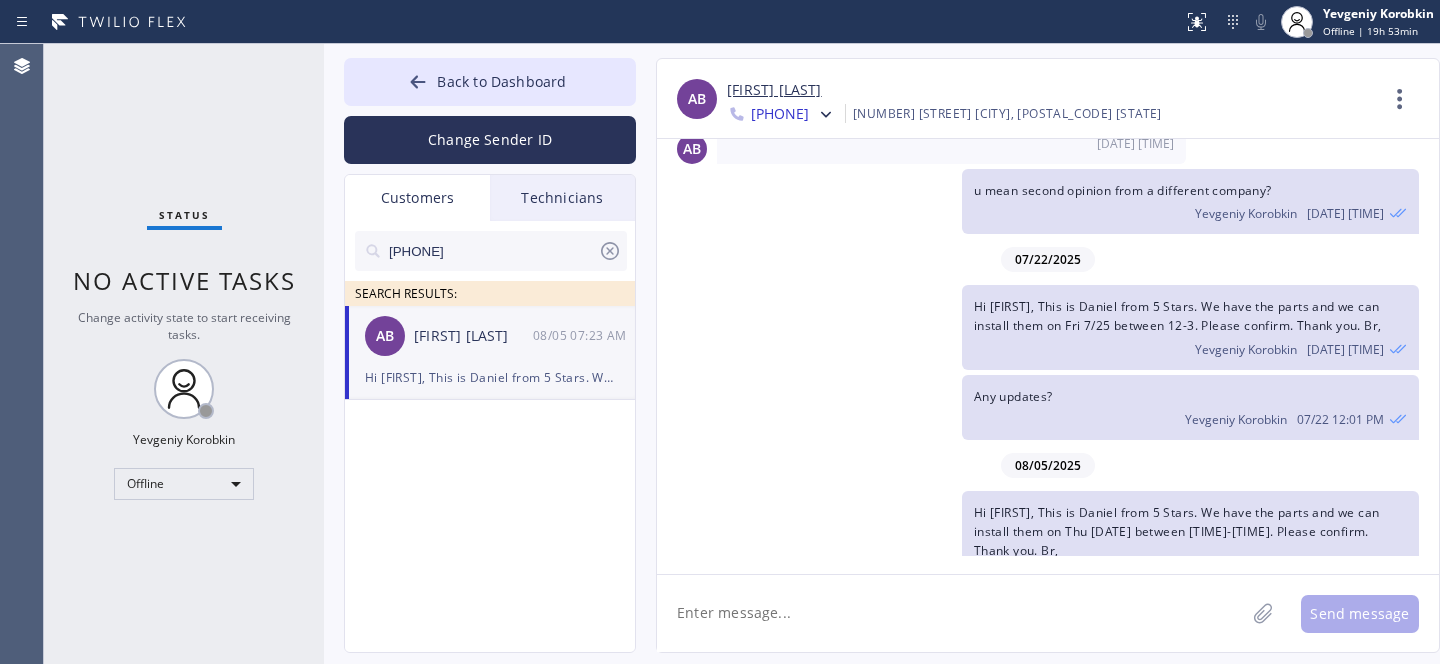 type 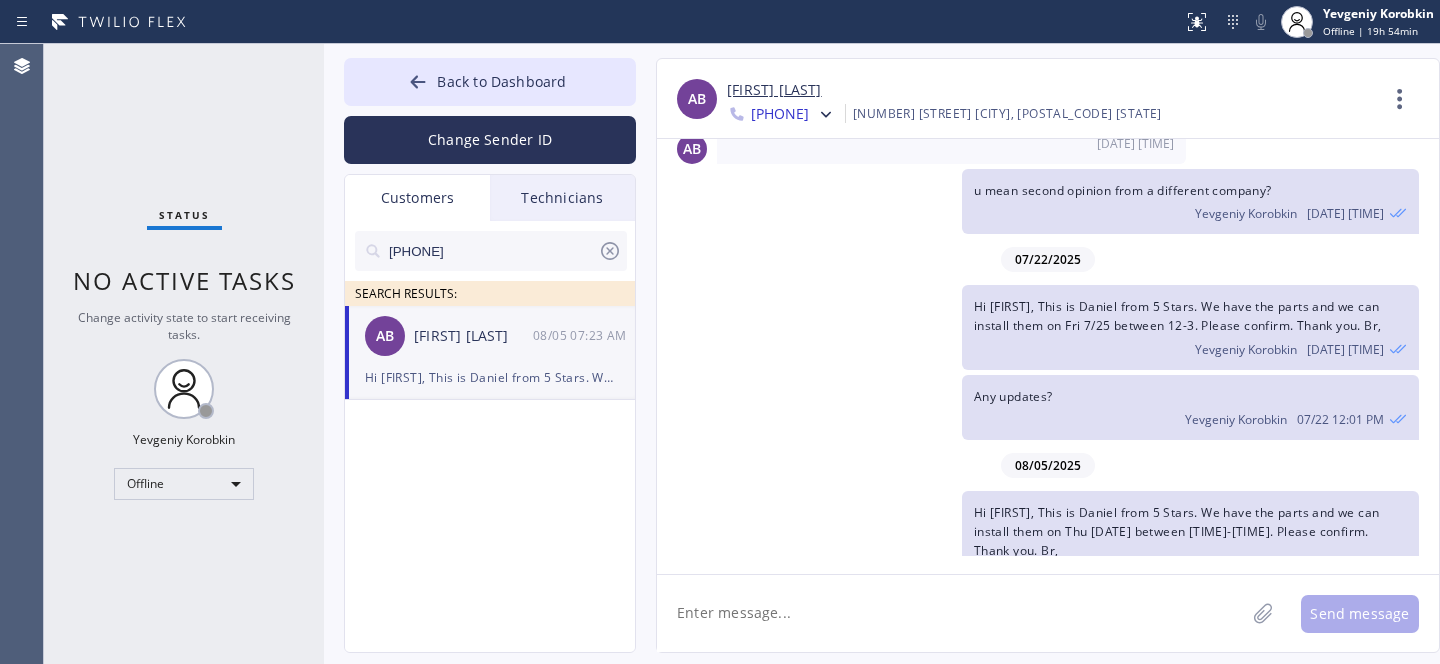 click on "[PHONE]" at bounding box center [492, 251] 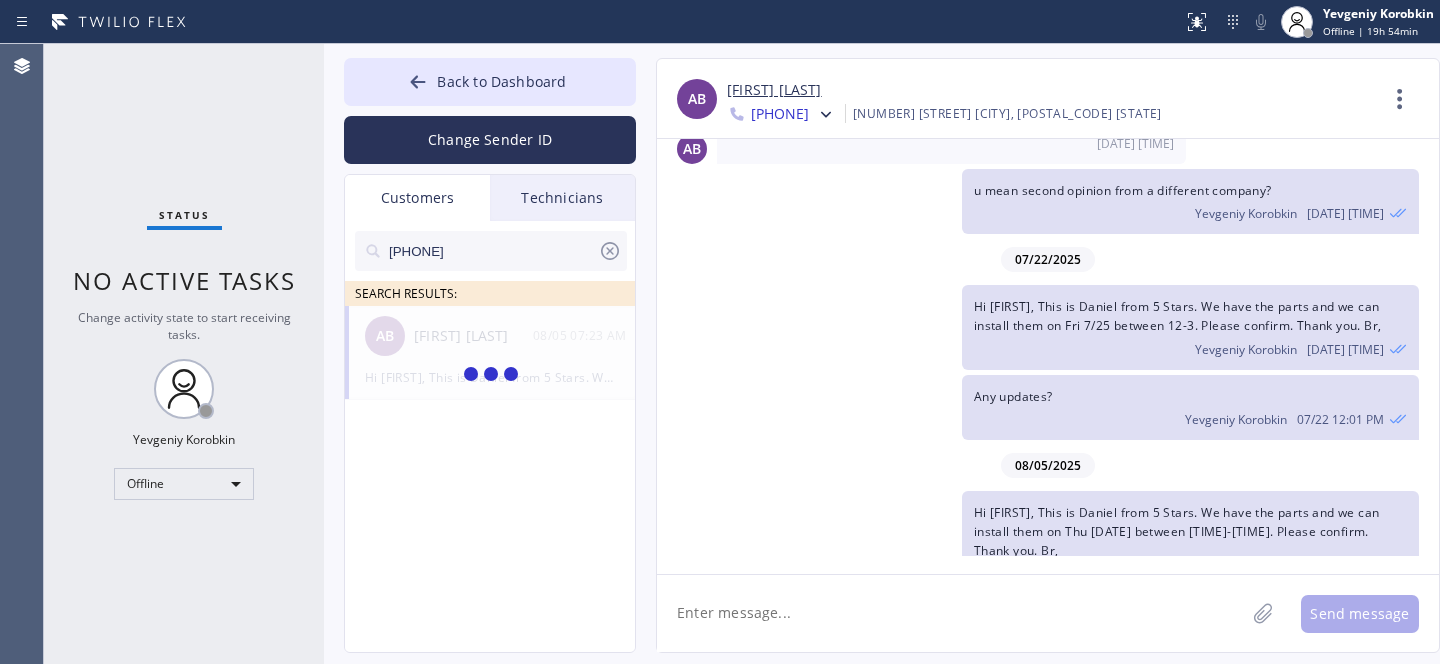 type on "[PHONE]" 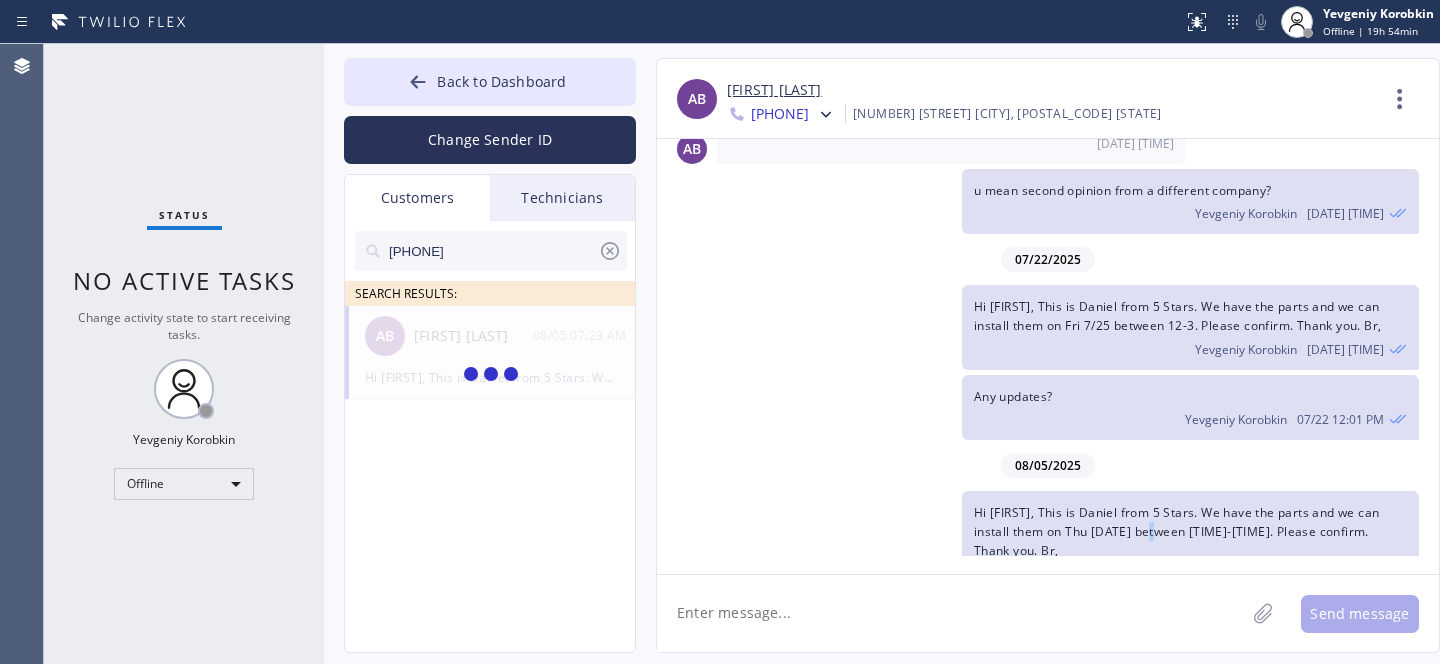 click on "Hi [FIRST], This is Daniel from 5 Stars. We have the parts and we can install them on Thu [DATE] between [TIME]-[TIME]. Please confirm. Thank you. Br," at bounding box center (1177, 531) 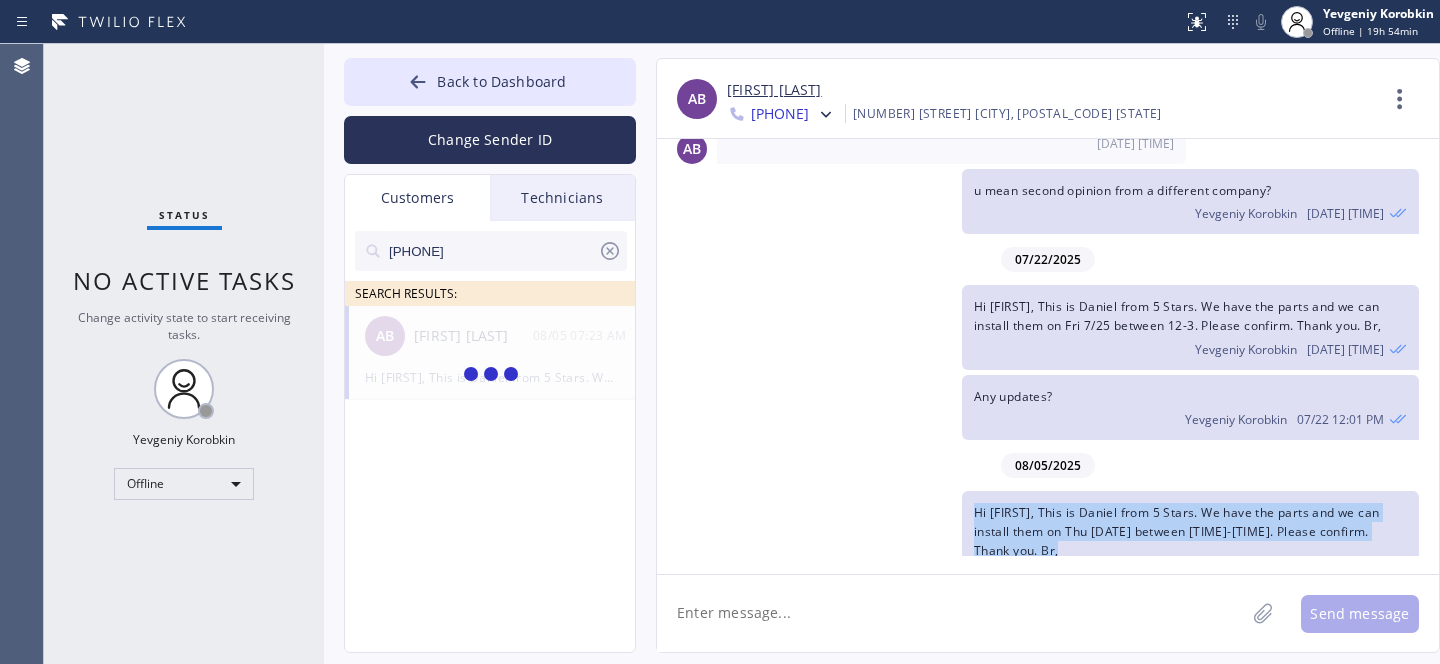 click on "Hi [FIRST], This is Daniel from 5 Stars. We have the parts and we can install them on Thu [DATE] between [TIME]-[TIME]. Please confirm. Thank you. Br," at bounding box center [1177, 531] 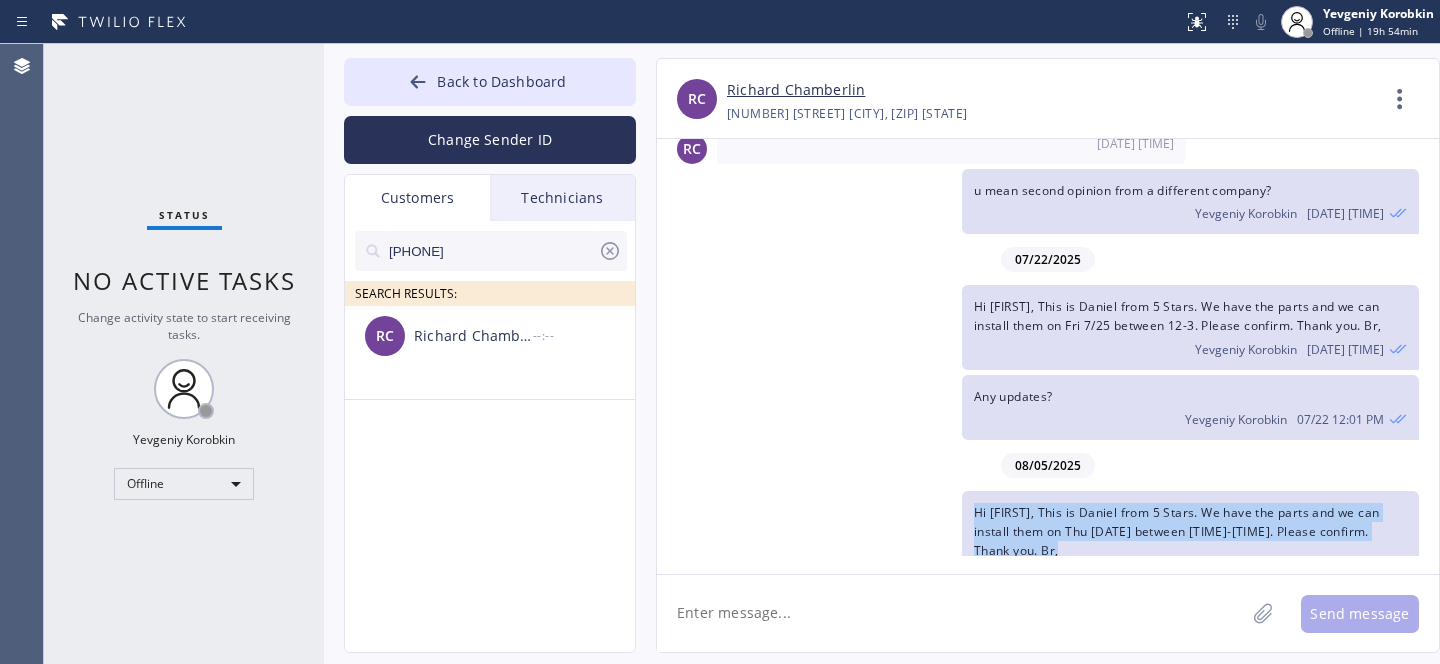 copy on "Hi [FIRST], This is Daniel from 5 Stars. We have the parts and we can install them on Thu [DATE] between [TIME]-[TIME]. Please confirm. Thank you. Br," 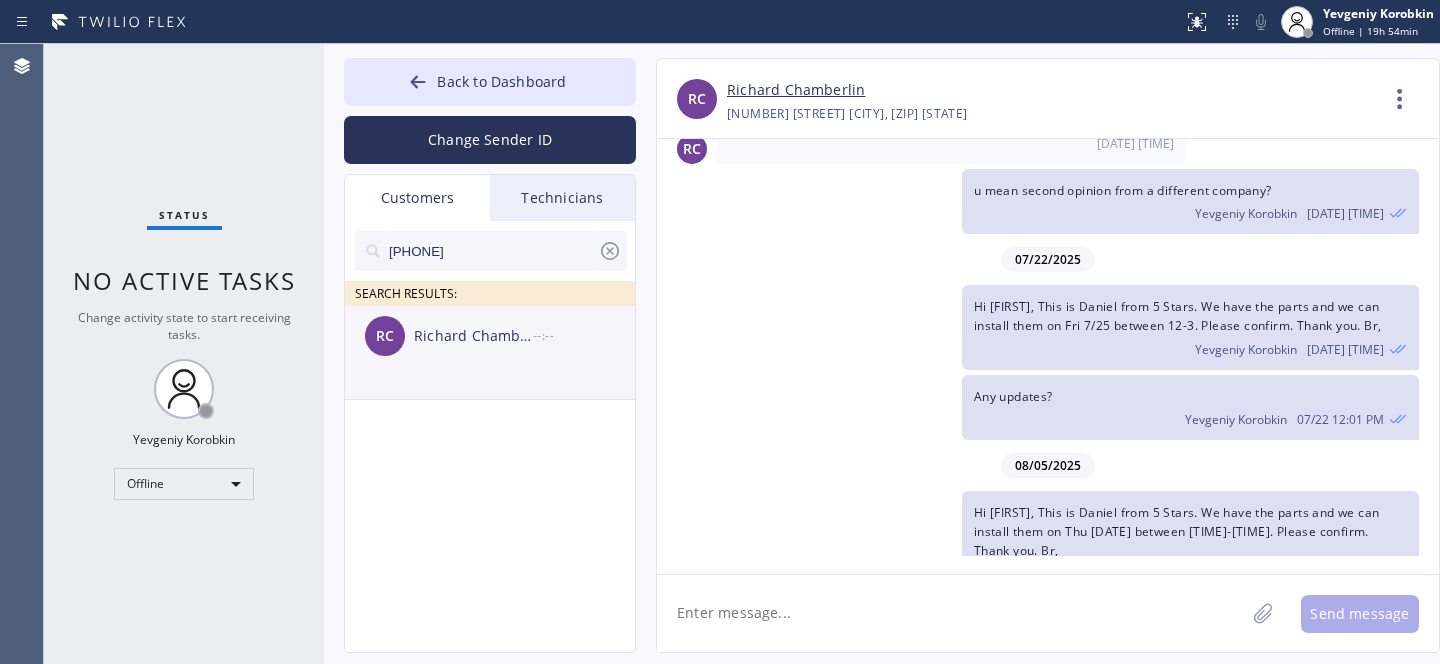 drag, startPoint x: 404, startPoint y: 332, endPoint x: 499, endPoint y: 348, distance: 96.337944 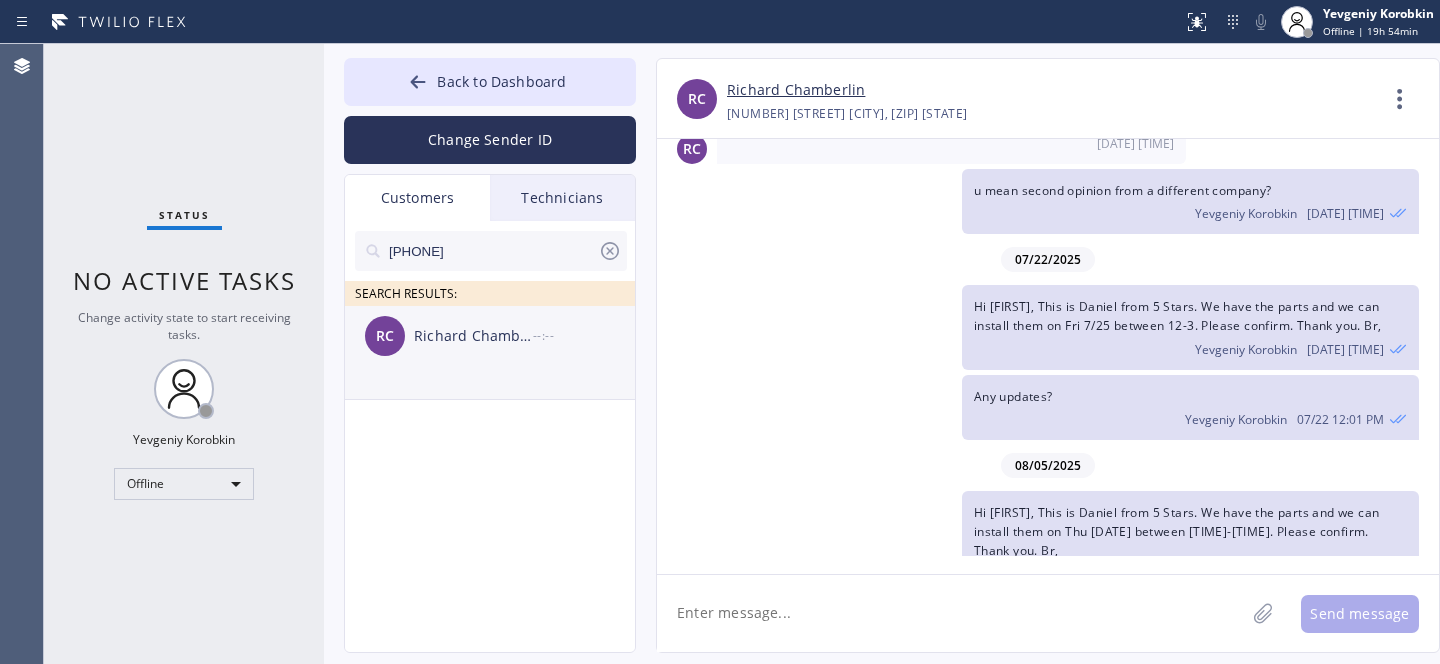 click on "[TITLE] [LAST] --:--" at bounding box center (491, 336) 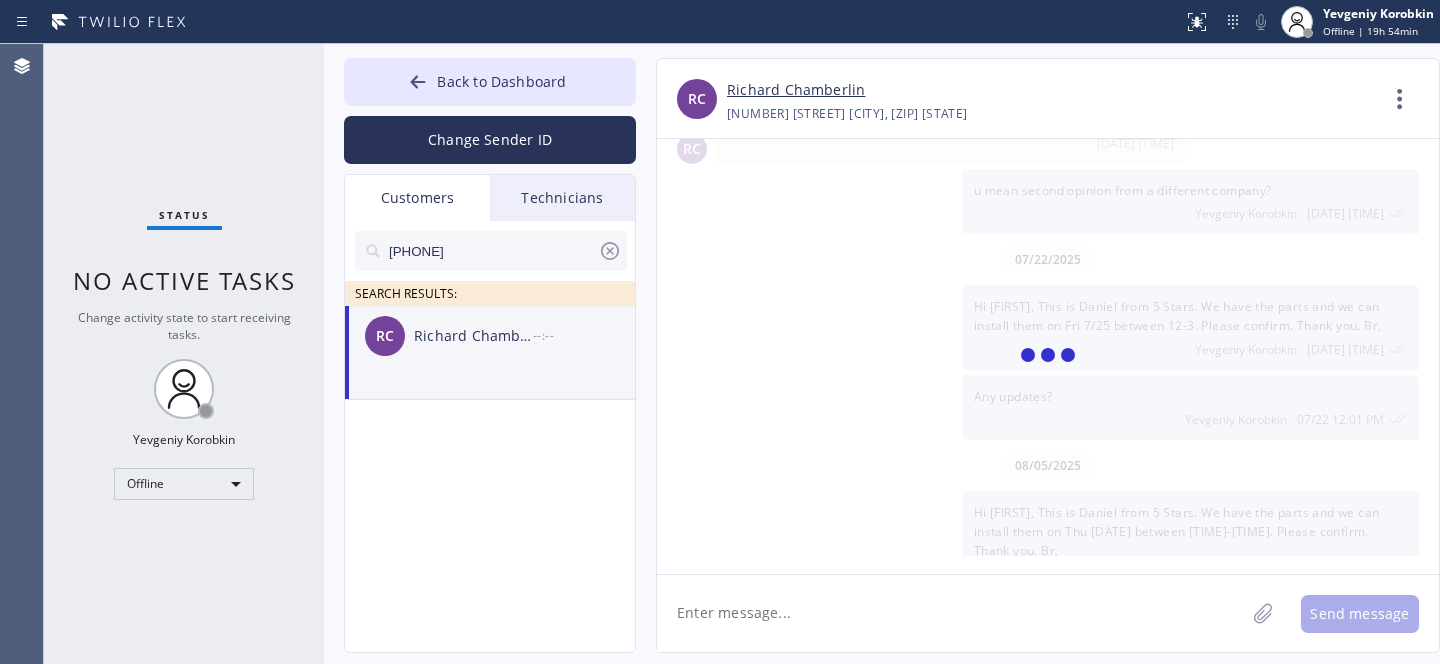 scroll, scrollTop: 0, scrollLeft: 0, axis: both 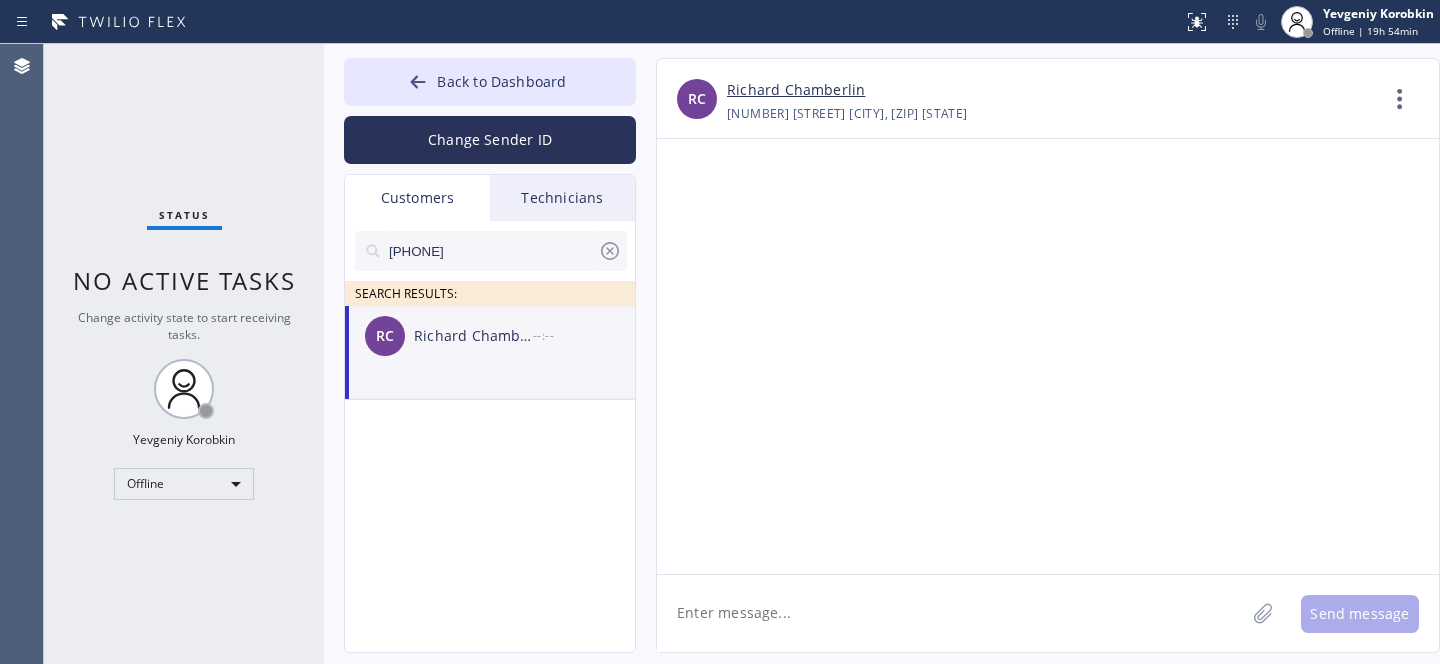 click 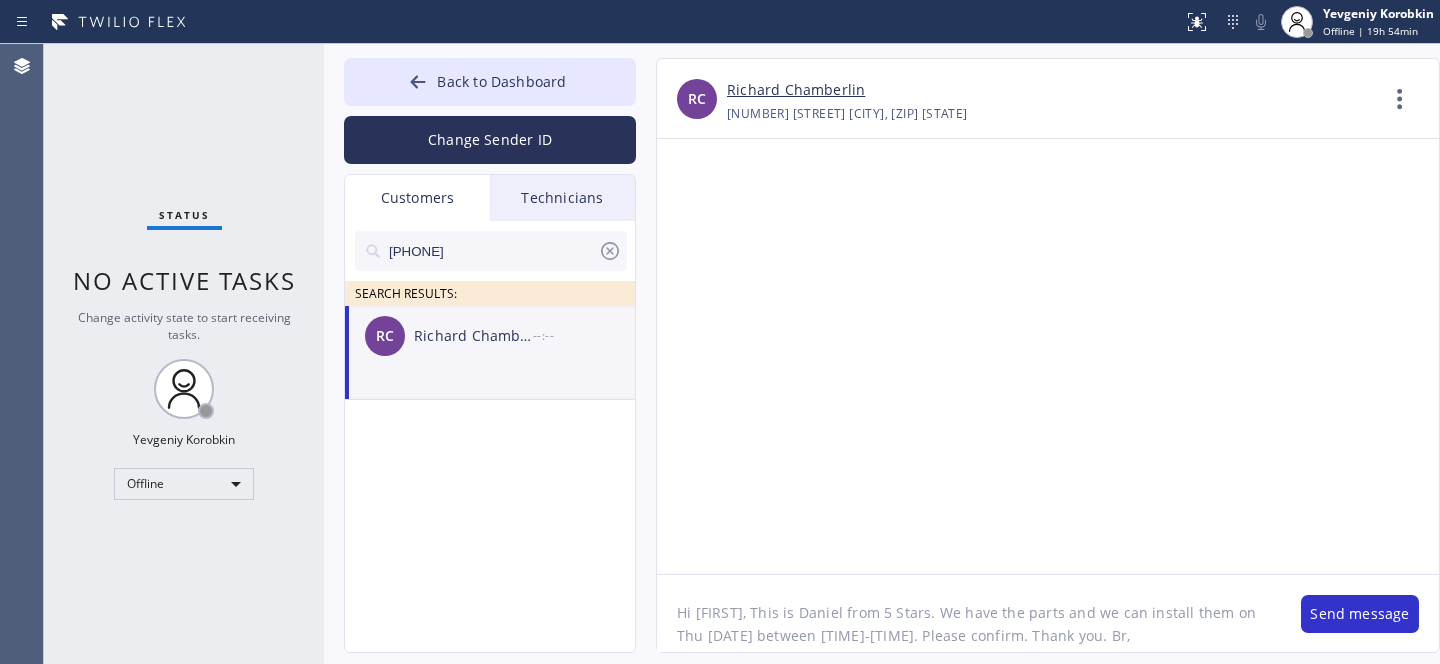 scroll, scrollTop: 16, scrollLeft: 0, axis: vertical 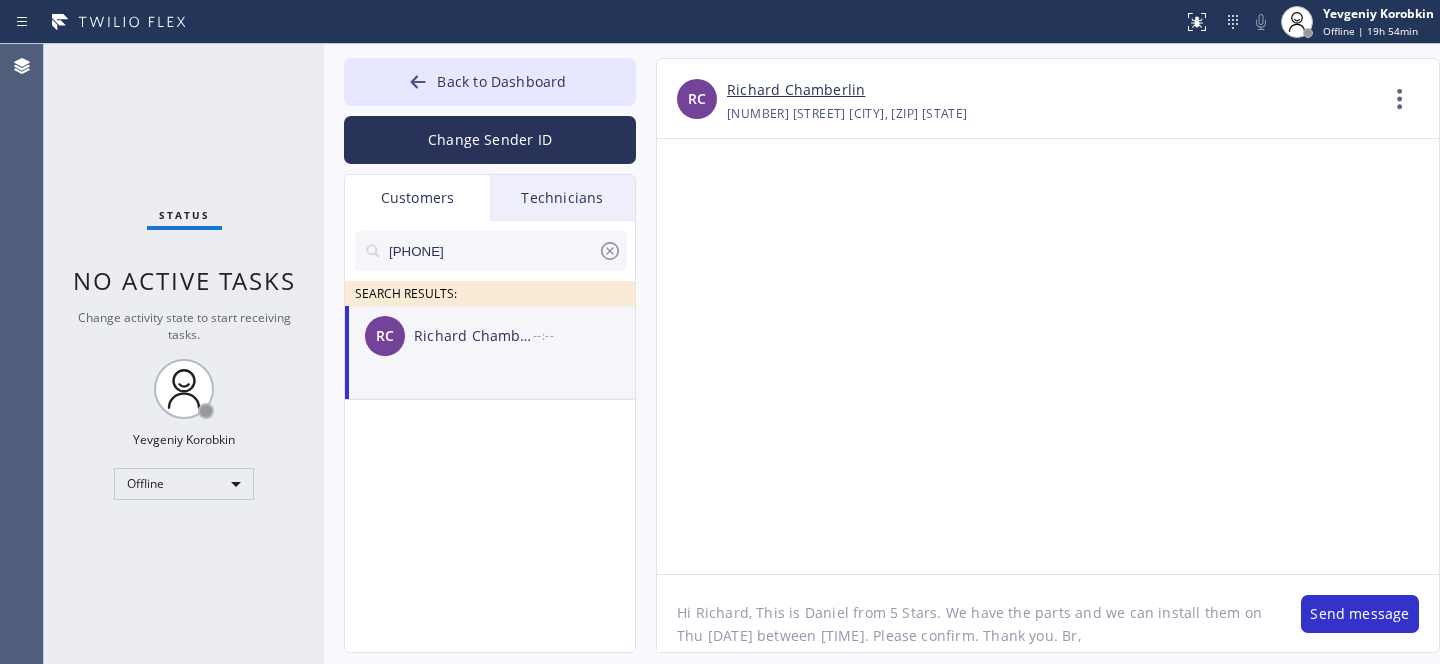 drag, startPoint x: 678, startPoint y: 624, endPoint x: 780, endPoint y: 655, distance: 106.60675 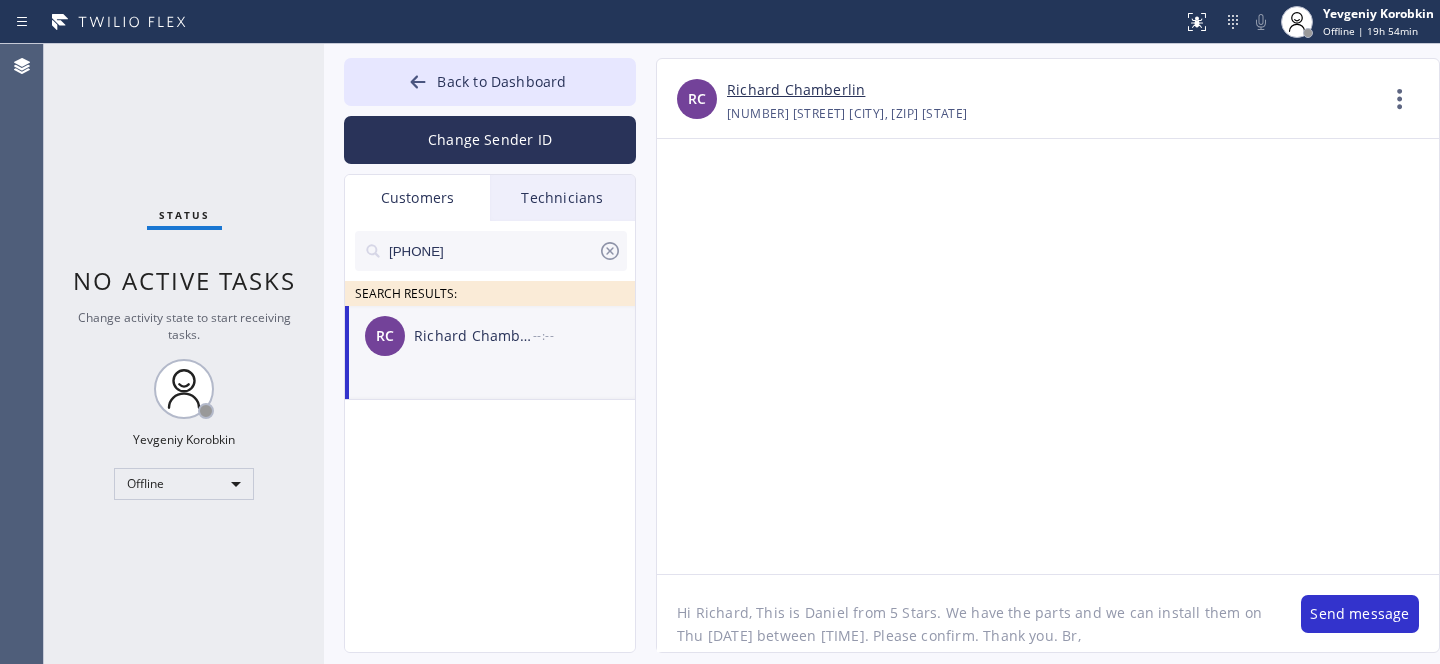 click on "Hi Richard, This is Daniel from 5 Stars. We have the parts and we can install them on Thu [DATE] between [TIME]. Please confirm. Thank you. Br," 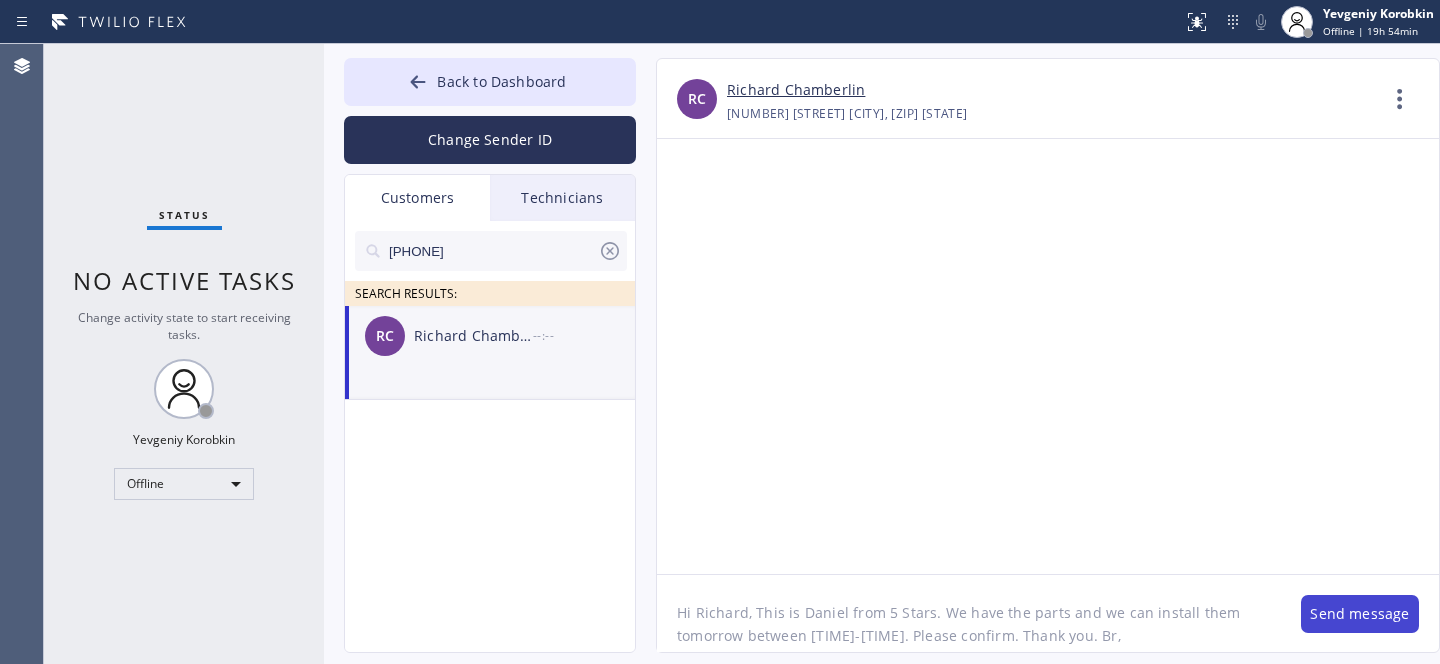 type on "Hi Richard, This is Daniel from 5 Stars. We have the parts and we can install them tomorrow between [TIME]-[TIME]. Please confirm. Thank you. Br," 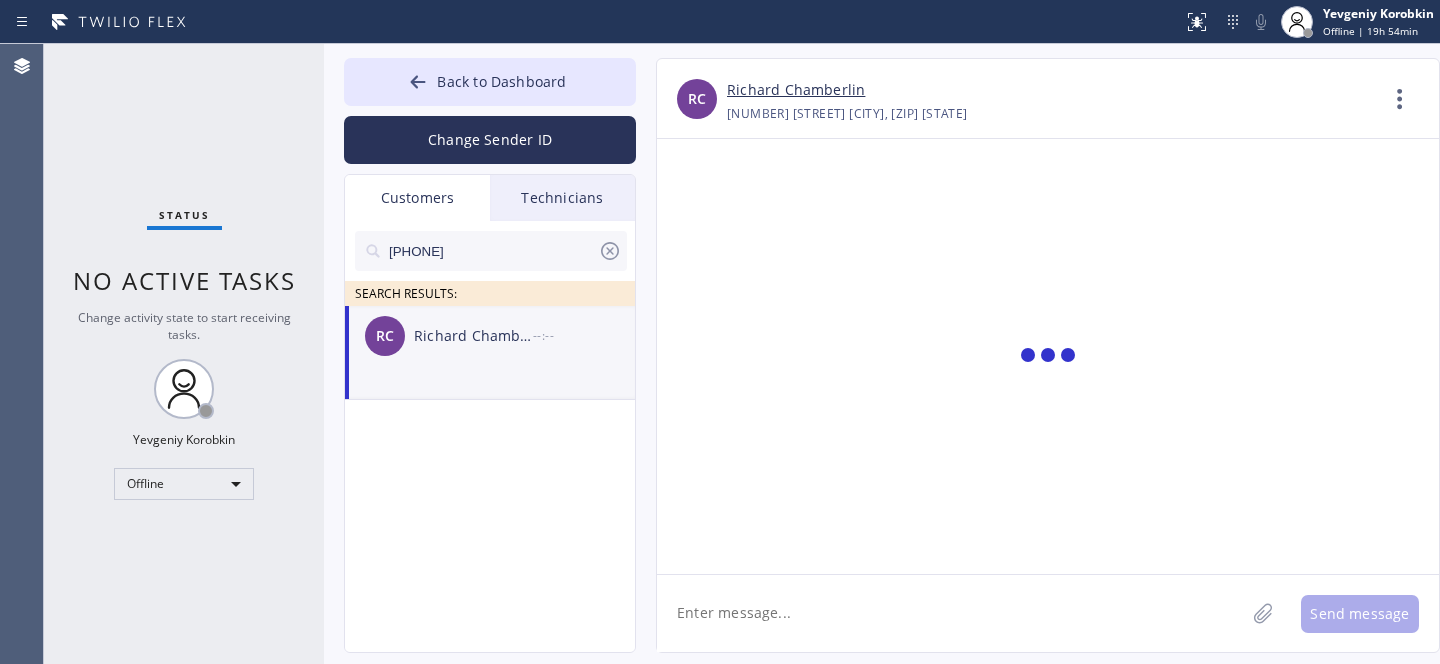 scroll, scrollTop: 0, scrollLeft: 0, axis: both 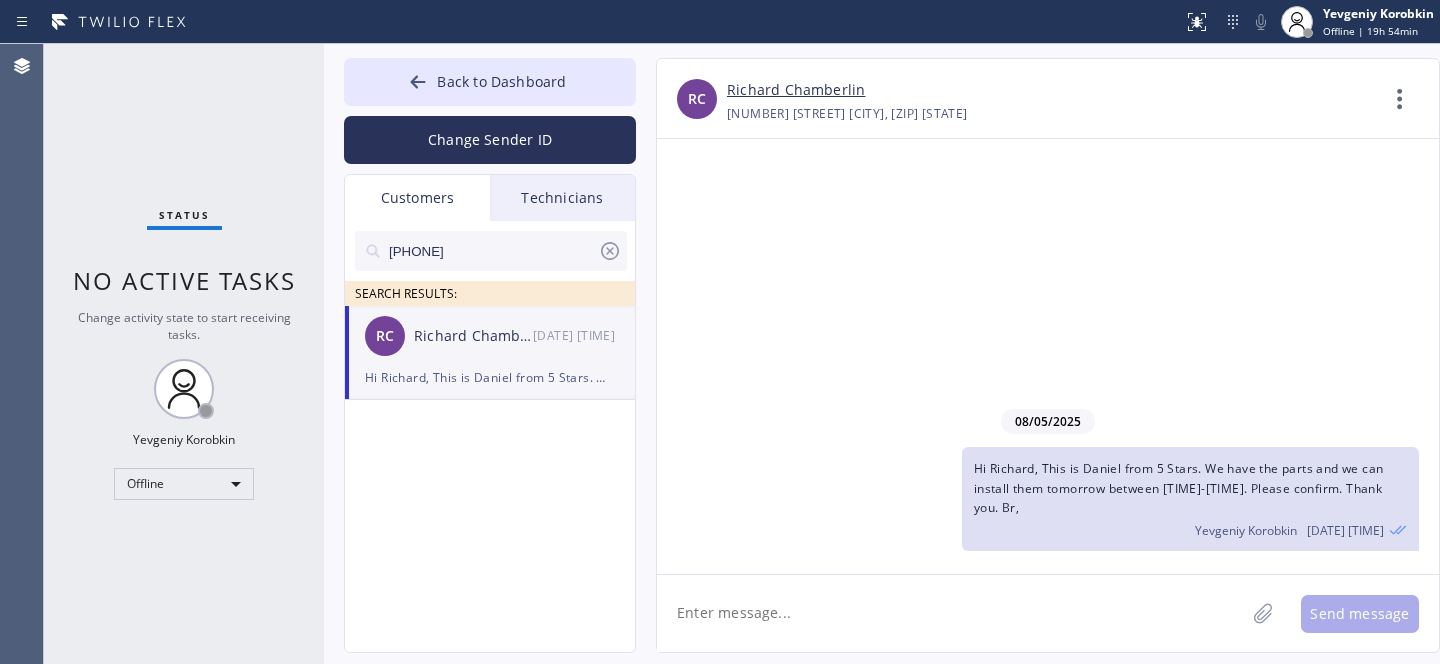 click 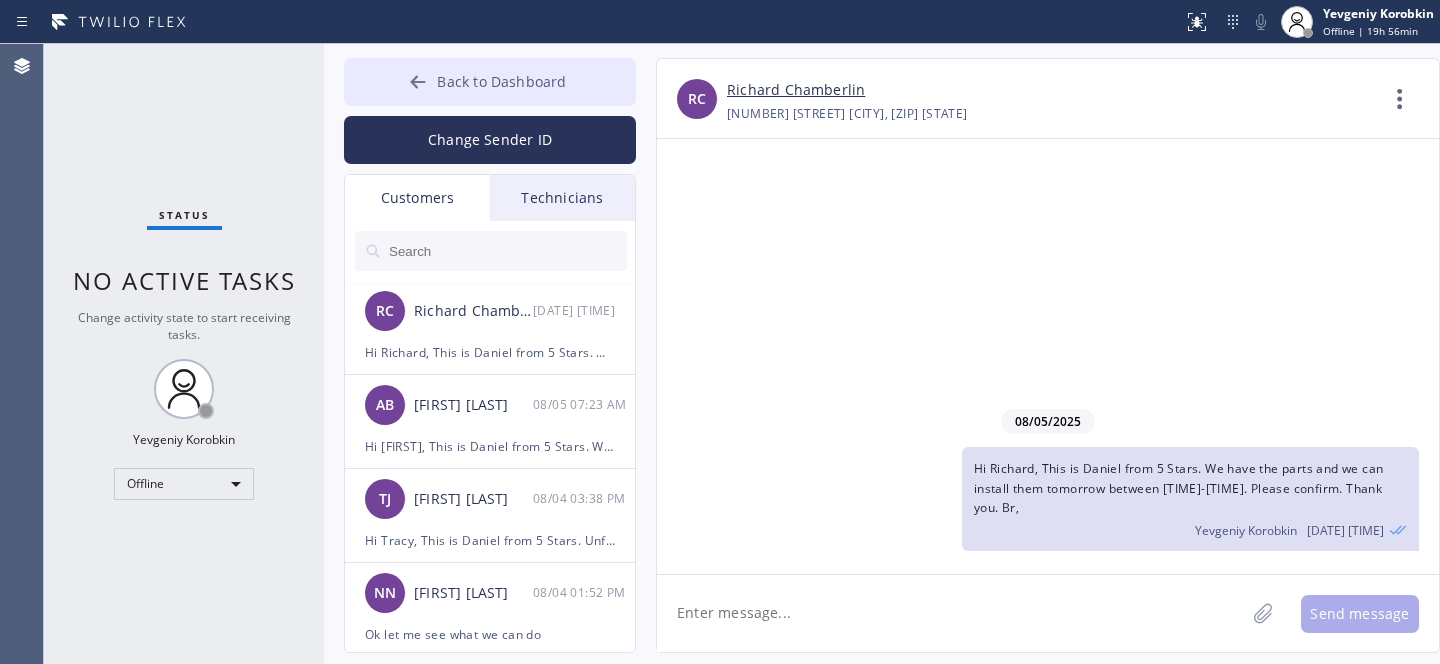 click on "Back to Dashboard" at bounding box center (501, 81) 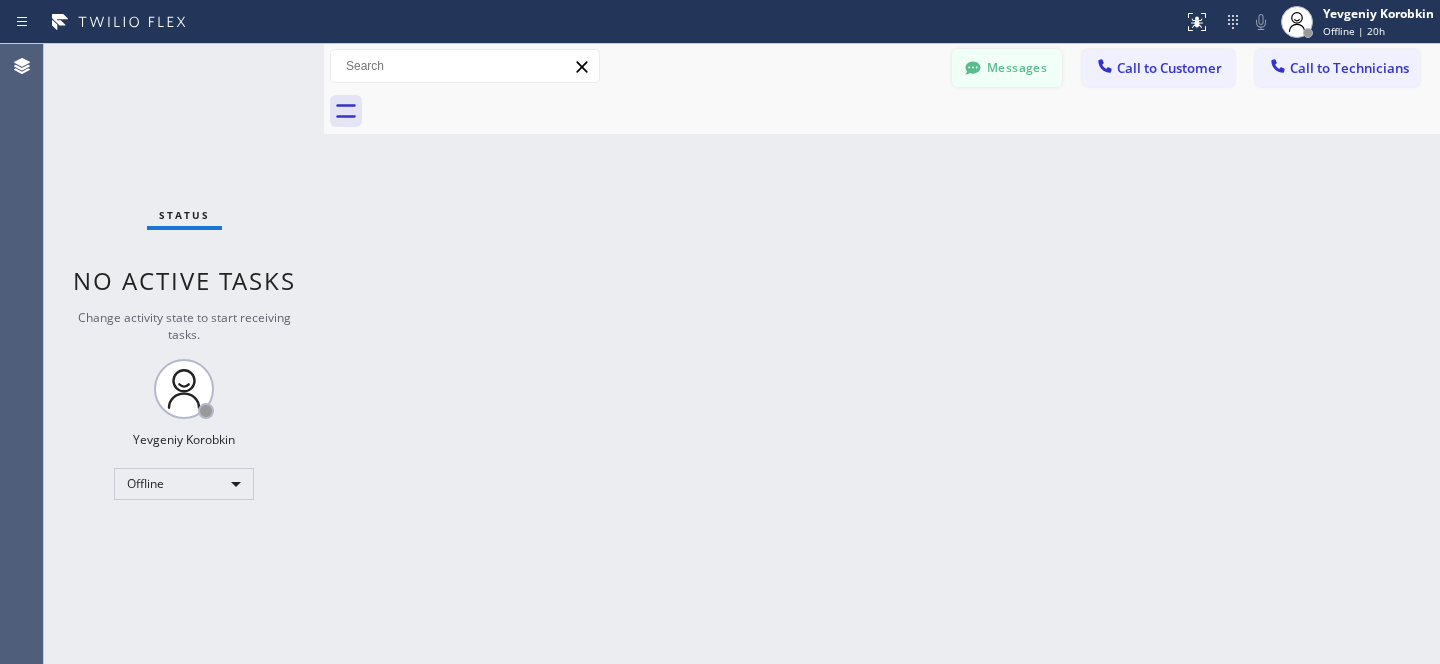 click on "Messages" at bounding box center [1007, 68] 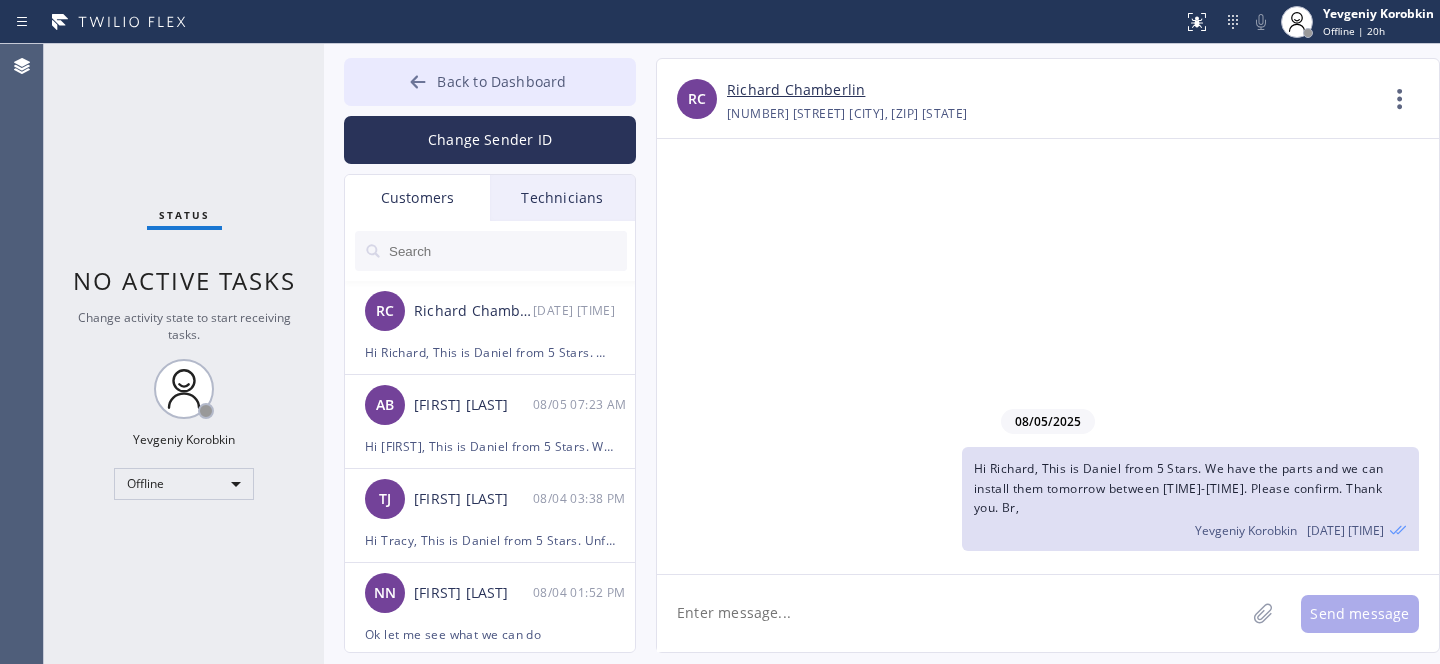 click on "Back to Dashboard" at bounding box center [490, 82] 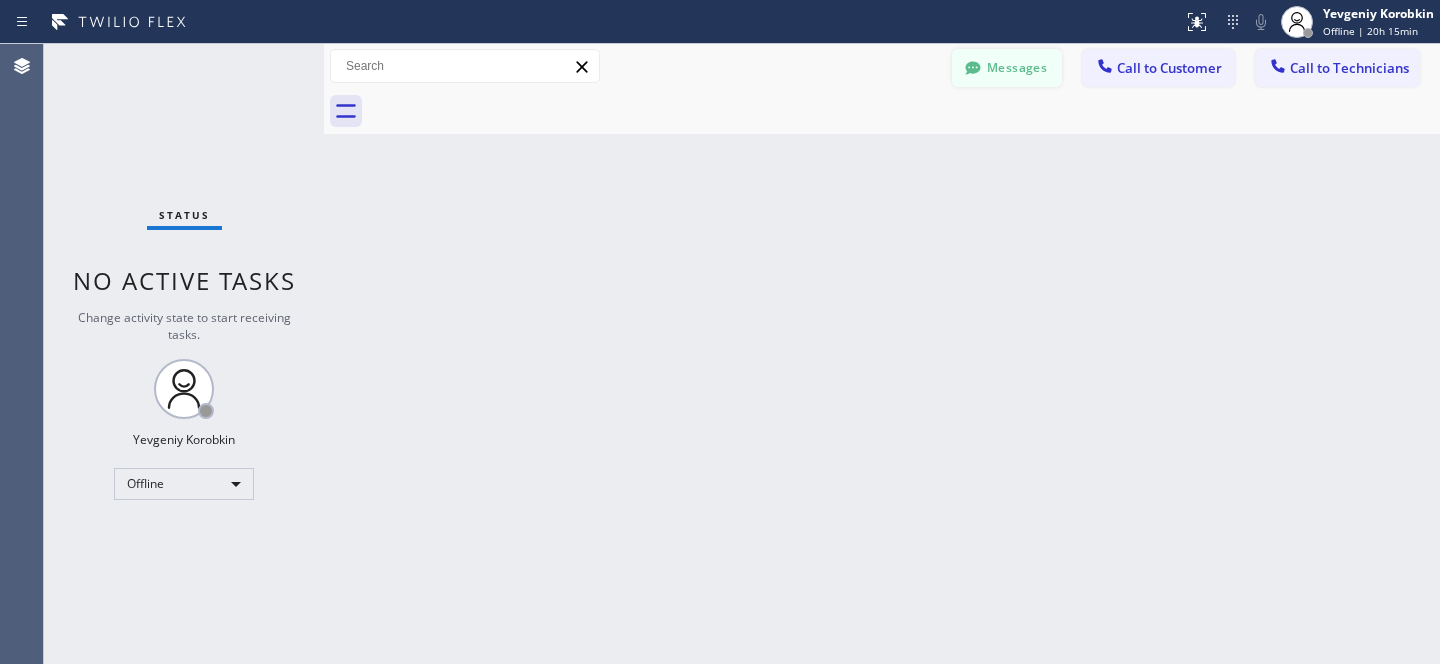 click on "Messages" at bounding box center [1007, 68] 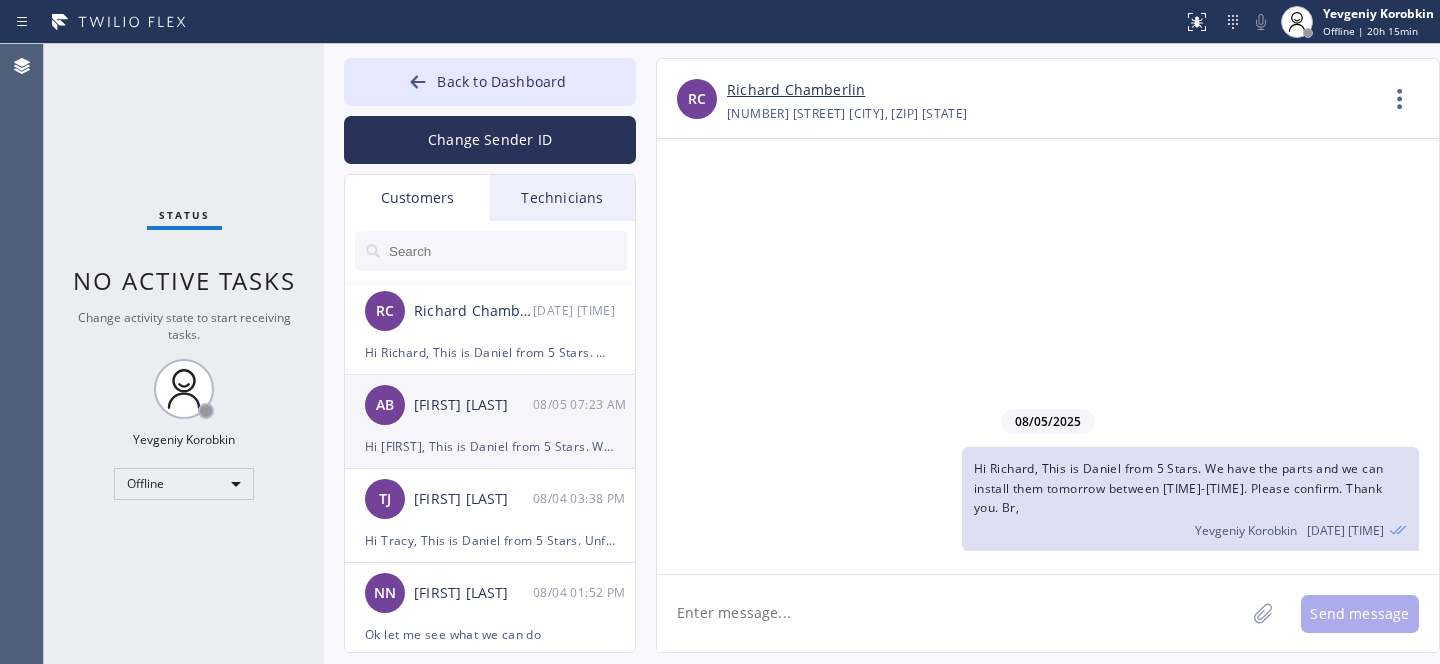 click on "[FIRST]  [LAST]" at bounding box center (473, 405) 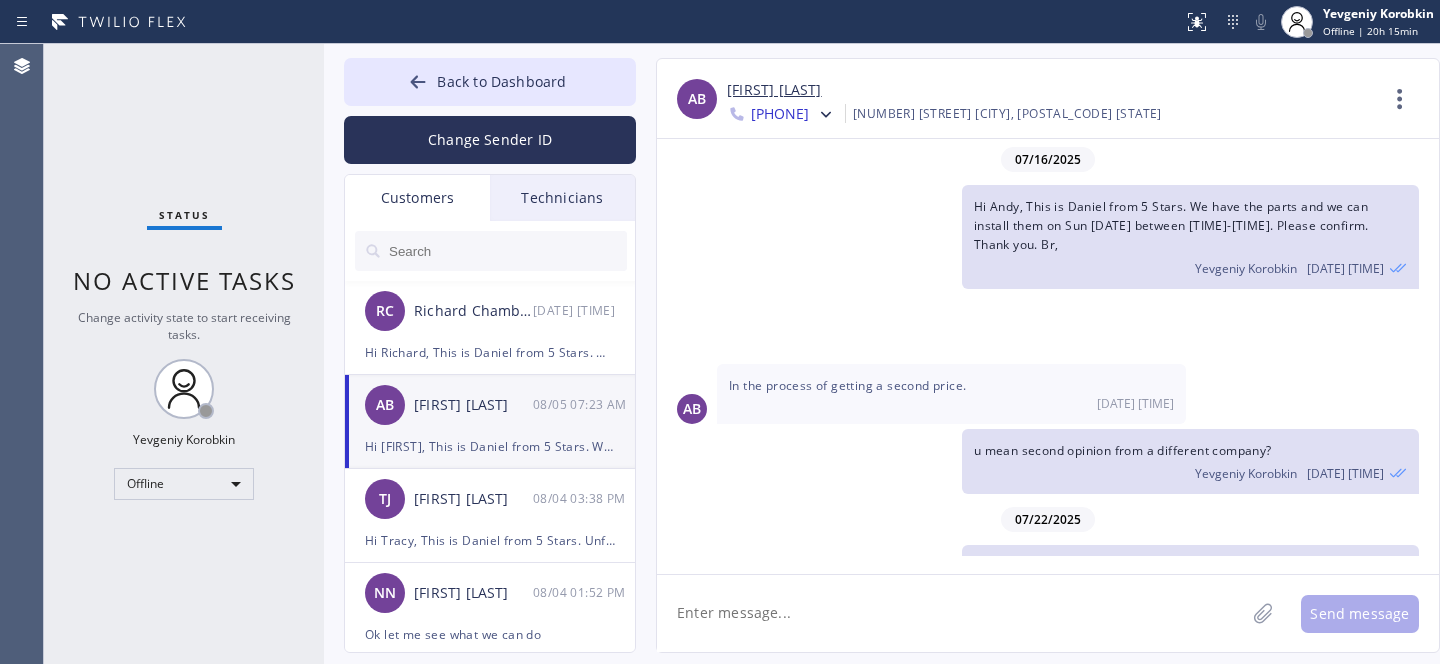 scroll, scrollTop: 260, scrollLeft: 0, axis: vertical 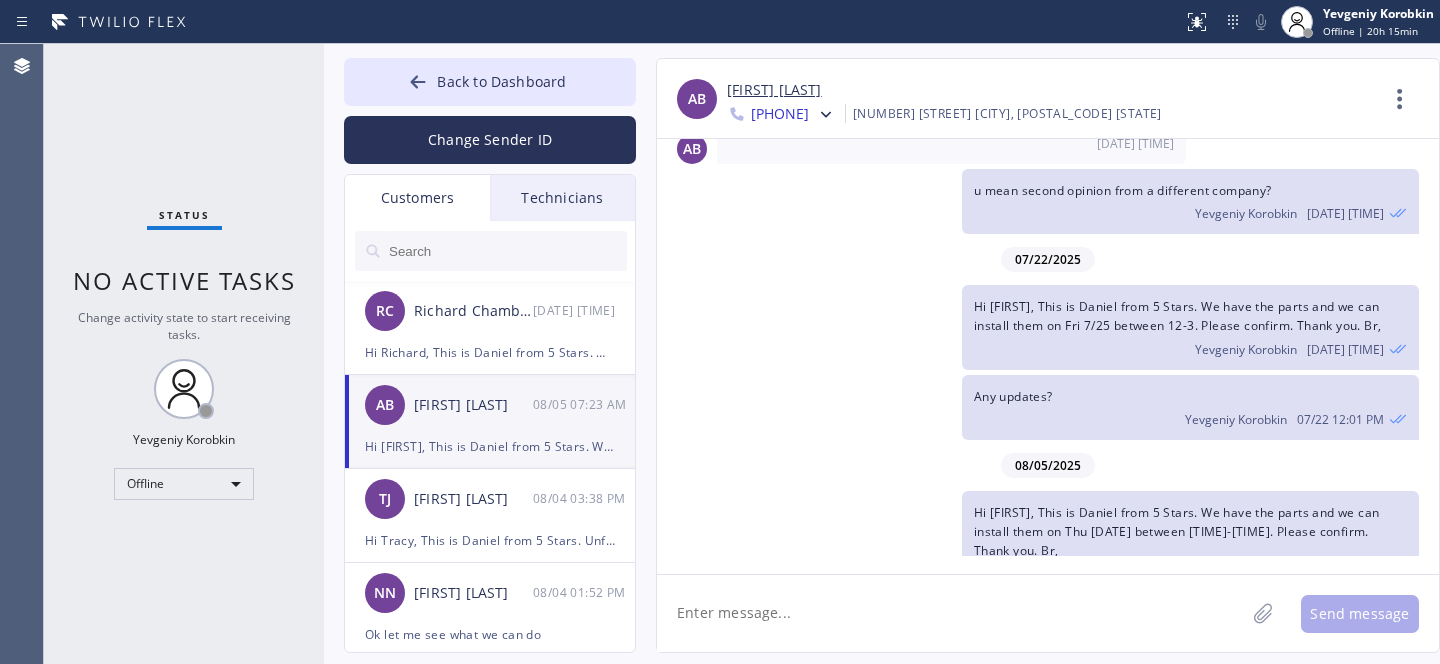 click 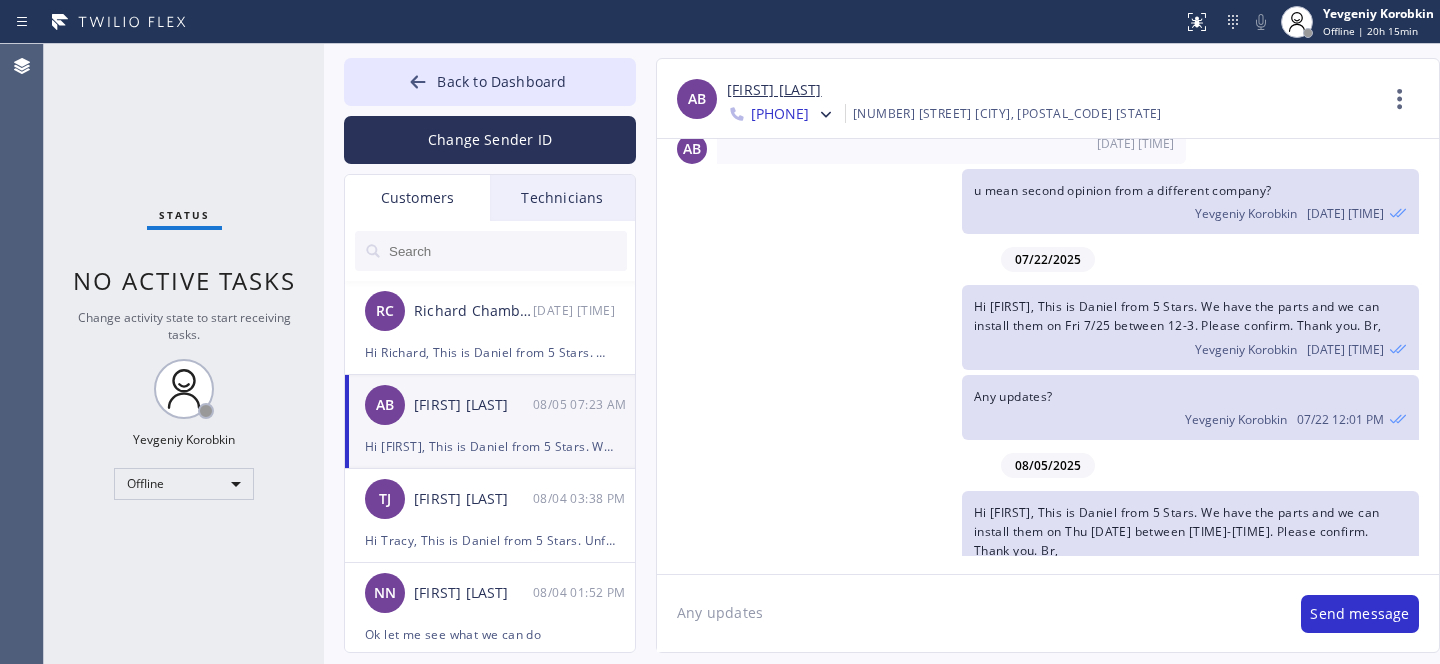 type on "Any updates?" 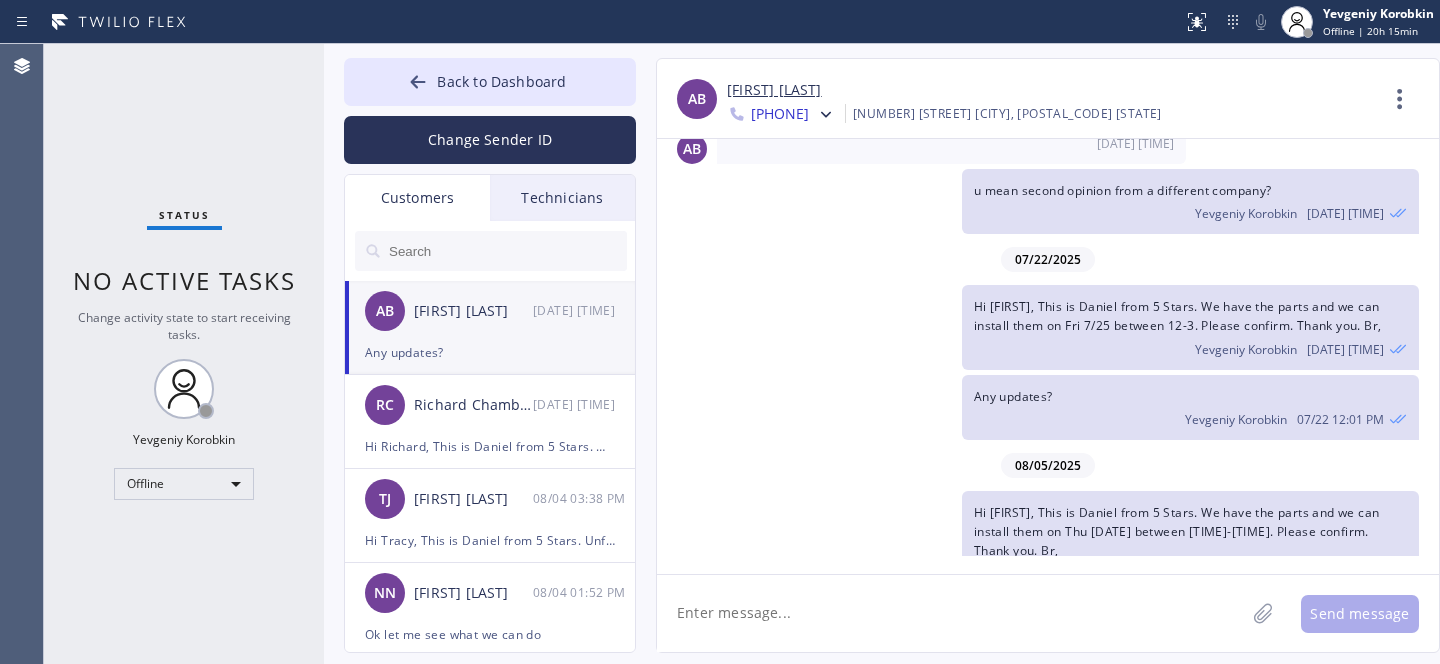 scroll, scrollTop: 329, scrollLeft: 0, axis: vertical 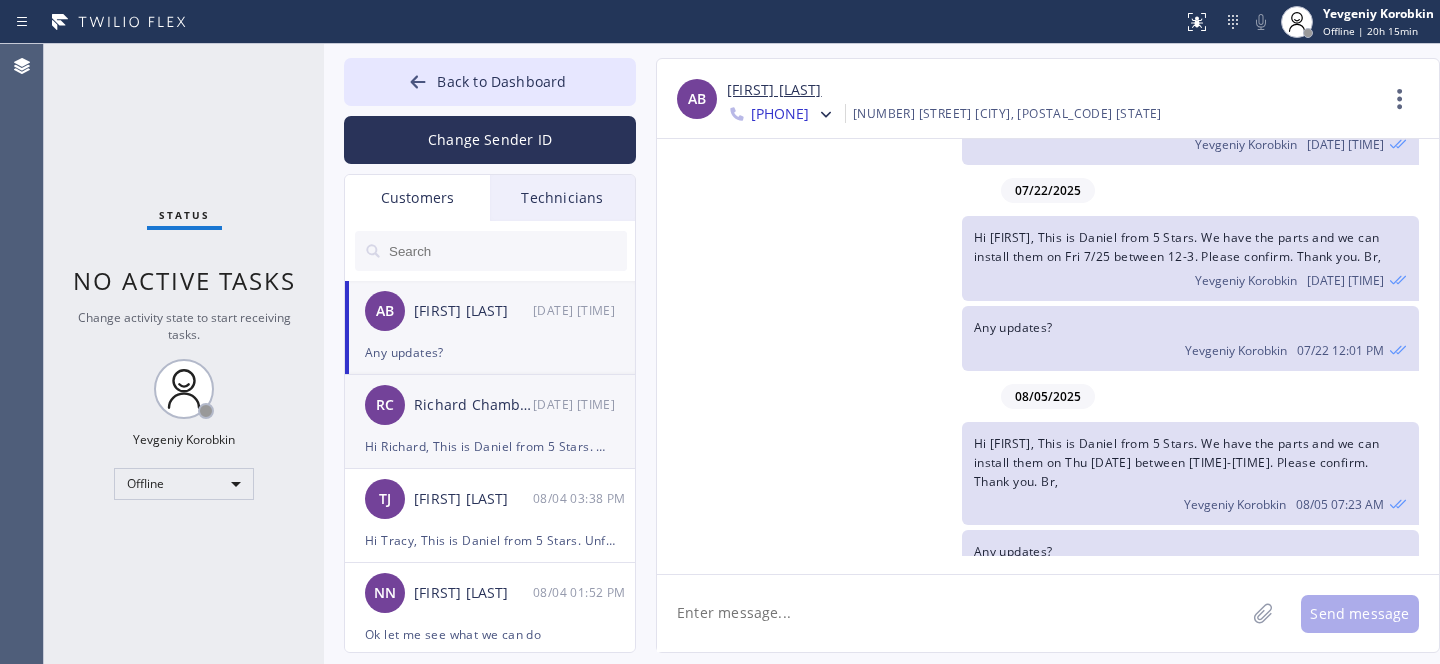 click on "Richard Chamberlin" at bounding box center [473, 405] 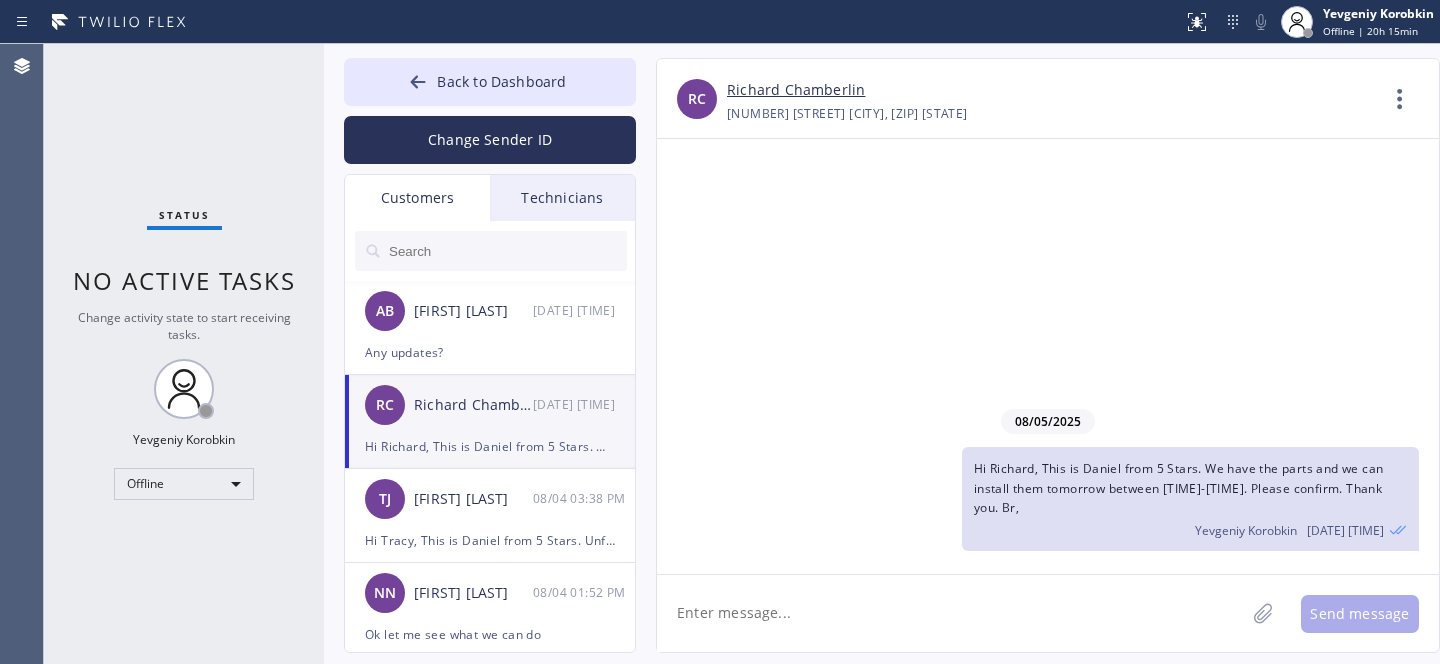 scroll, scrollTop: 0, scrollLeft: 0, axis: both 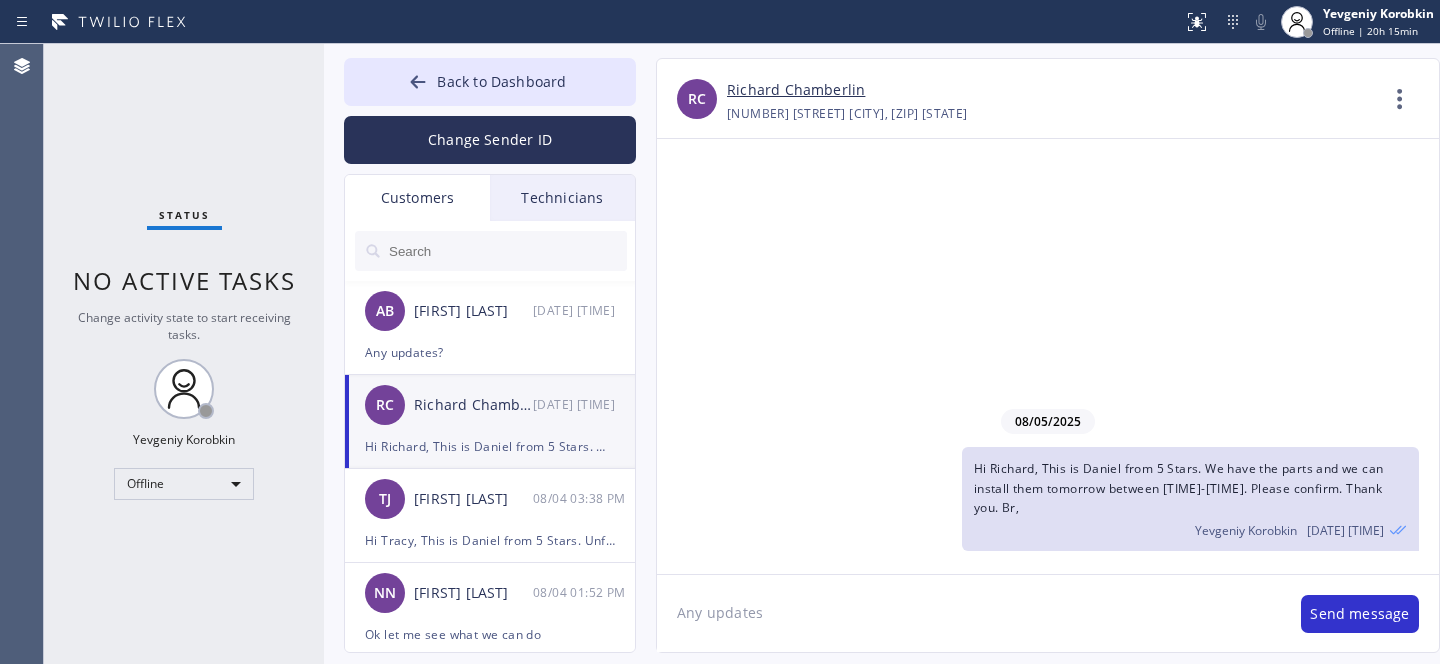 type on "Any updates?" 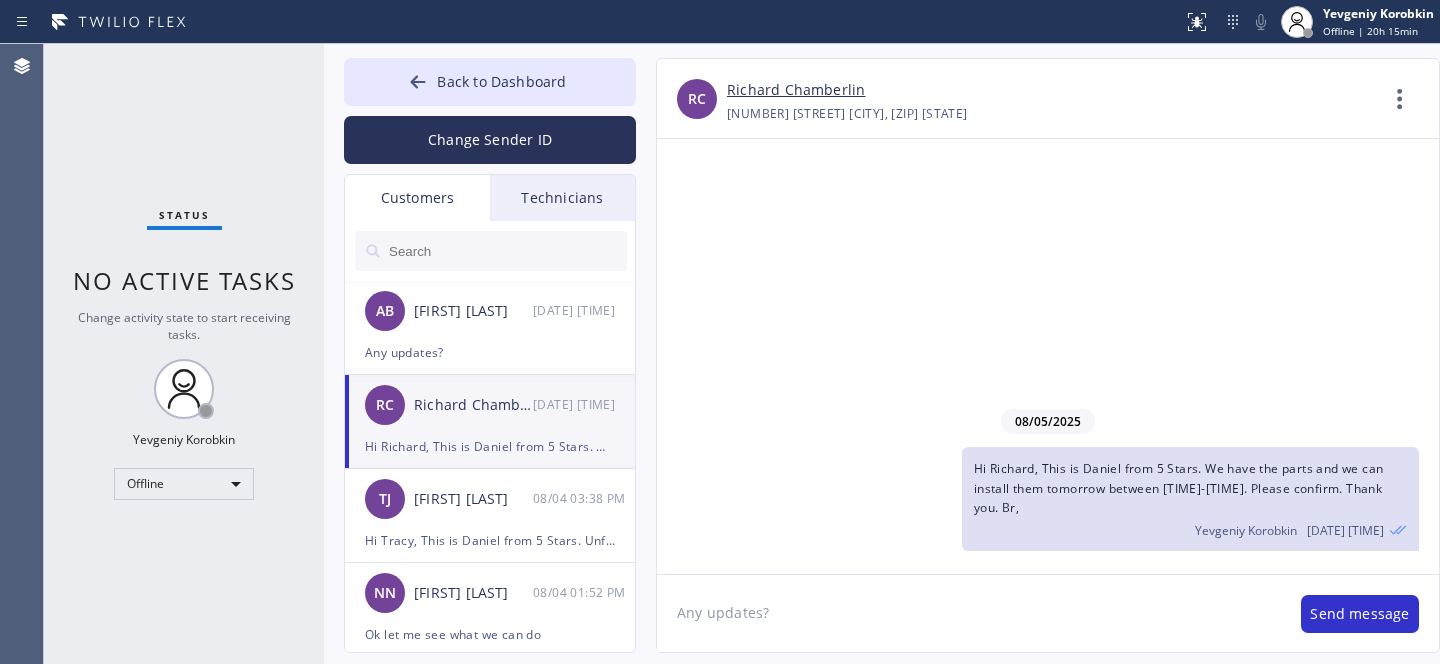 type 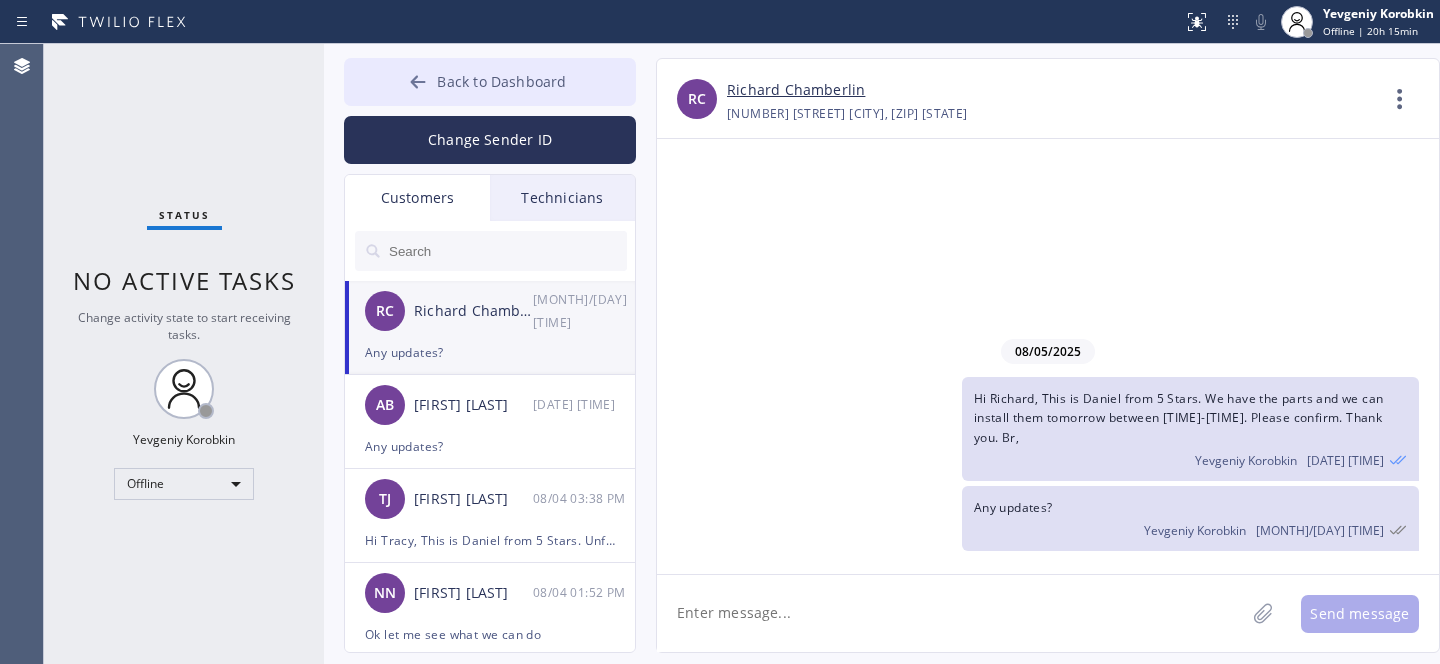 click on "Back to Dashboard" at bounding box center [490, 82] 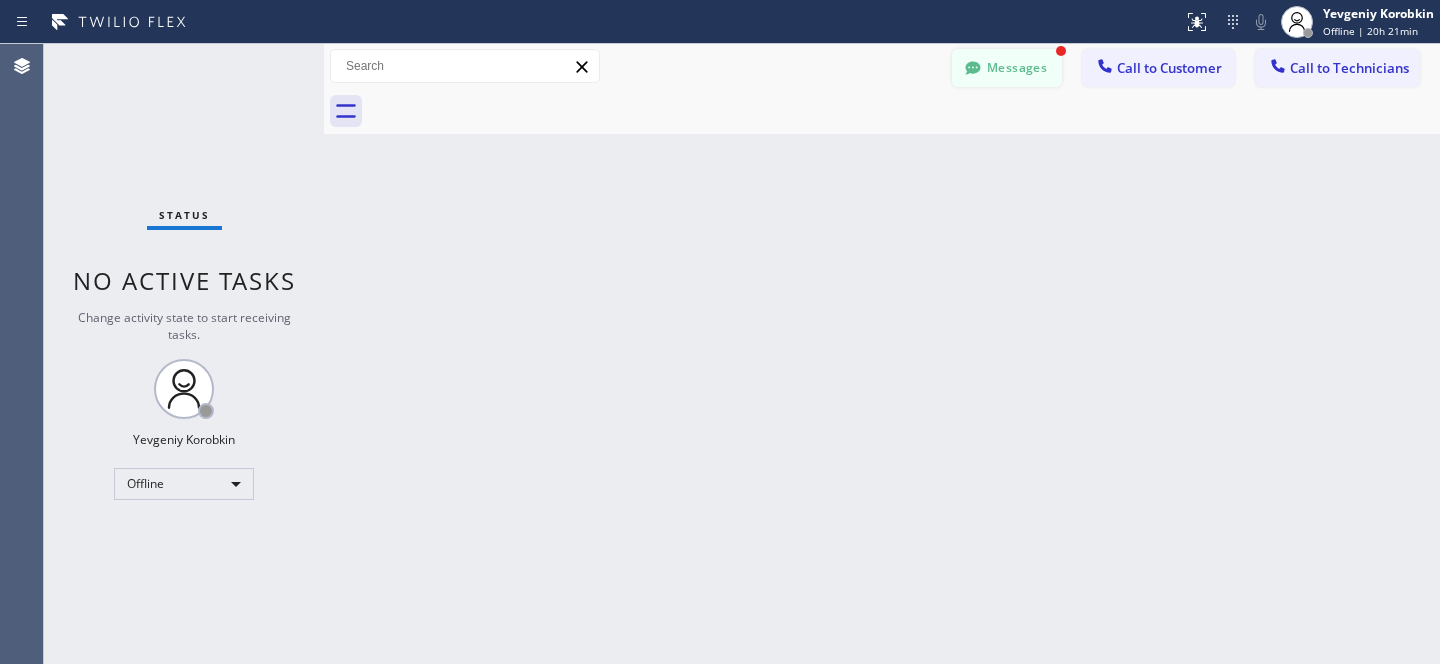 click on "Messages" at bounding box center (1007, 68) 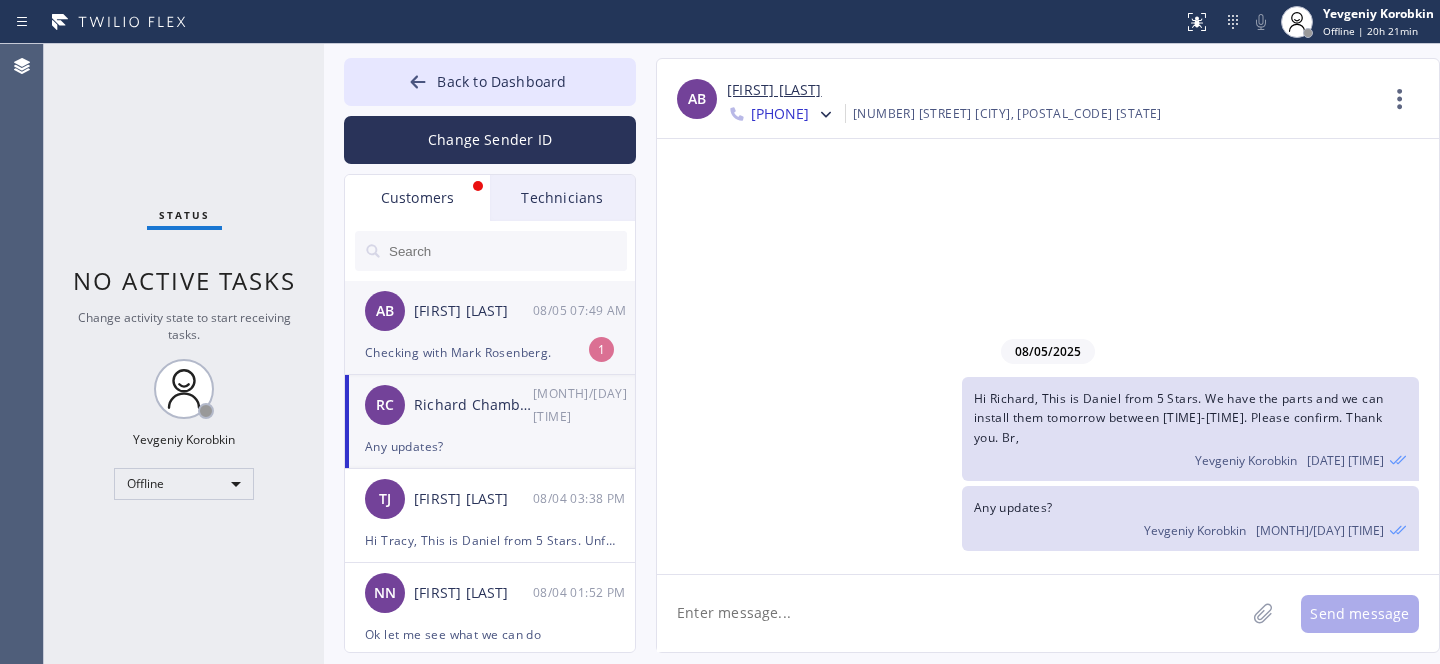 click on "AB [FIRST]  [LAST] [DATE] [TIME]" at bounding box center [491, 311] 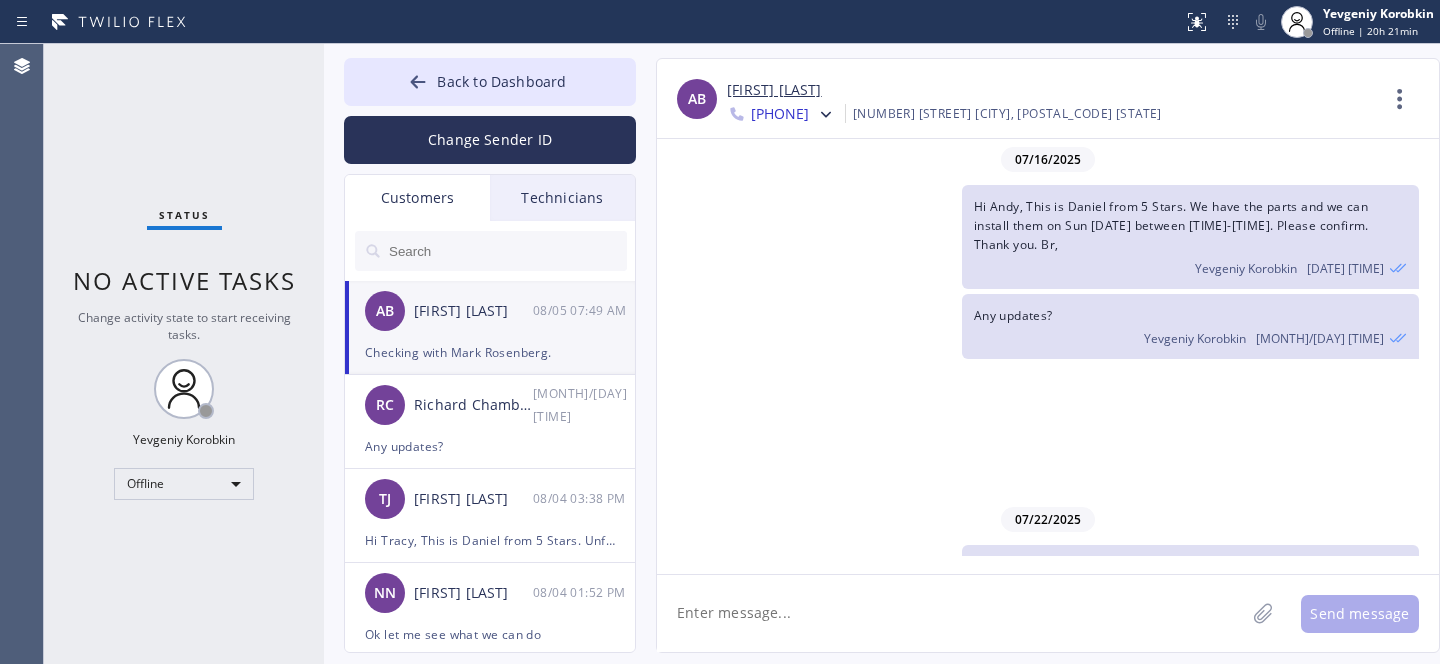 scroll, scrollTop: 394, scrollLeft: 0, axis: vertical 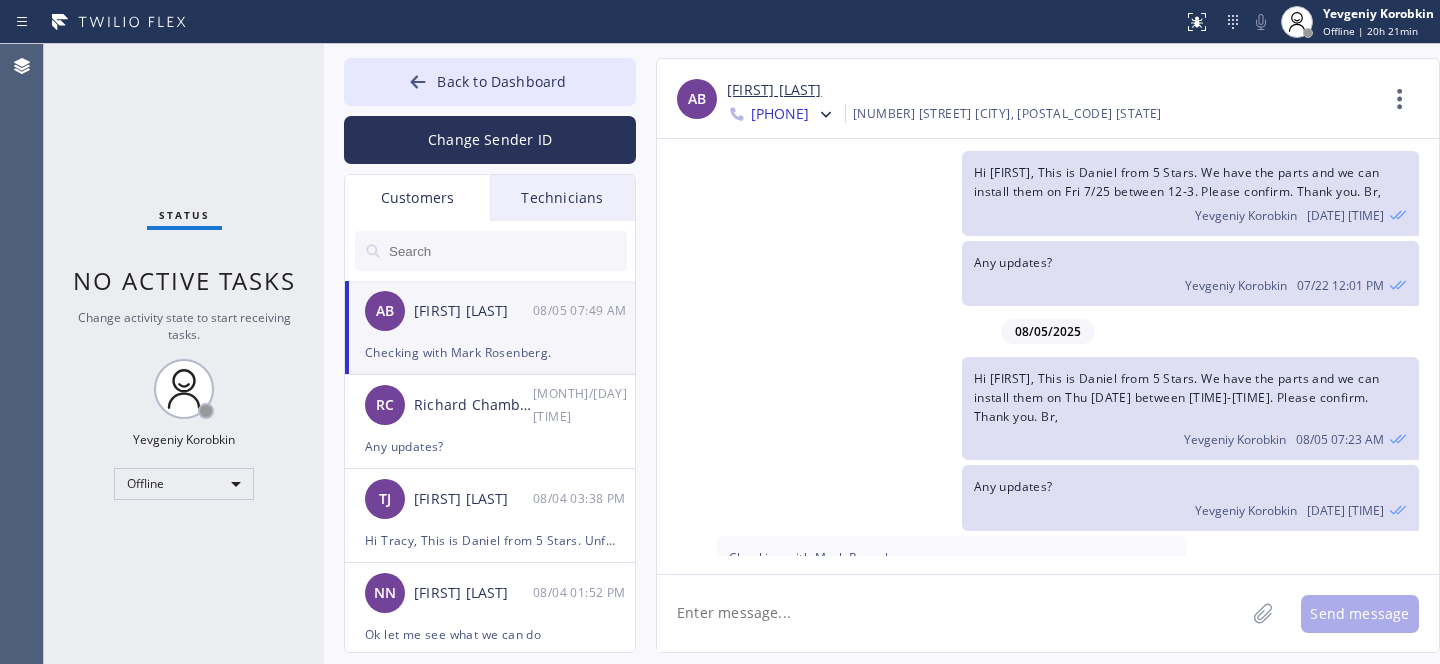 click 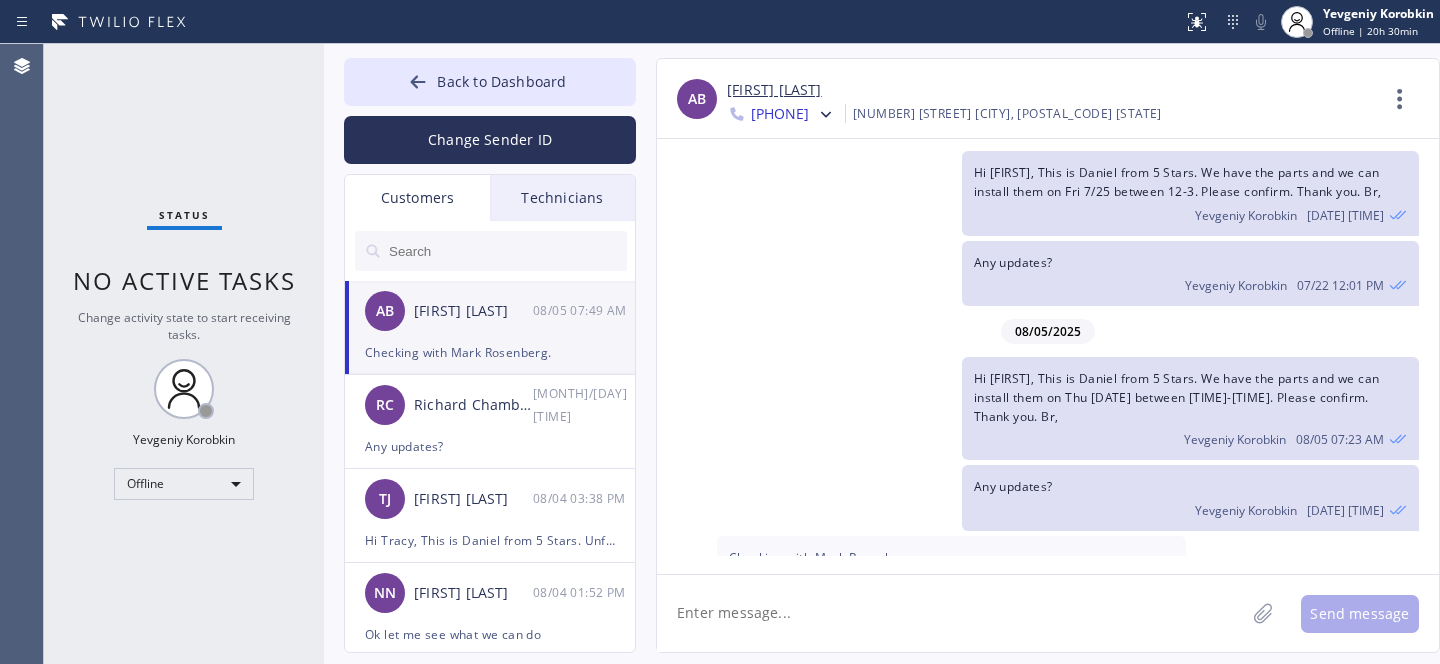 click on "AB [FIRST]  [LAST] [DATE] [TIME]" at bounding box center [491, 311] 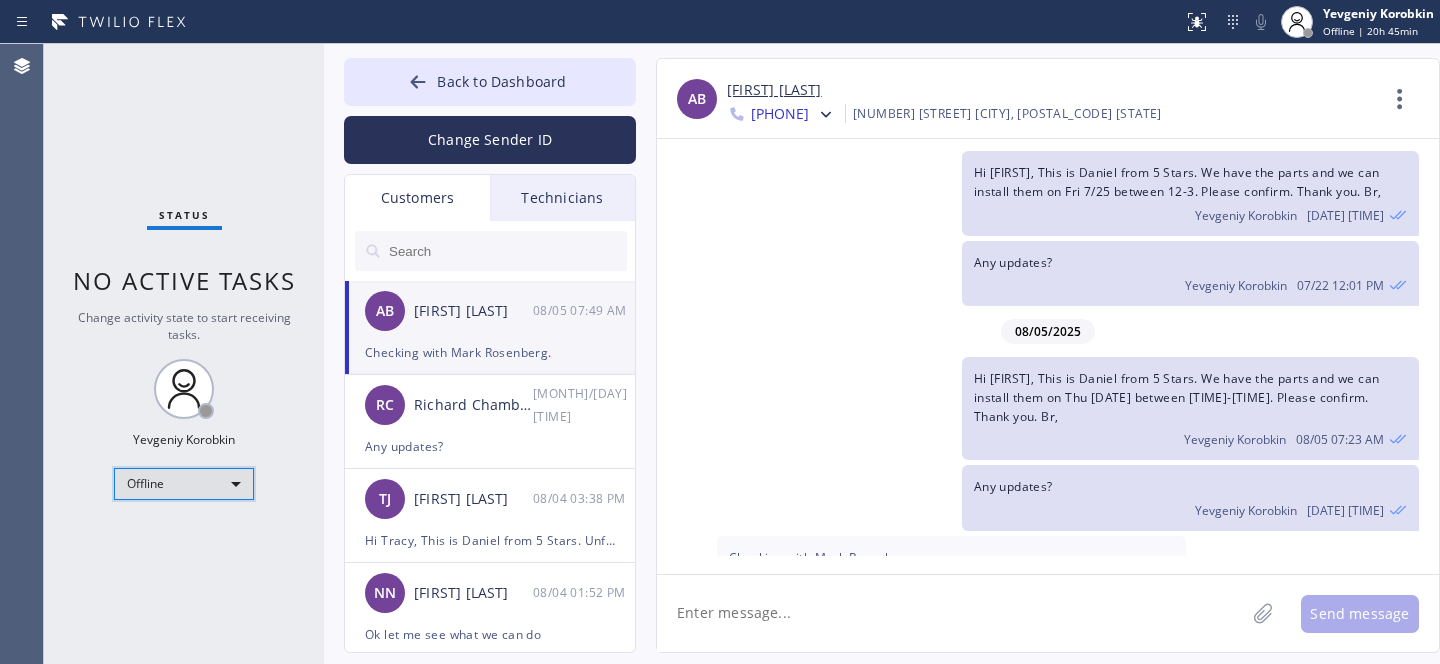click on "Offline" at bounding box center (184, 484) 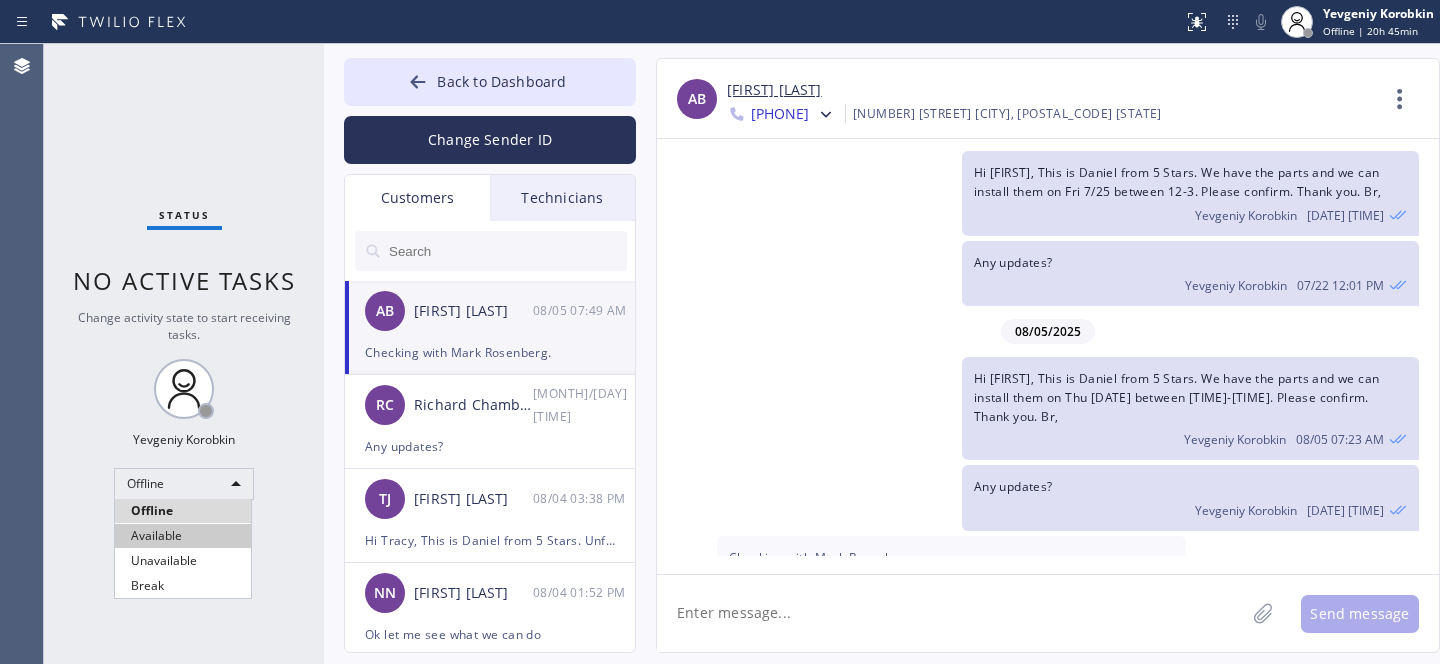 click on "Available" at bounding box center (183, 536) 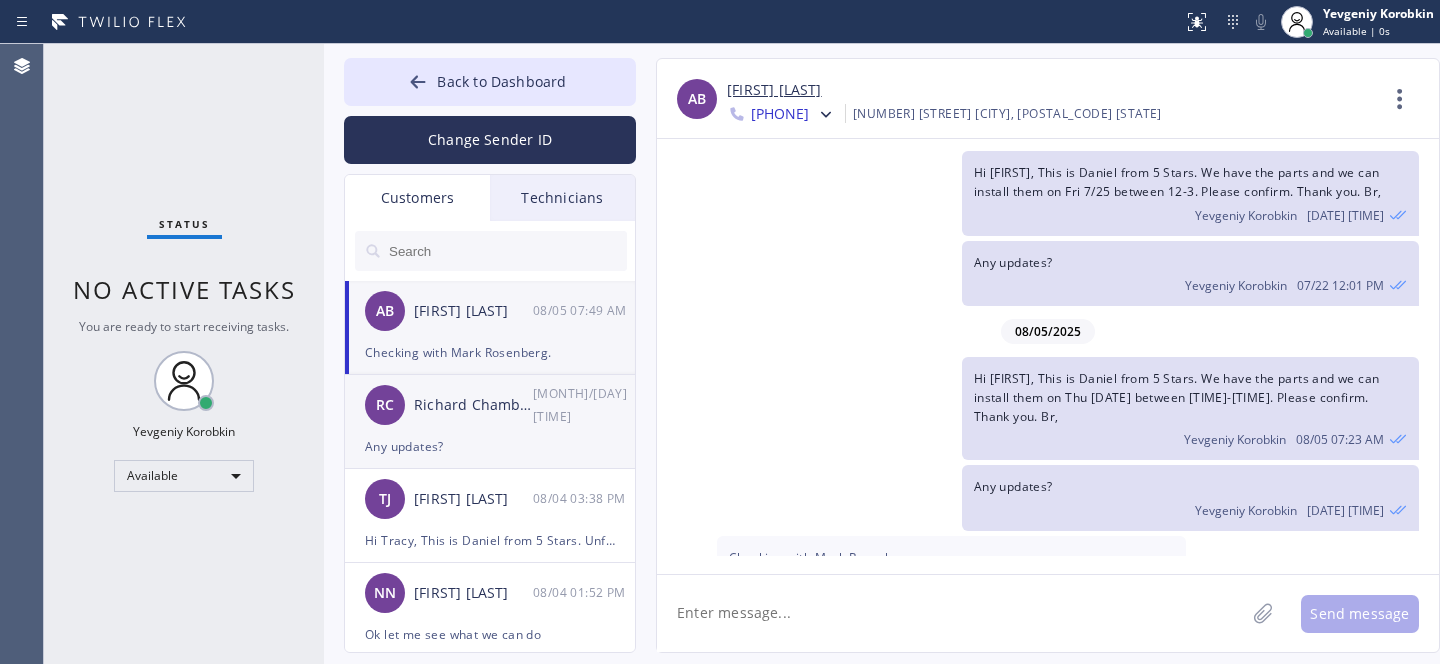 click on "RC [FIRST] [LAST] [MONTH]/[DAY] [TIME]" at bounding box center [491, 405] 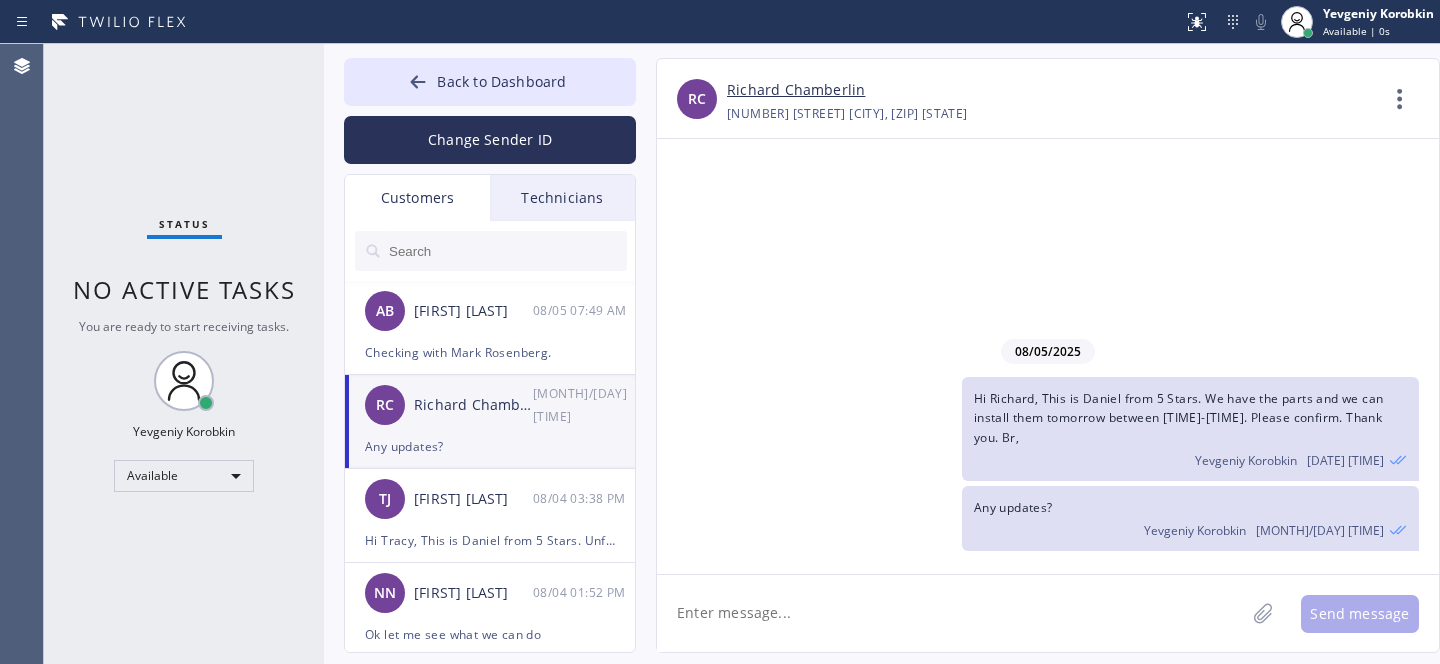 scroll, scrollTop: 0, scrollLeft: 0, axis: both 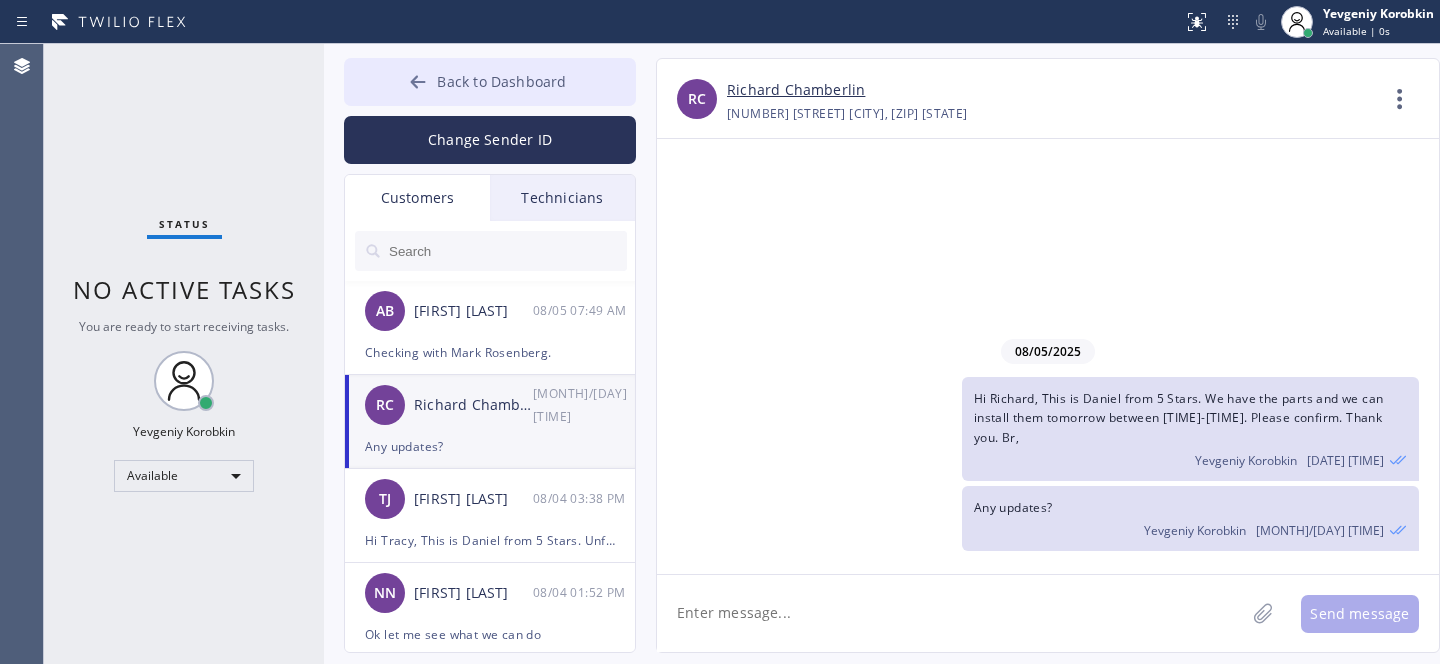 click on "Back to Dashboard" at bounding box center (501, 81) 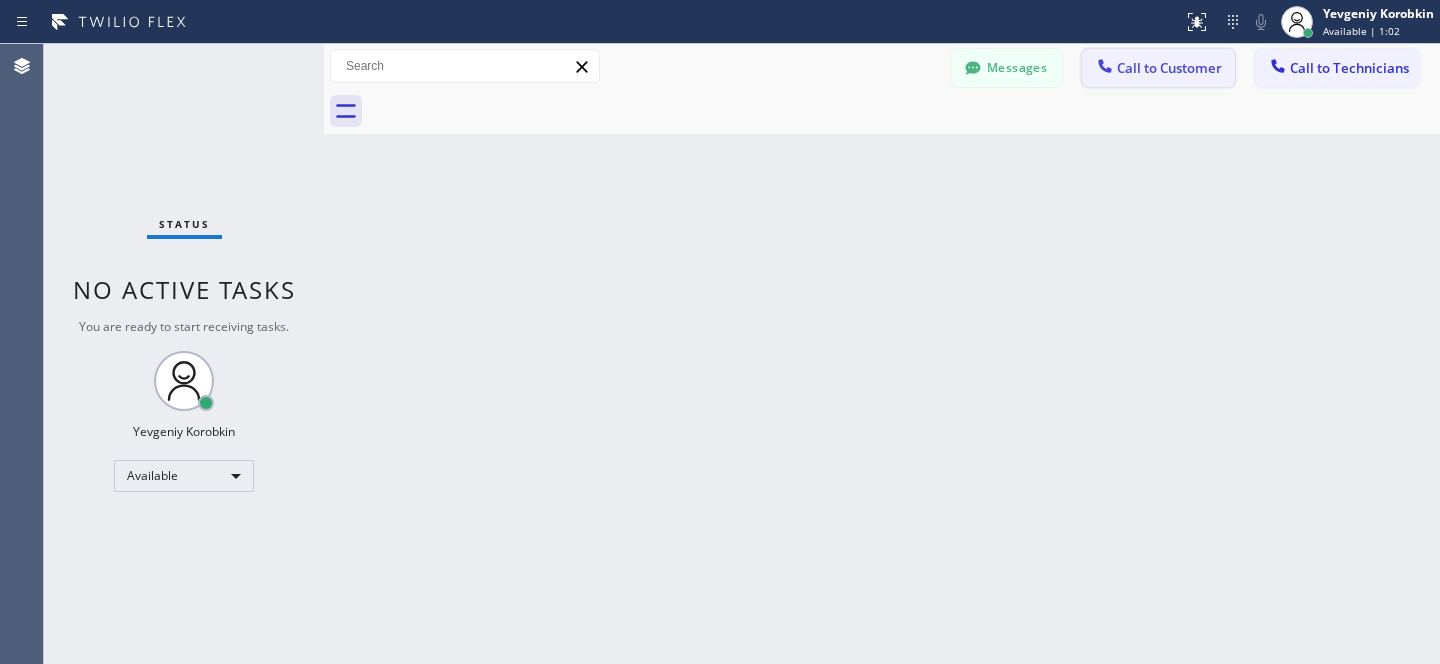 click on "Call to Customer" at bounding box center (1158, 68) 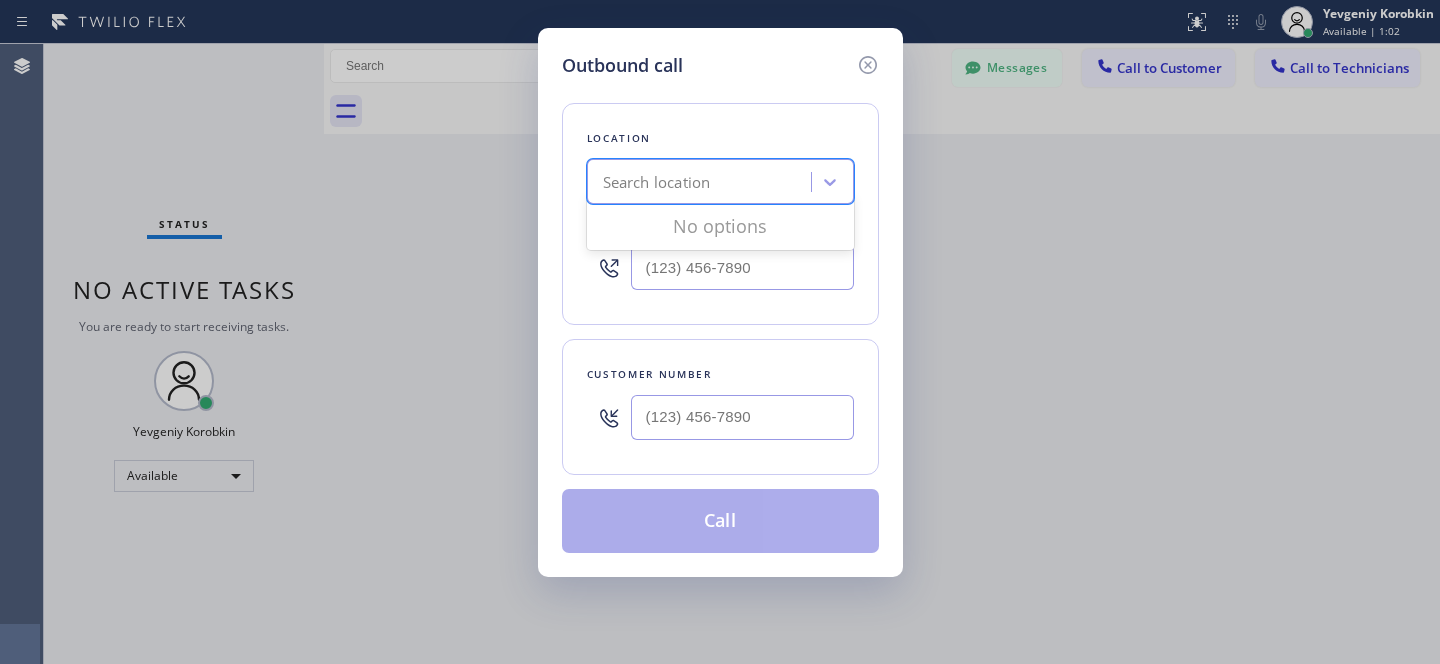 click on "Search location" at bounding box center [702, 182] 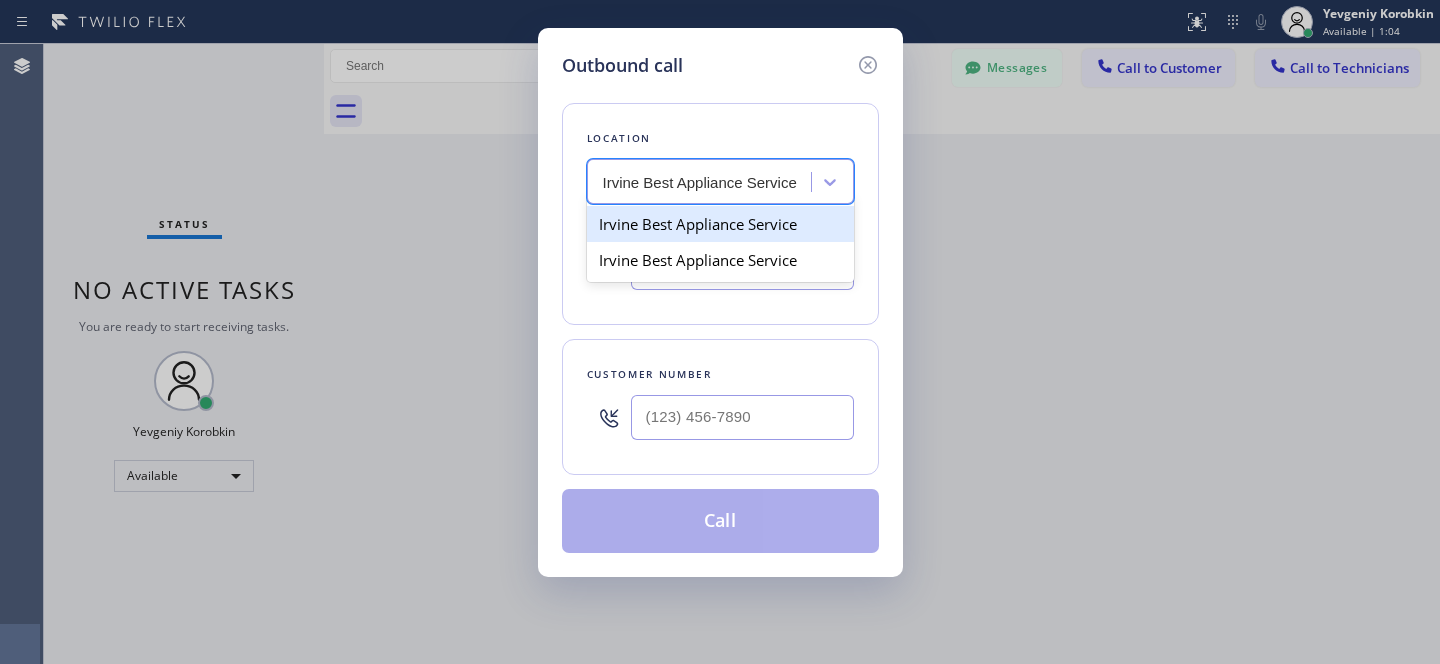 scroll, scrollTop: 0, scrollLeft: 0, axis: both 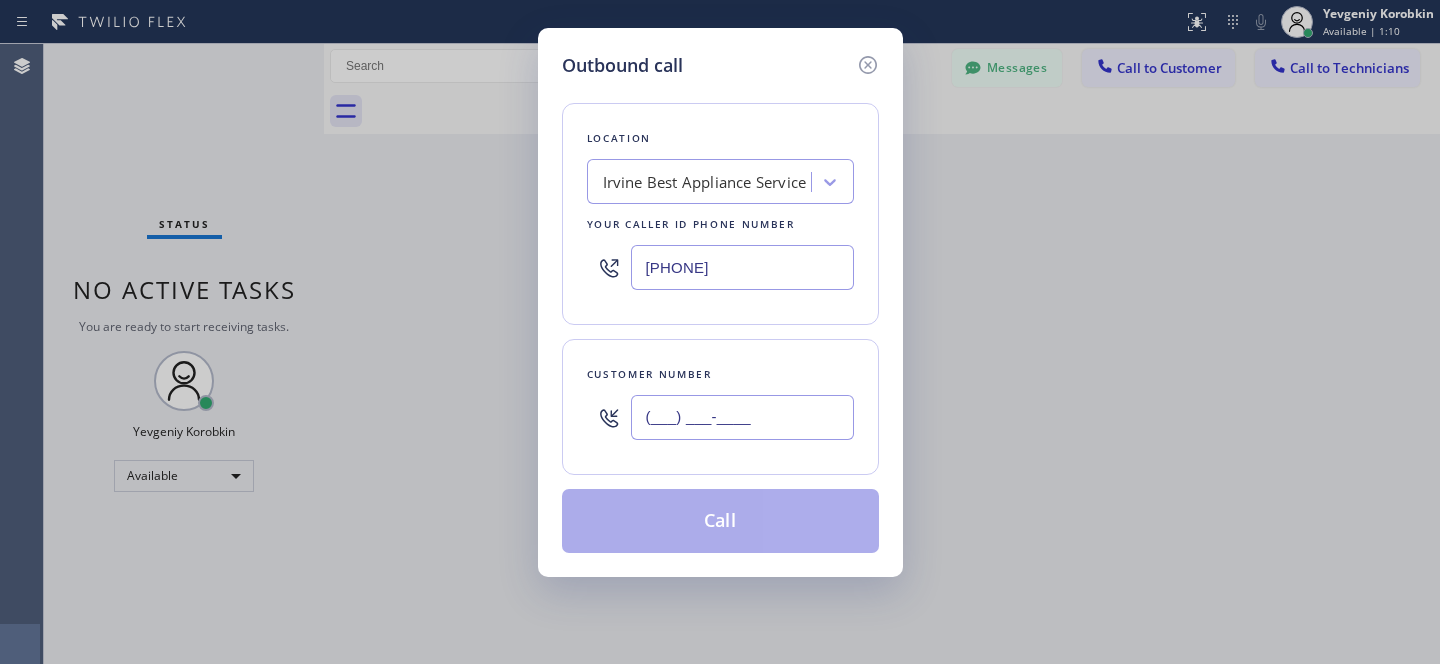 drag, startPoint x: 782, startPoint y: 401, endPoint x: 801, endPoint y: 408, distance: 20.248457 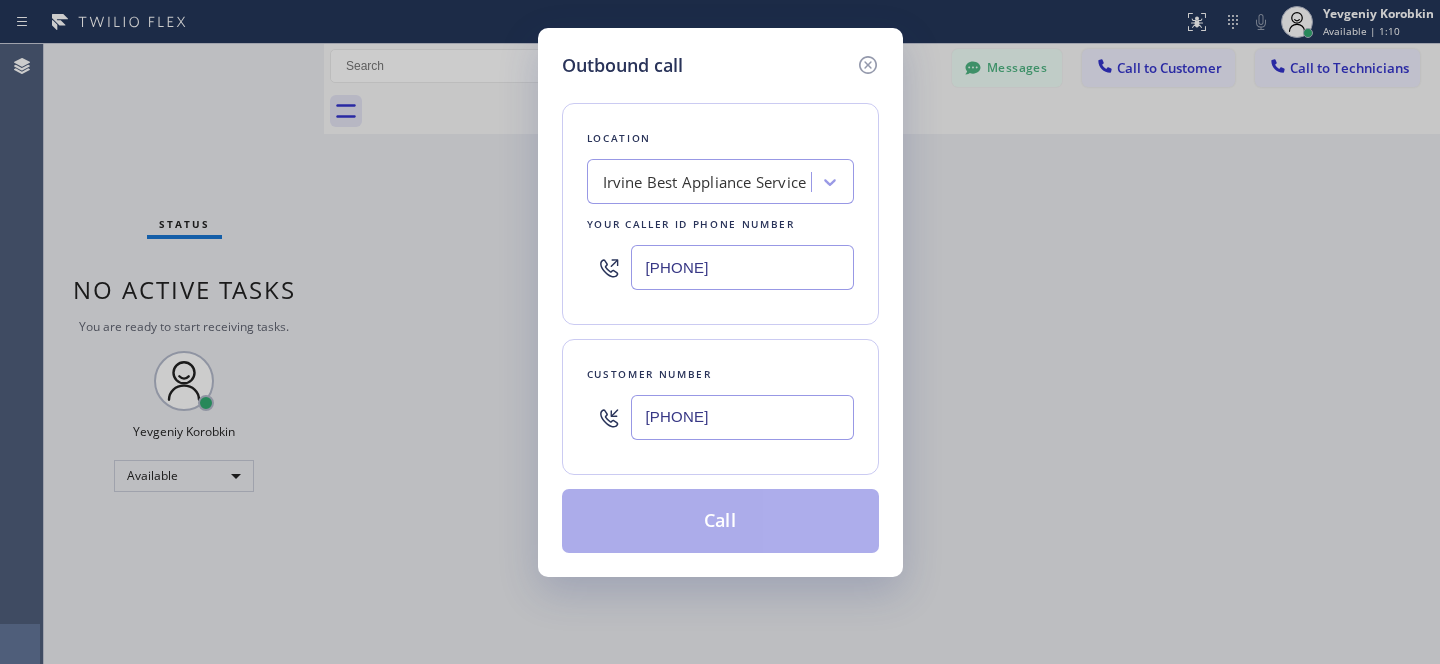 type on "[PHONE]" 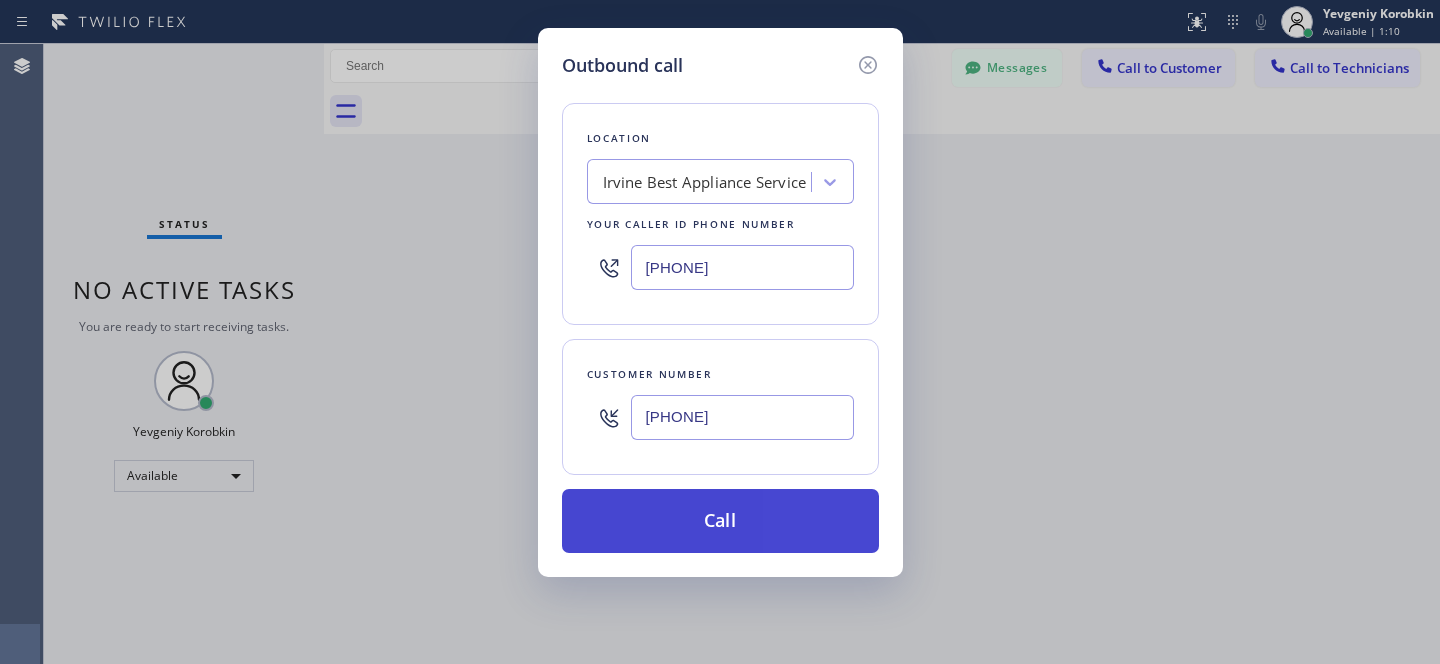 click on "Call" at bounding box center [720, 521] 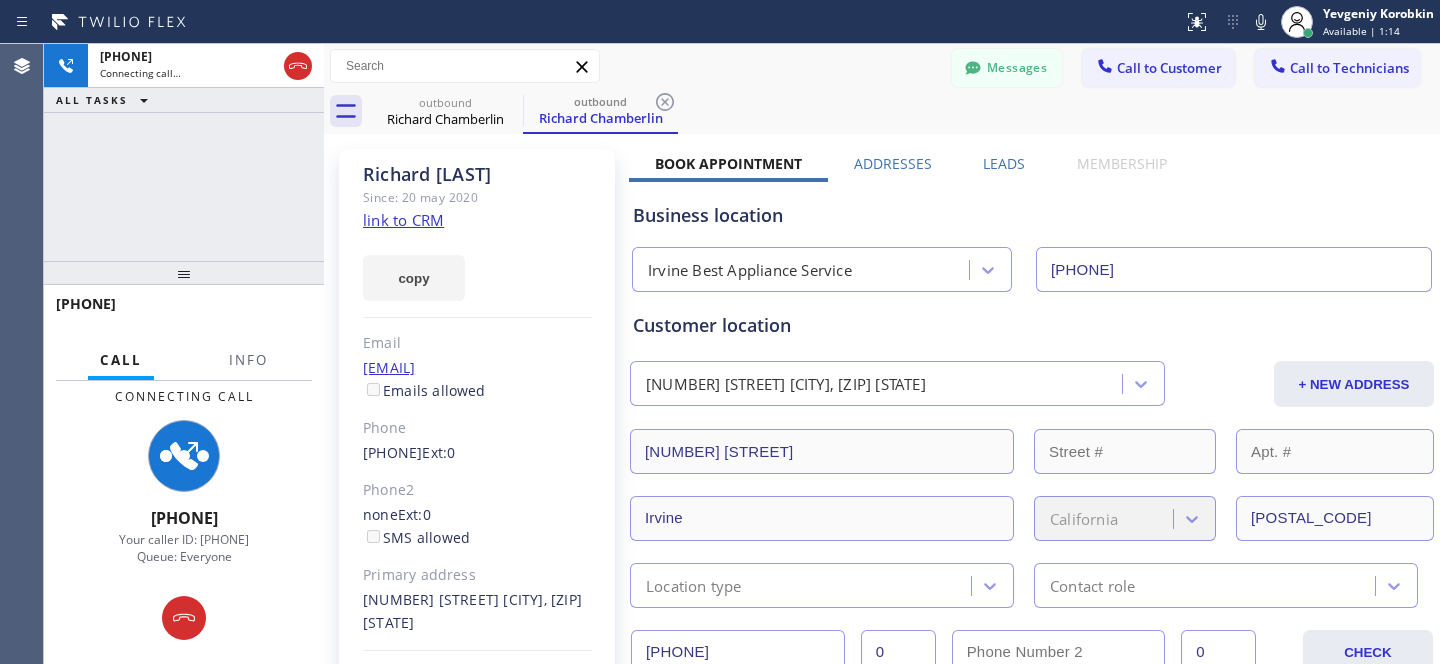 type on "[PHONE]" 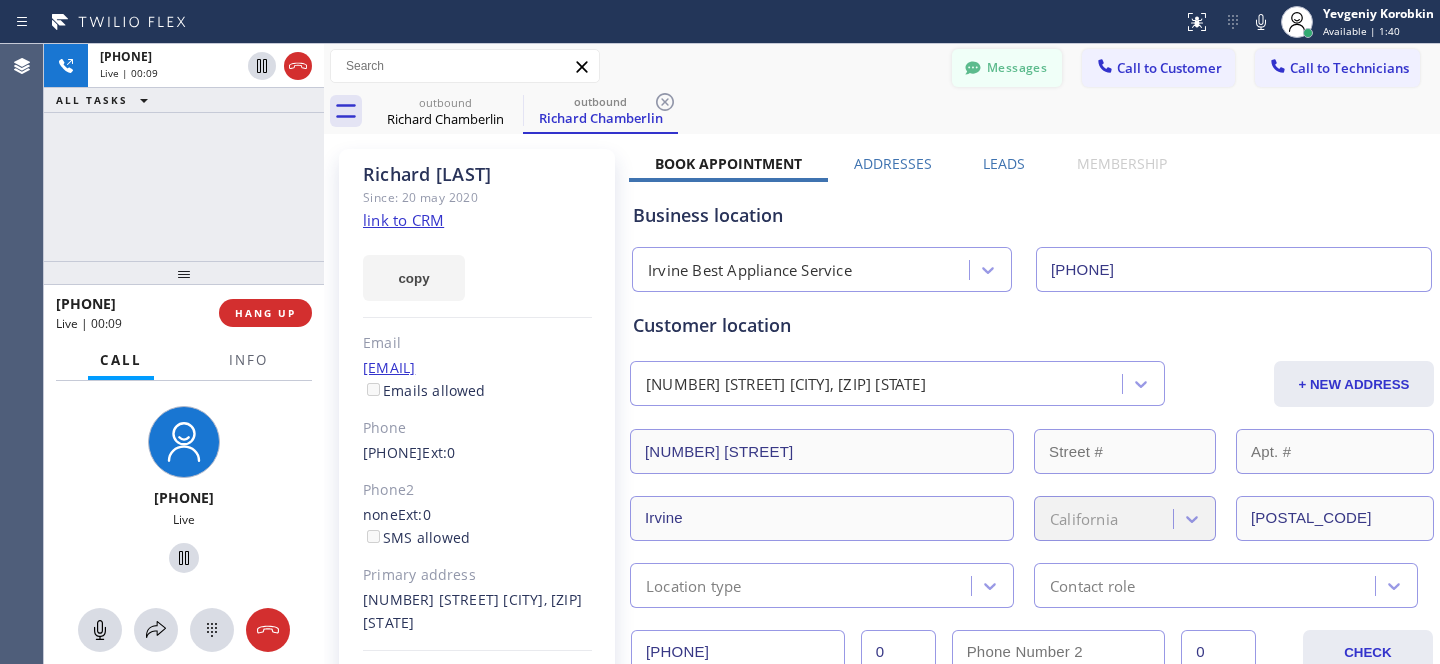 click on "Messages" at bounding box center [1007, 68] 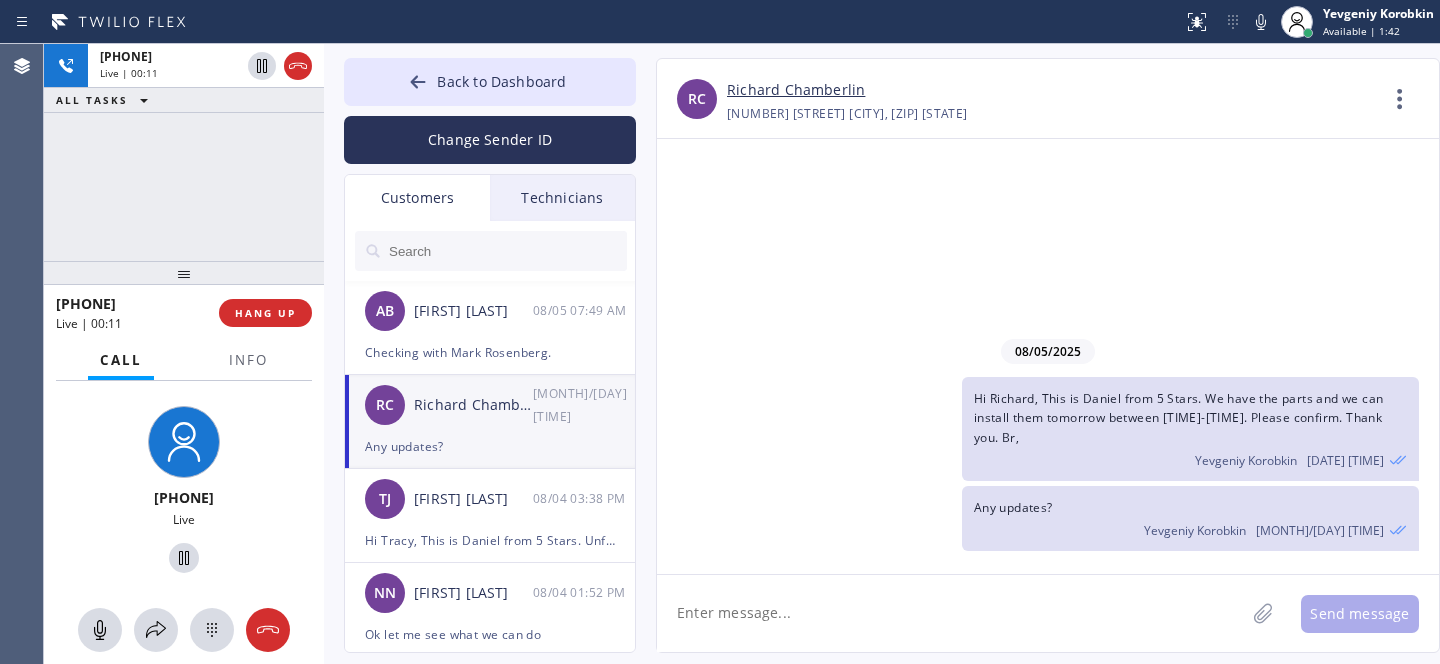 click 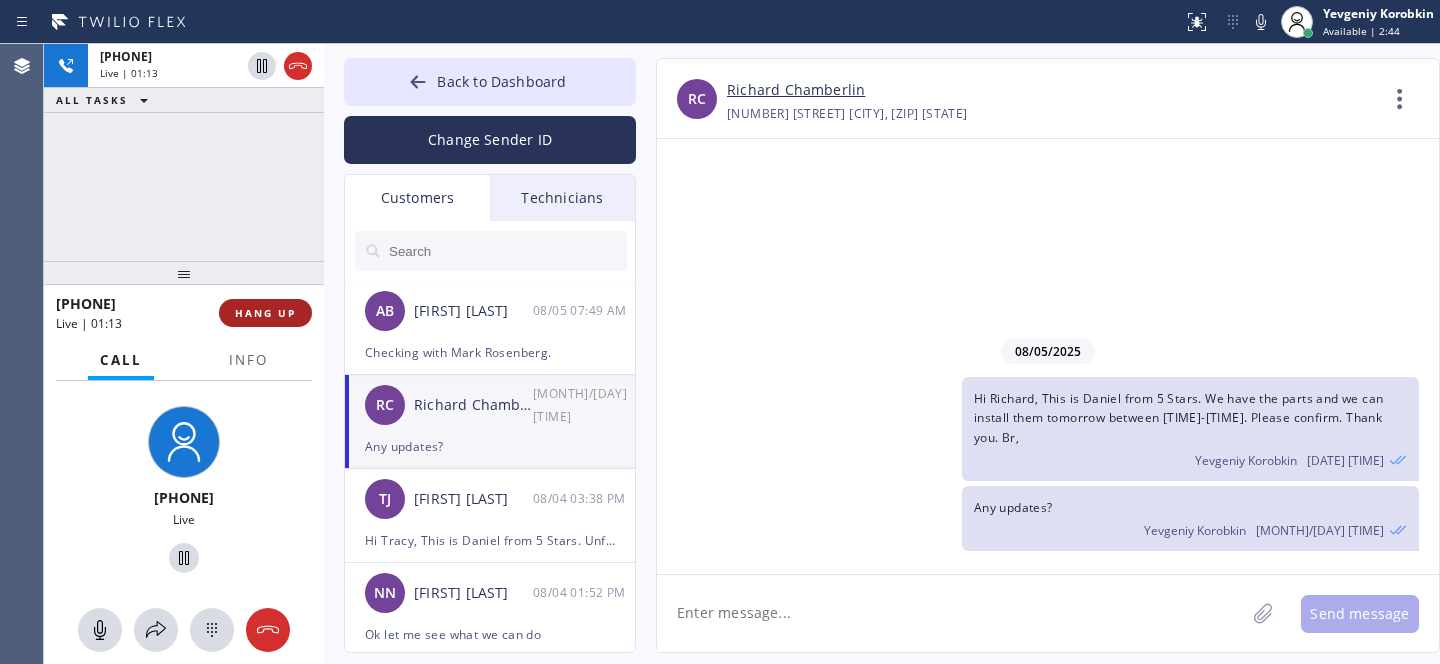 click on "HANG UP" at bounding box center [265, 313] 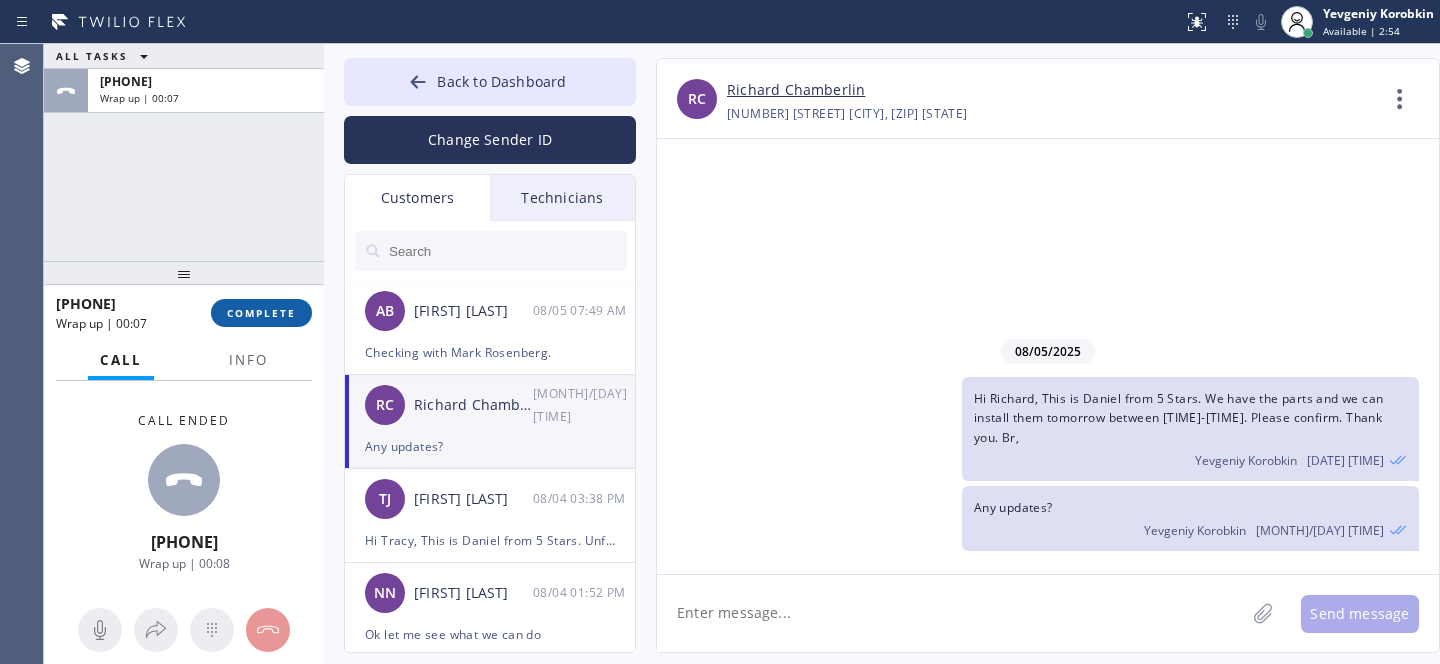 click on "COMPLETE" at bounding box center [261, 313] 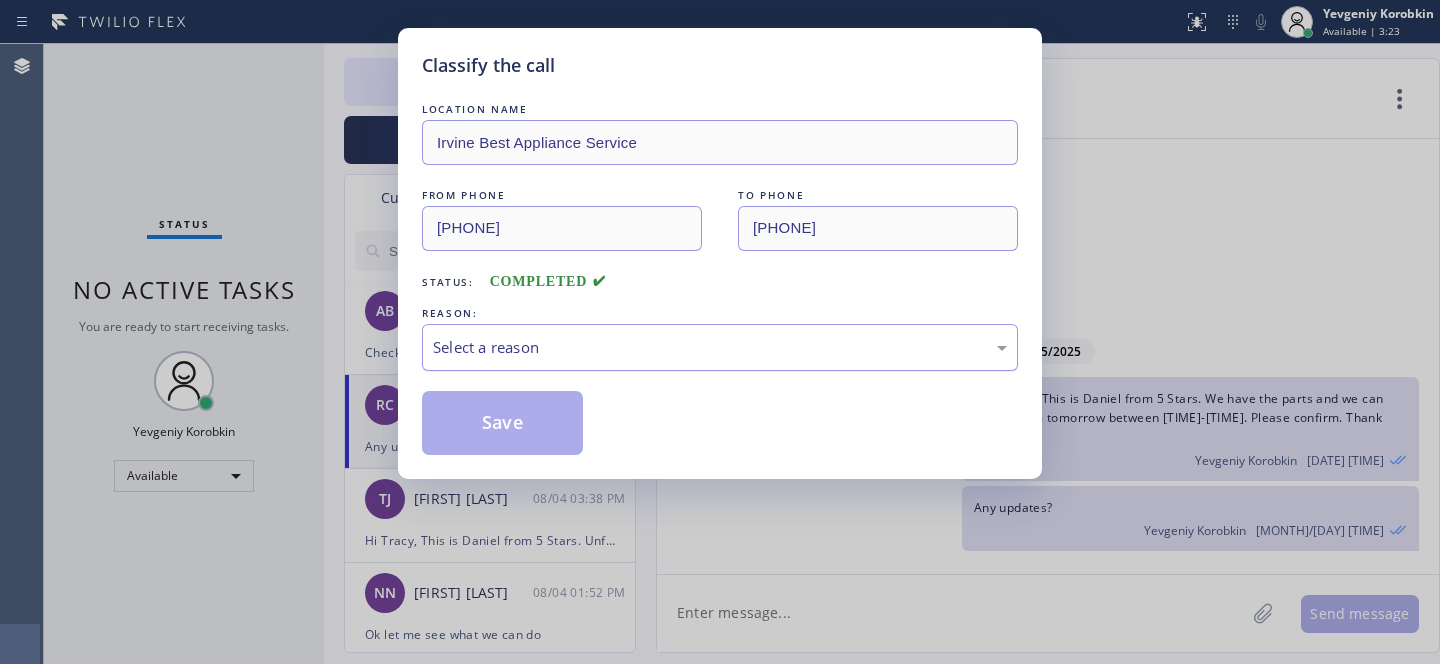 drag, startPoint x: 658, startPoint y: 361, endPoint x: 631, endPoint y: 369, distance: 28.160255 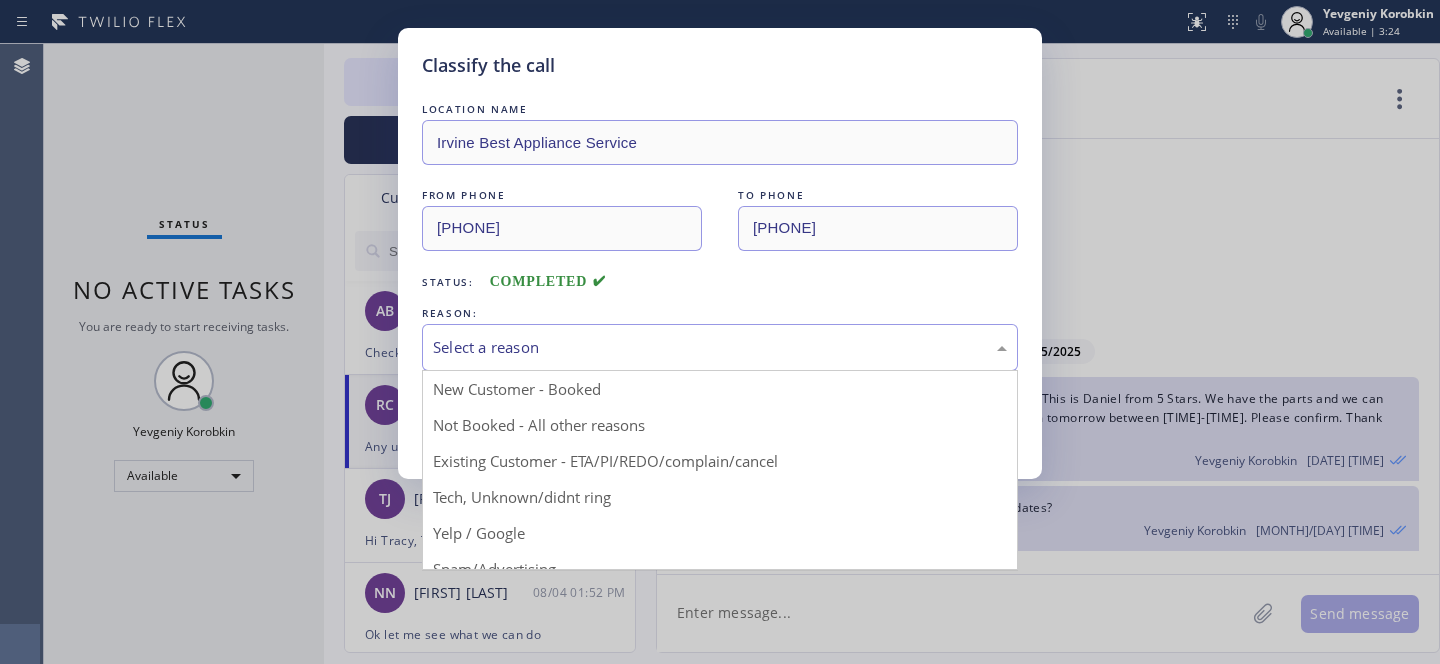 drag, startPoint x: 586, startPoint y: 451, endPoint x: 520, endPoint y: 421, distance: 72.498276 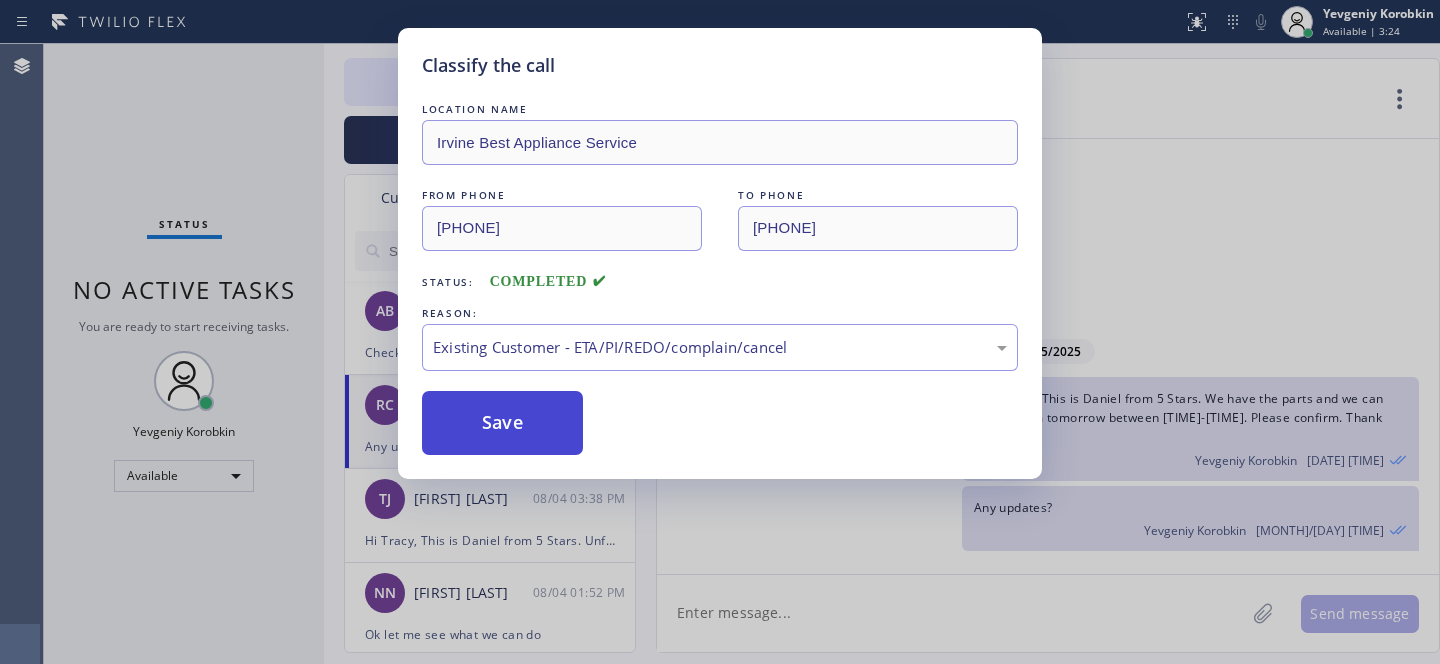 click on "Save" at bounding box center (502, 423) 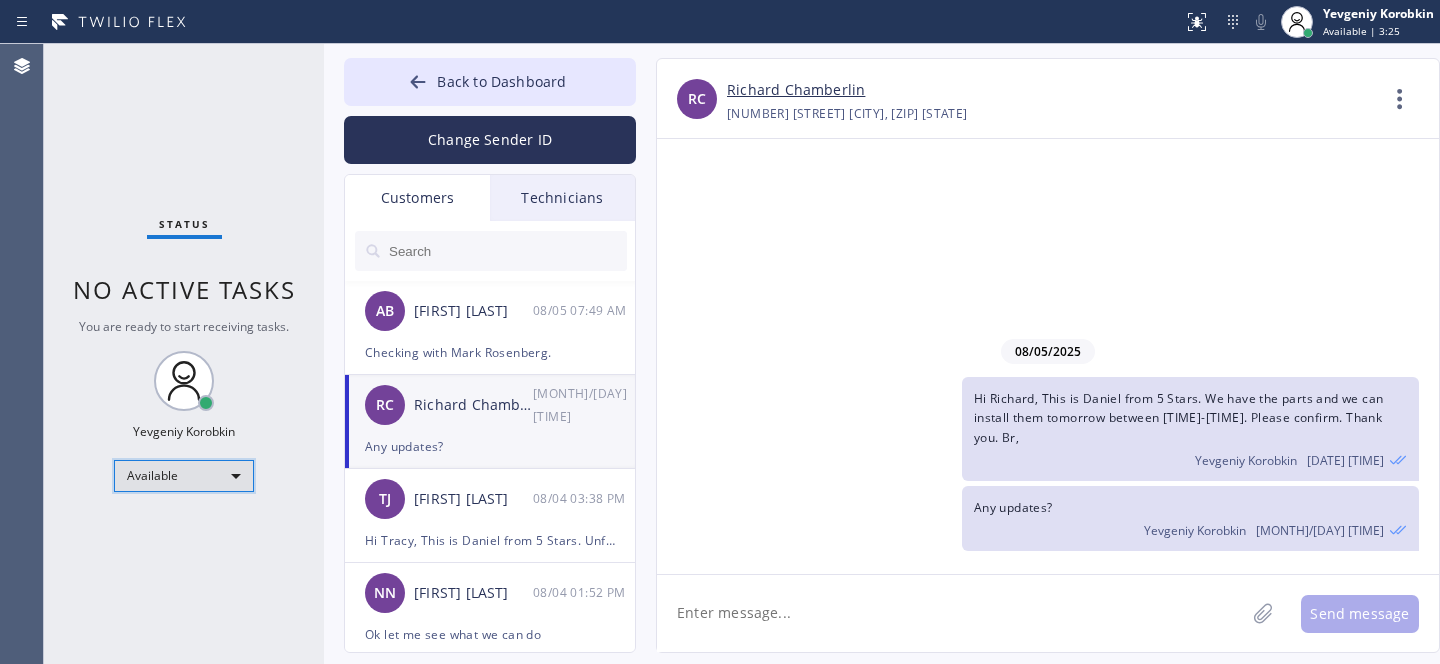 click on "Available" at bounding box center (184, 476) 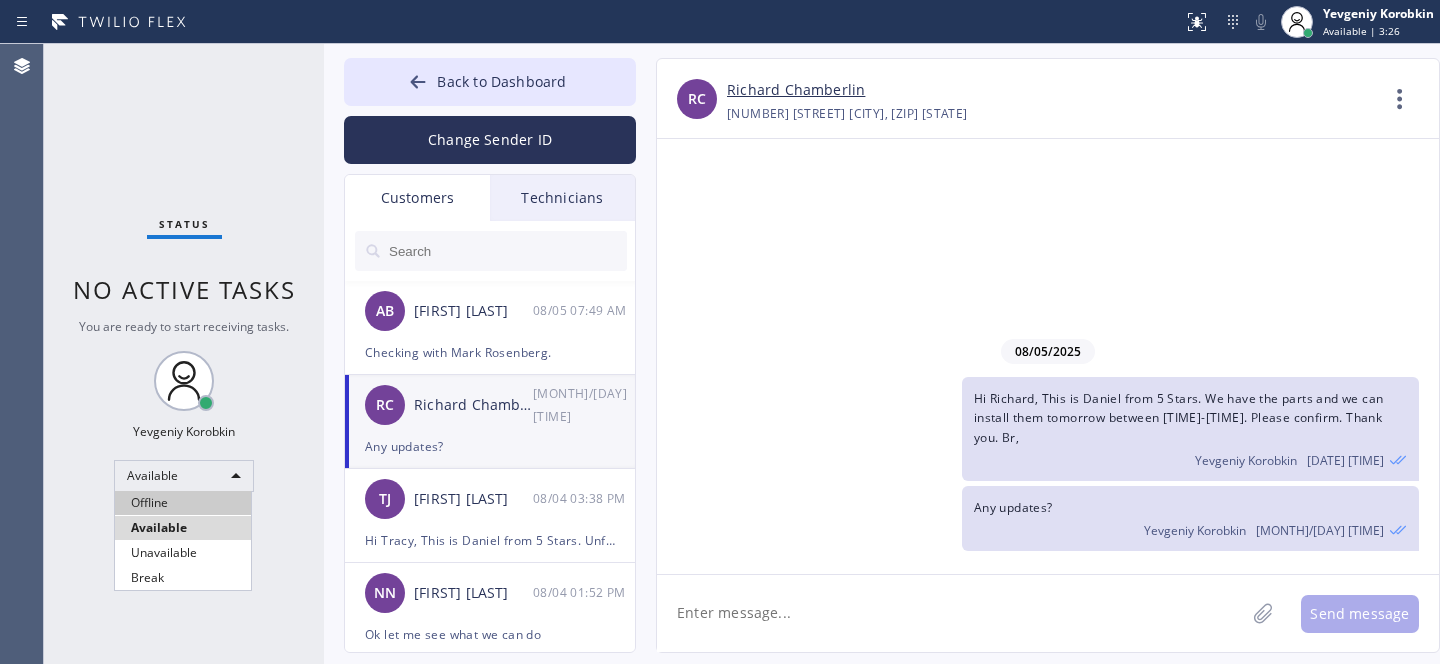 click on "Offline" at bounding box center (183, 503) 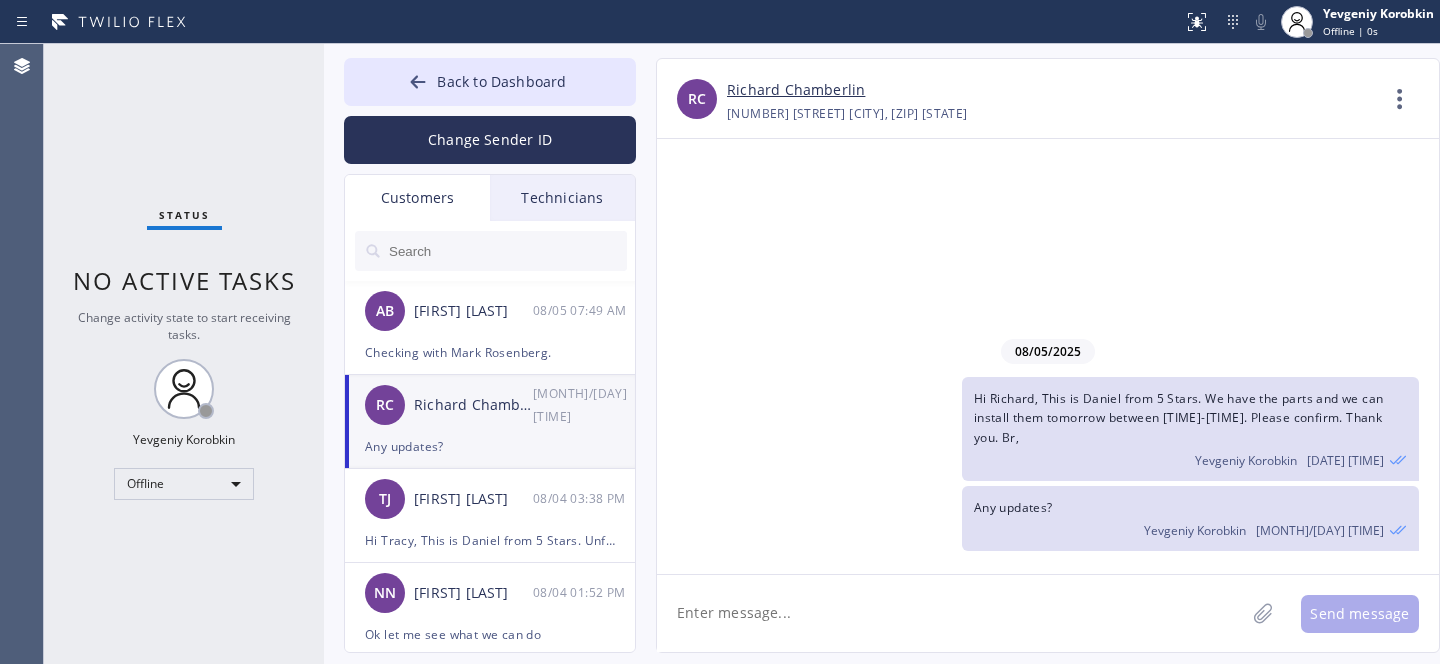 click on "RC [FIRST] [LAST] [MONTH]/[DAY] [TIME]" at bounding box center [491, 405] 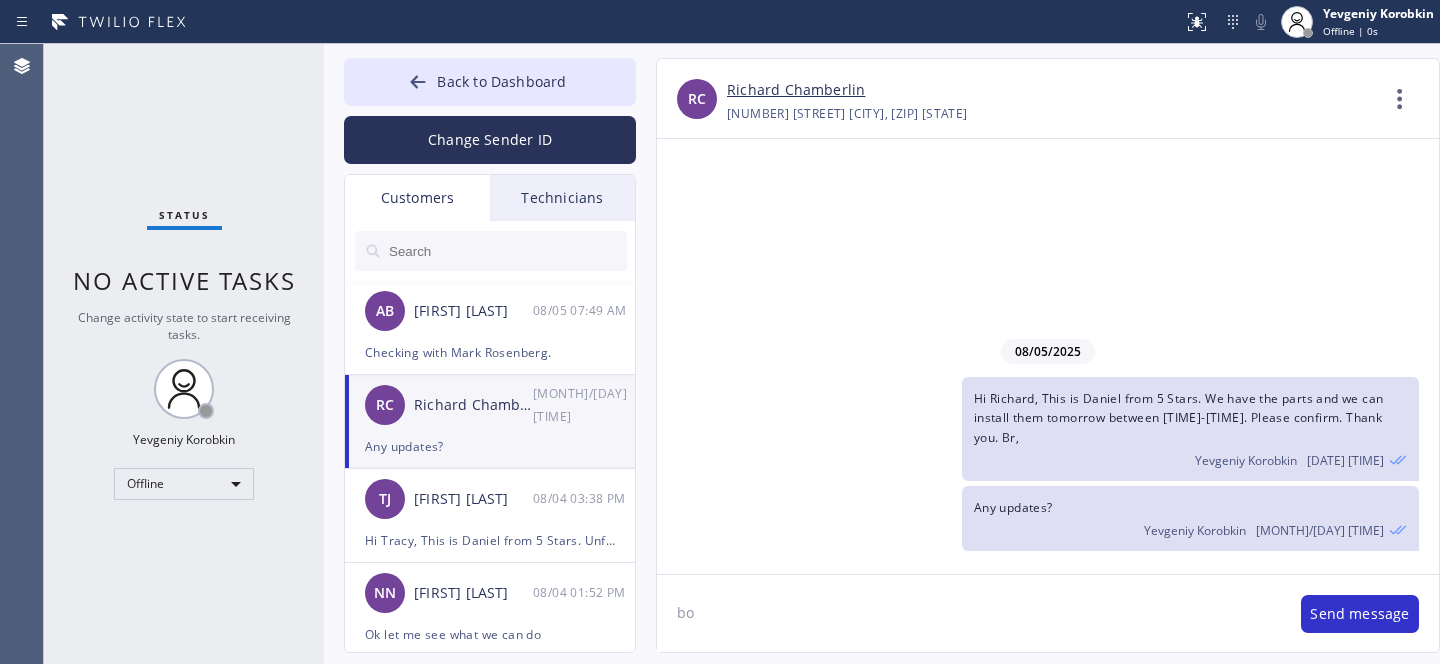 type on "b" 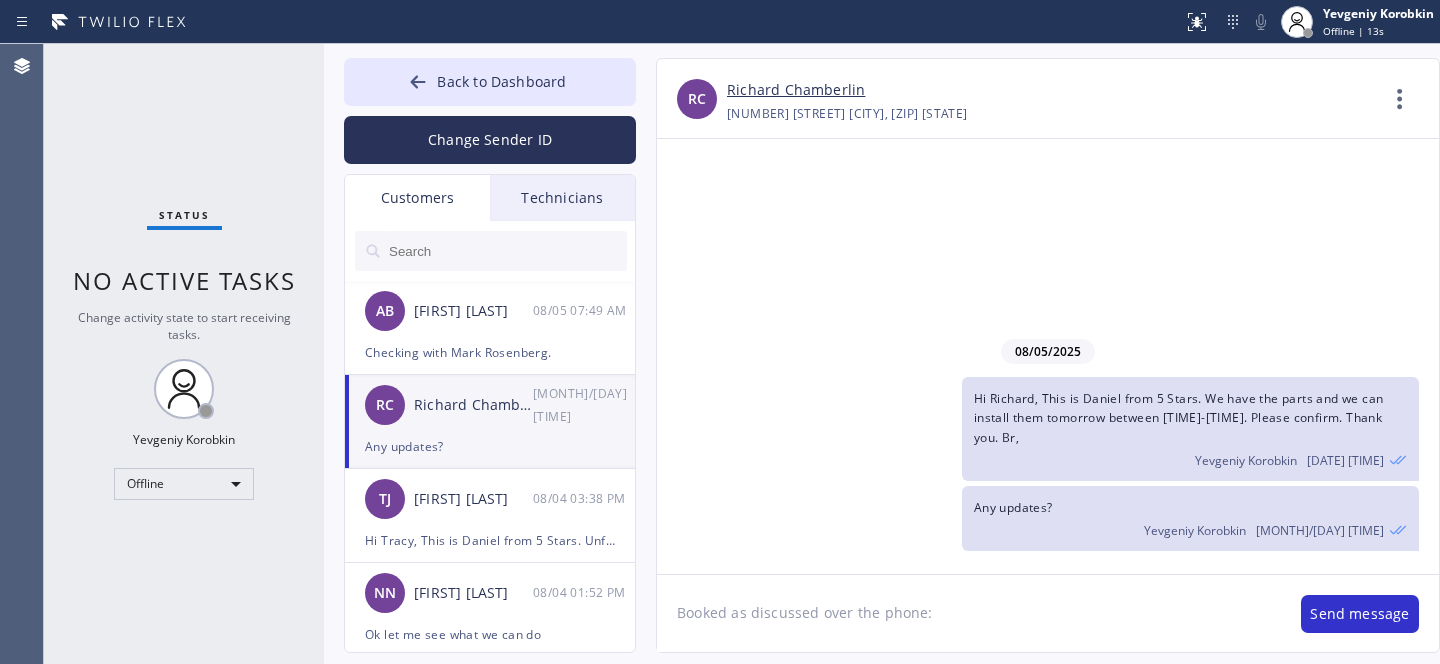 paste on "[DATE]	[TIME] - [TIME]" 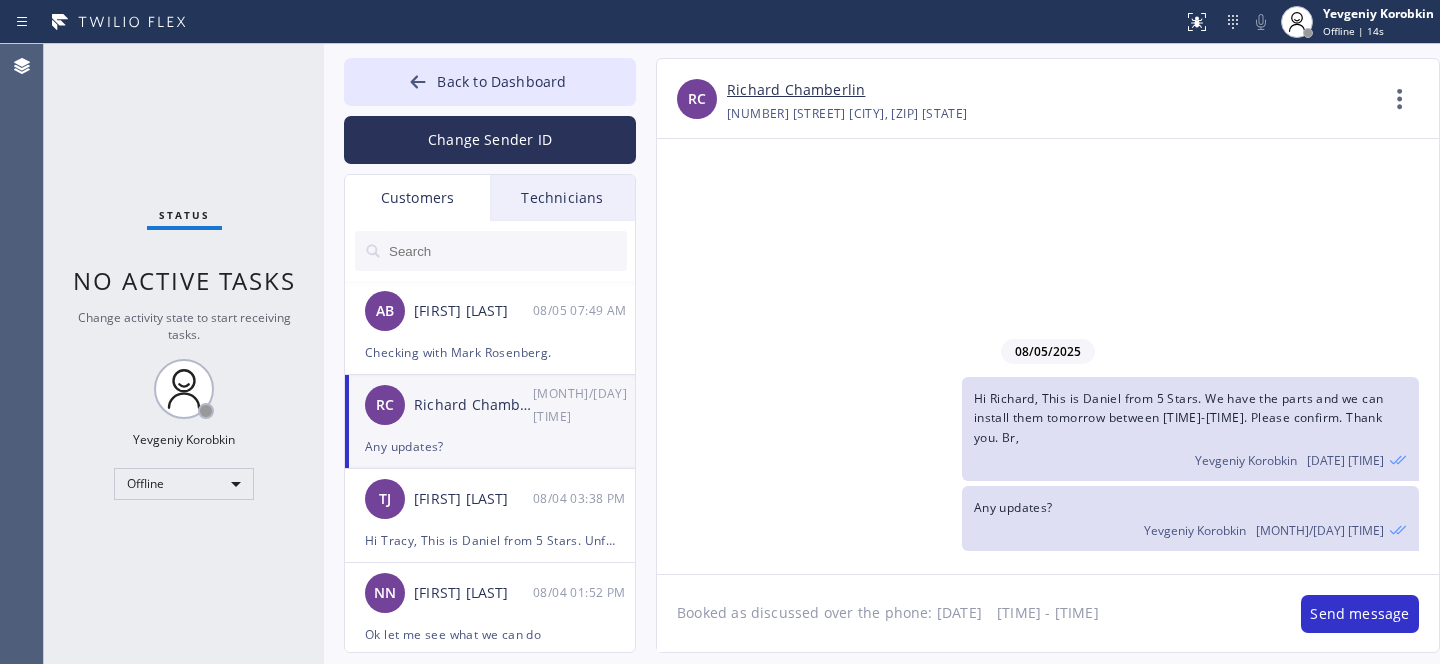 click on "Booked as discussed over the phone: [DATE]	[TIME] - [TIME]" 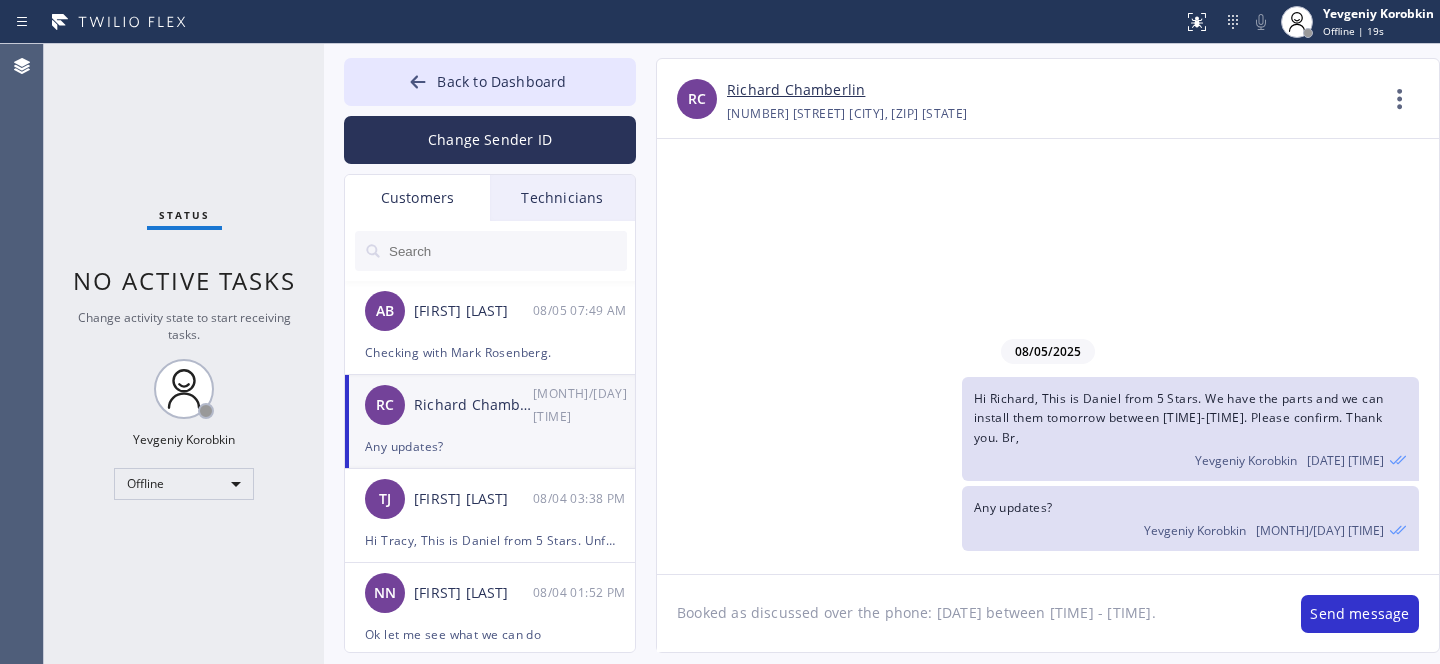 click on "Booked as discussed over the phone: [DATE] between [TIME] - [TIME]." 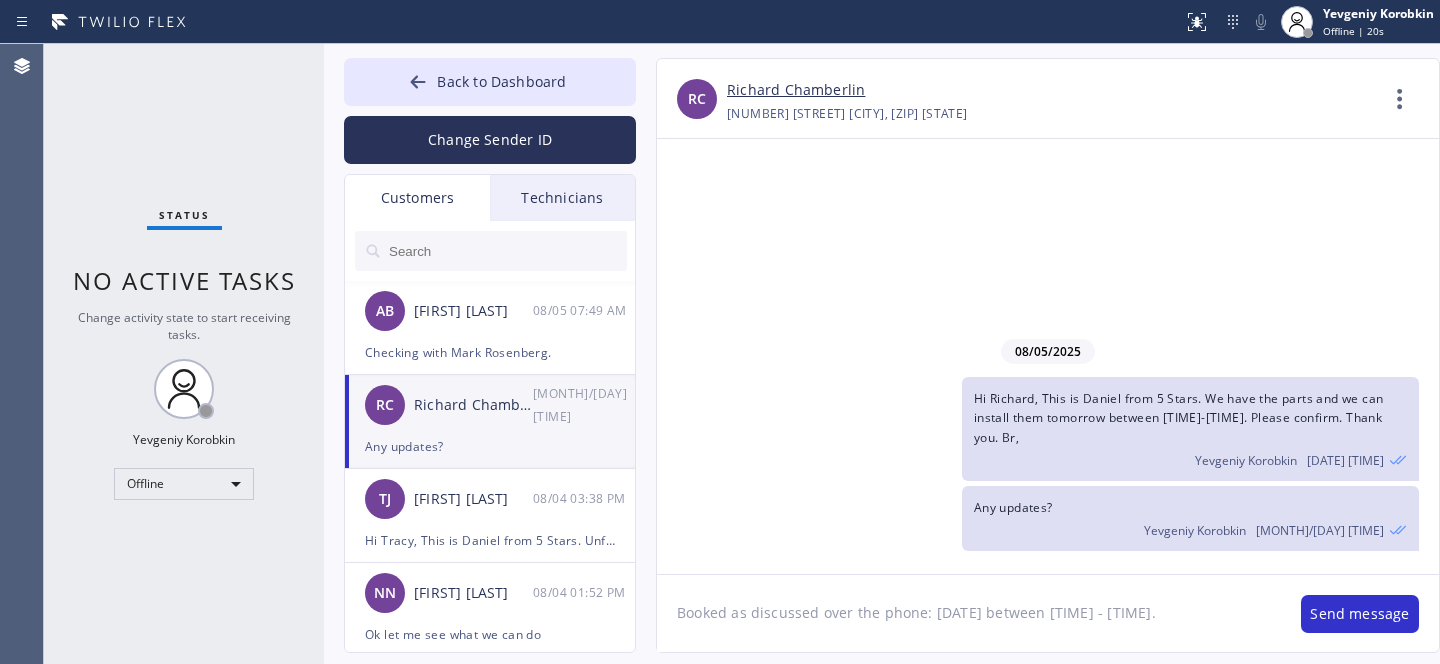 click on "Booked as discussed over the phone: [DATE] between [TIME] - [TIME]." 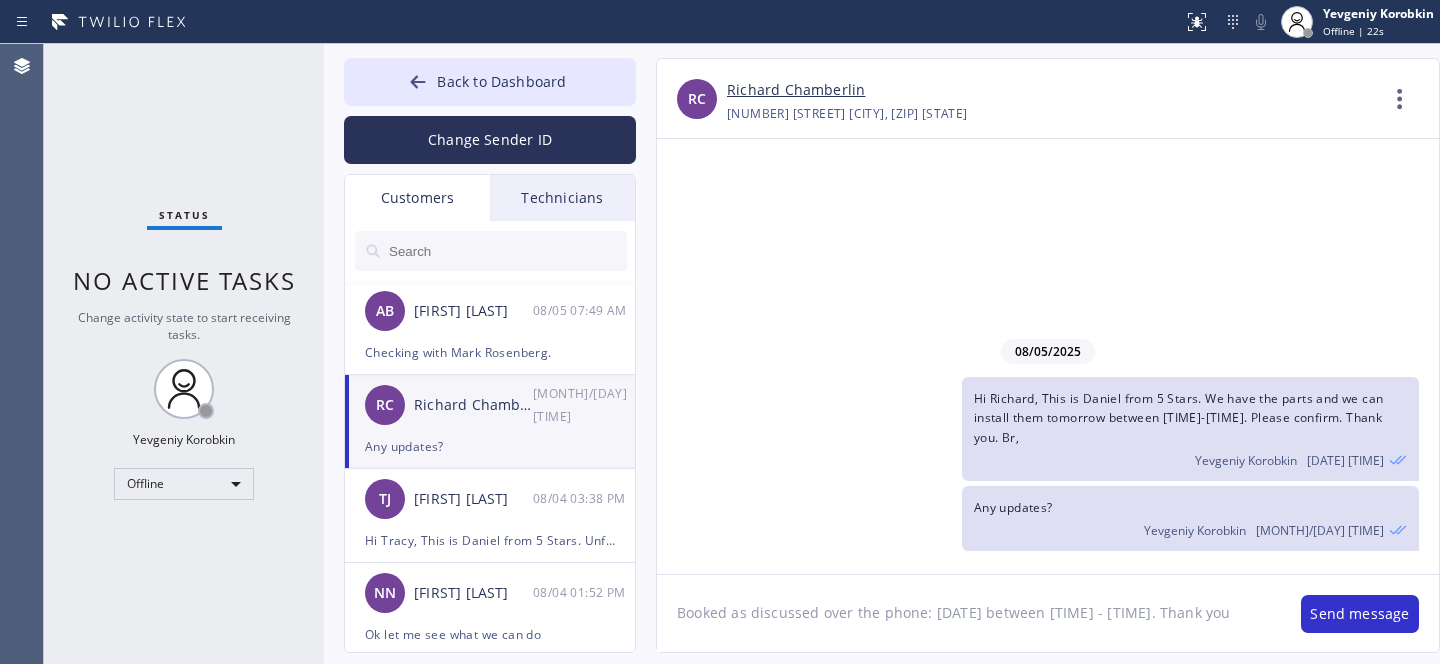 type on "Booked as discussed over the phone: 08/06/2025 between 9am - 12pm. Thank you." 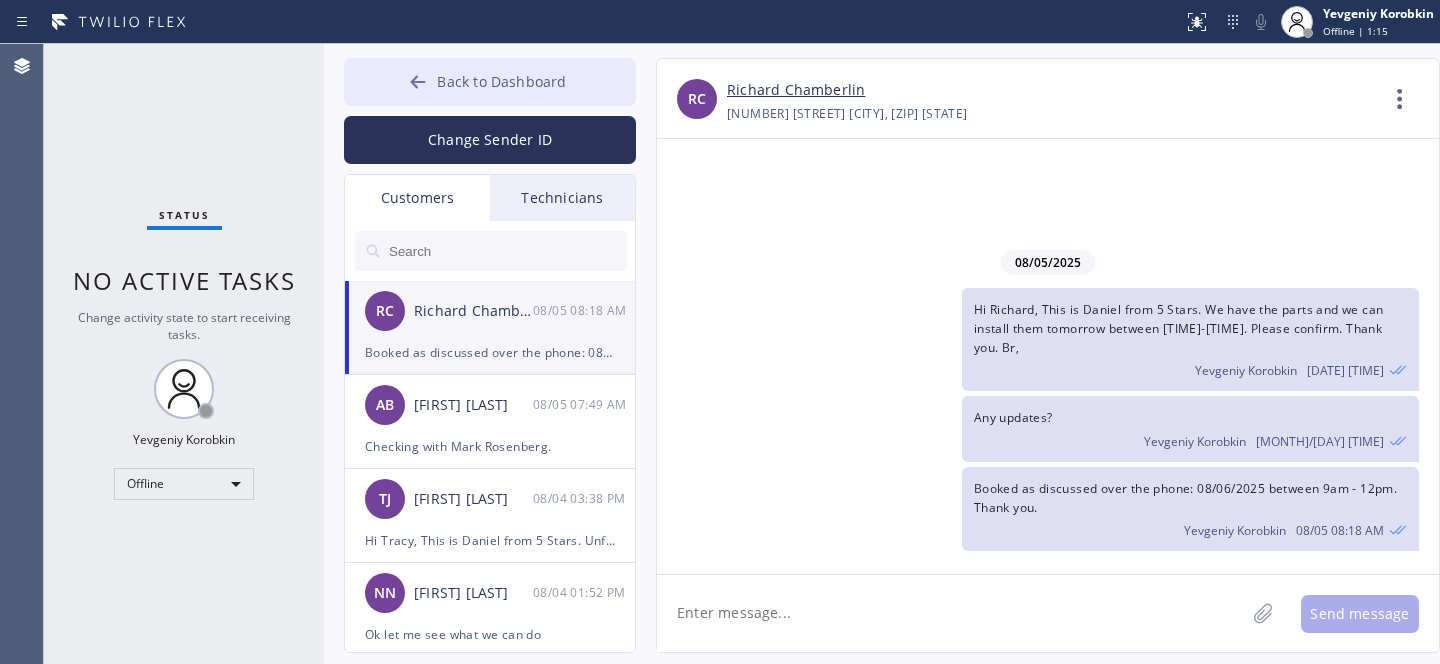 click on "Back to Dashboard" at bounding box center (501, 81) 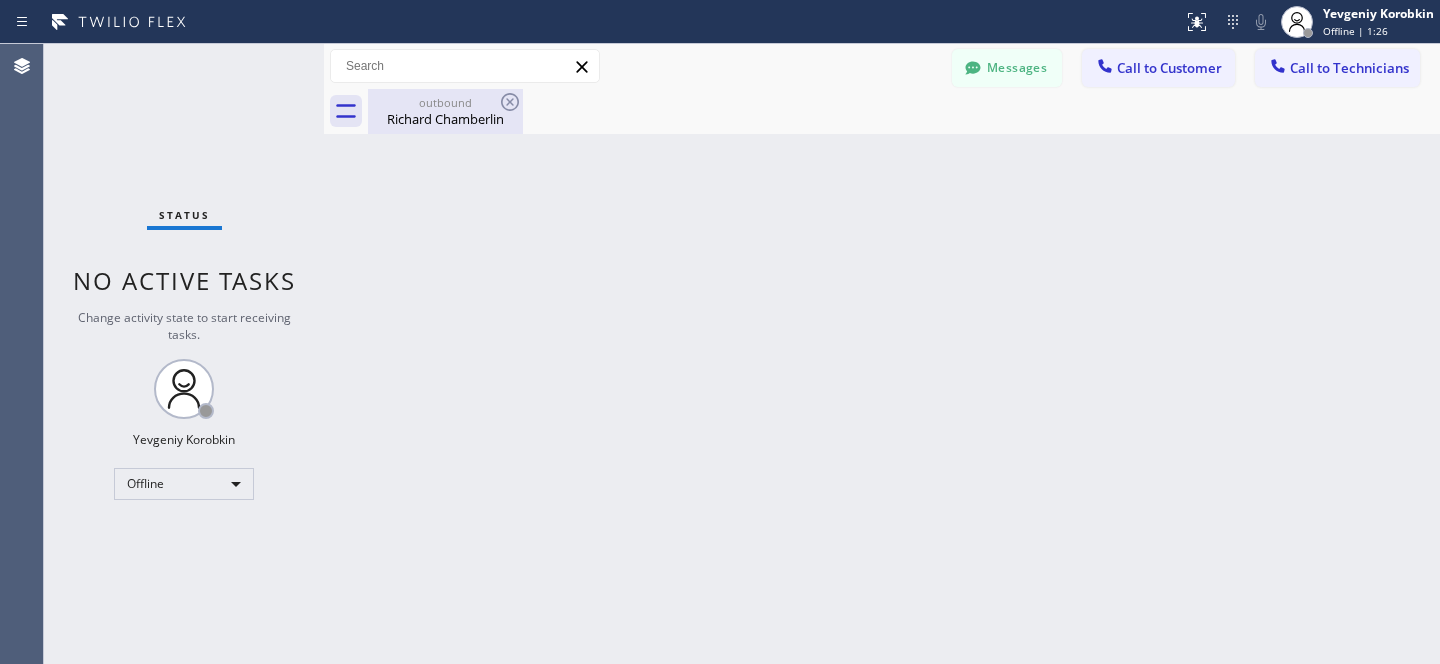 drag, startPoint x: 484, startPoint y: 122, endPoint x: 518, endPoint y: 120, distance: 34.058773 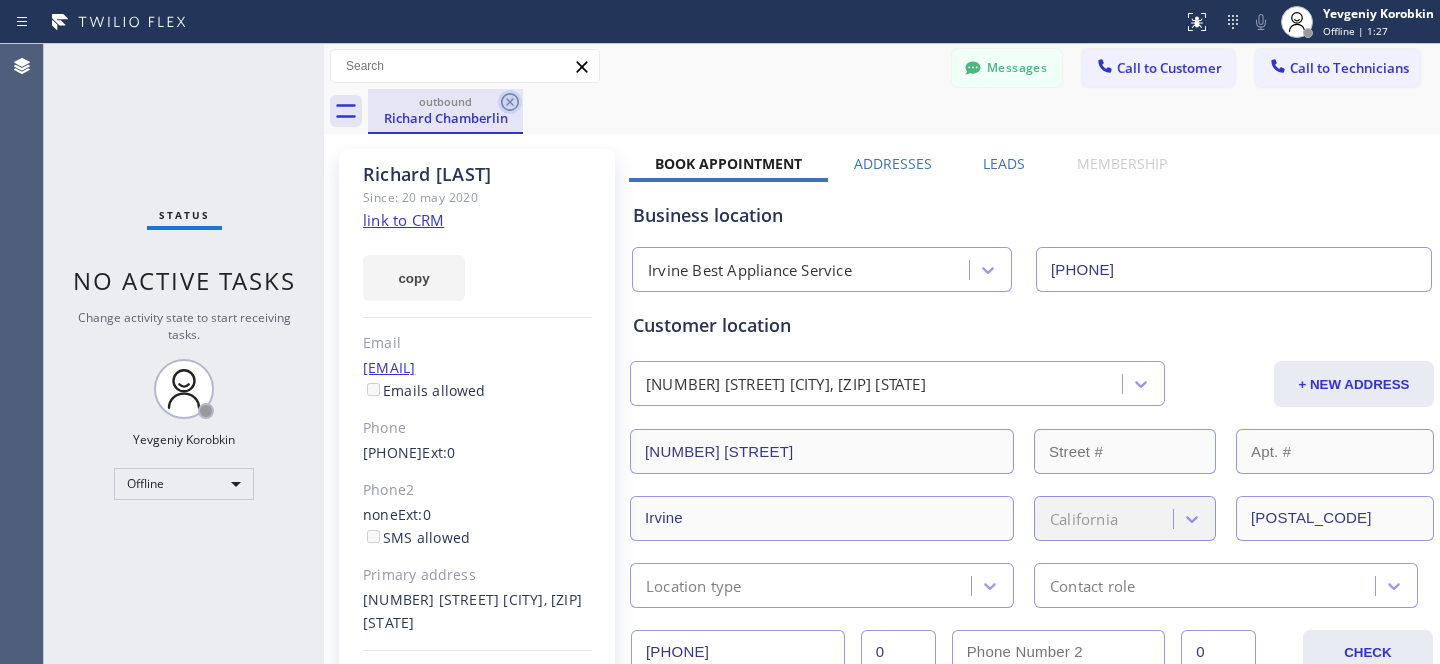 click 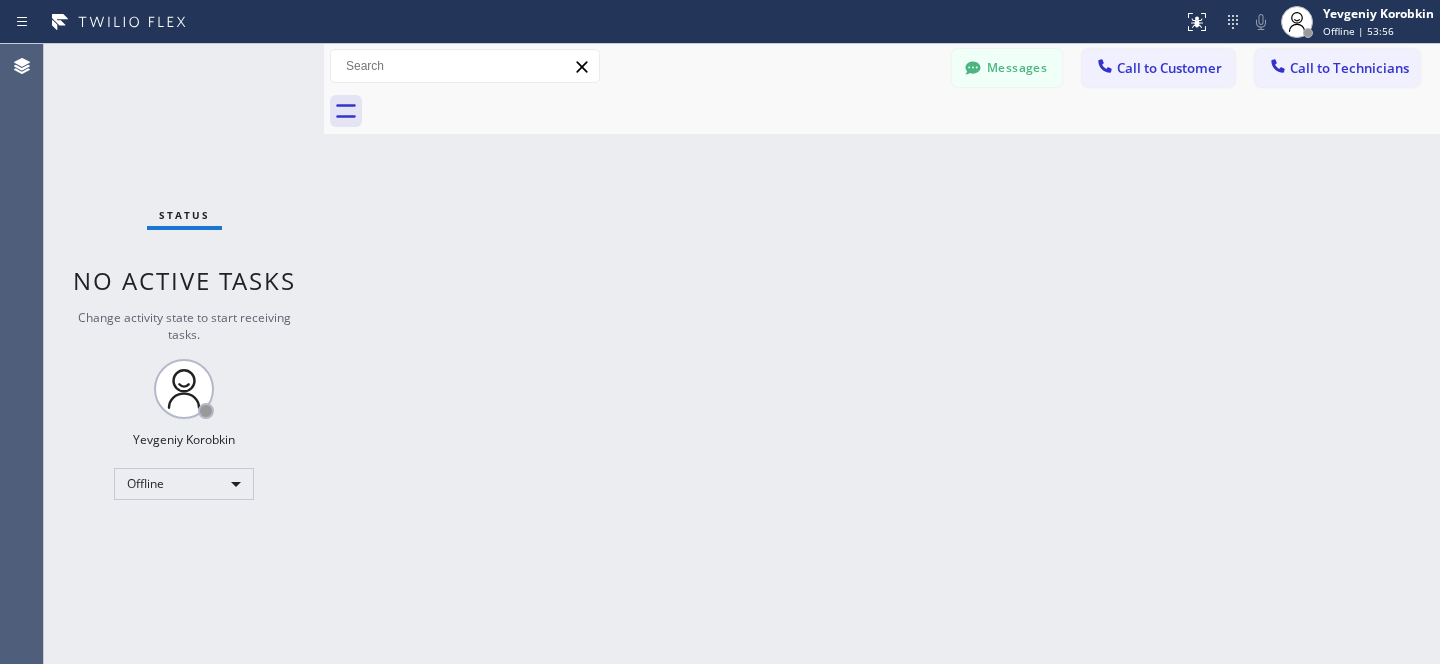 click on "Messages" at bounding box center (1007, 68) 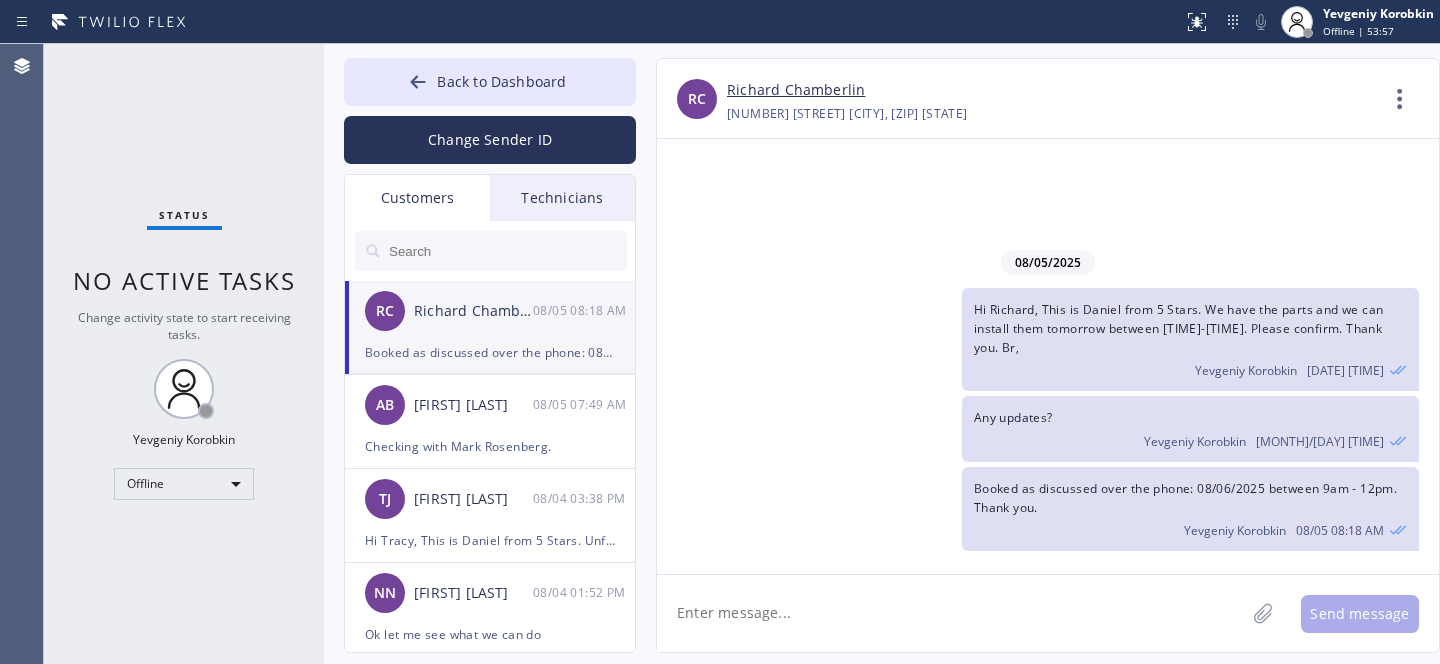 click at bounding box center (507, 251) 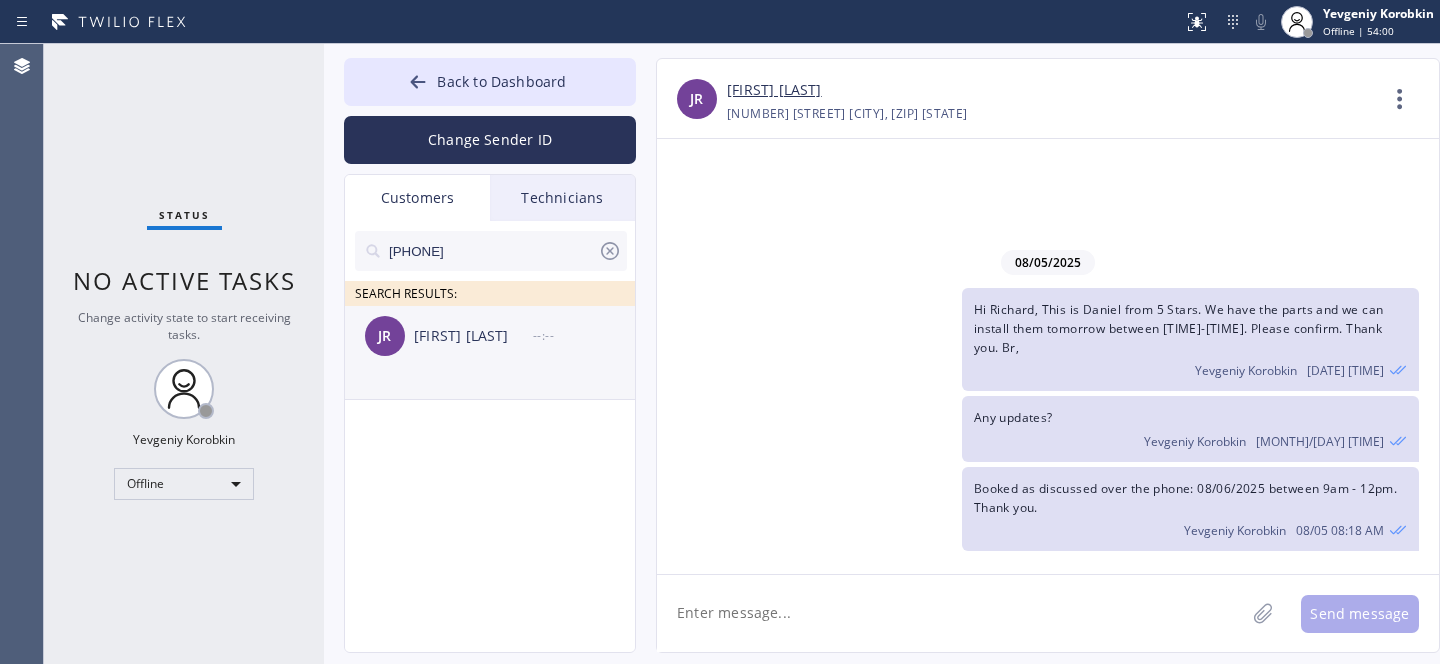 click on "[FIRST] [LAST]" at bounding box center [473, 336] 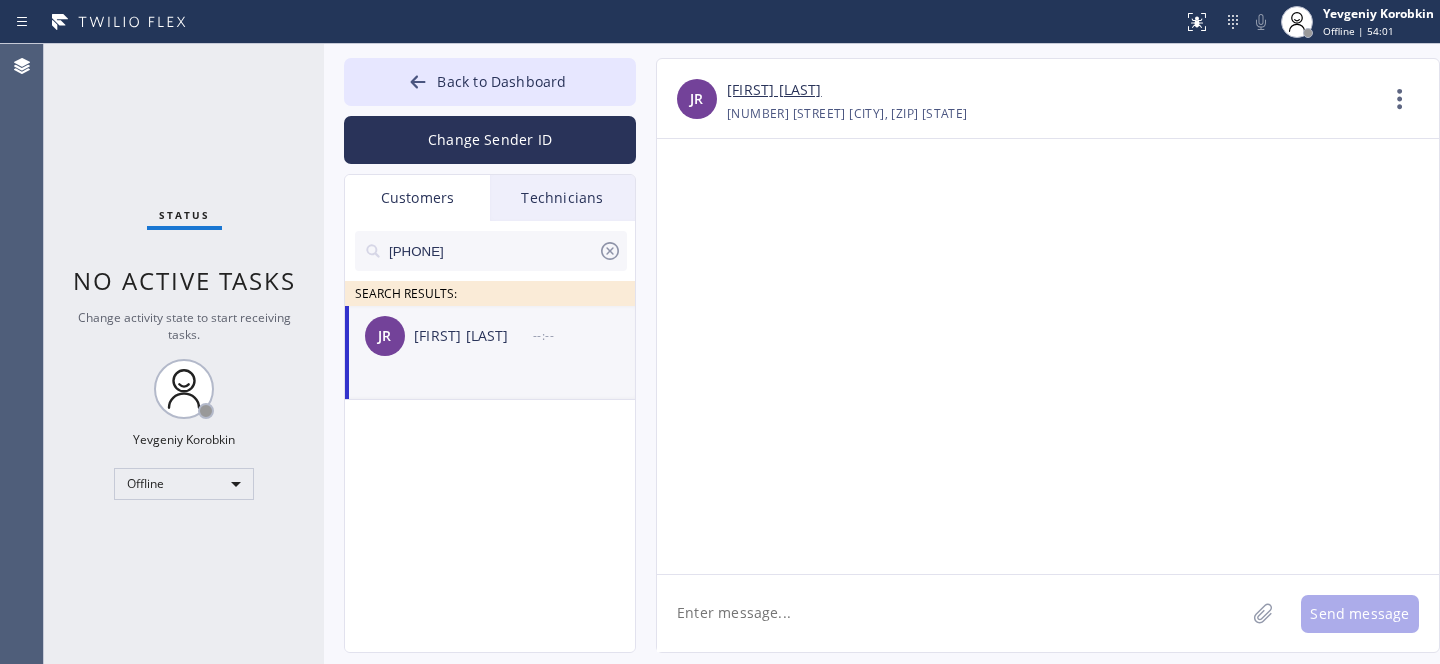 click 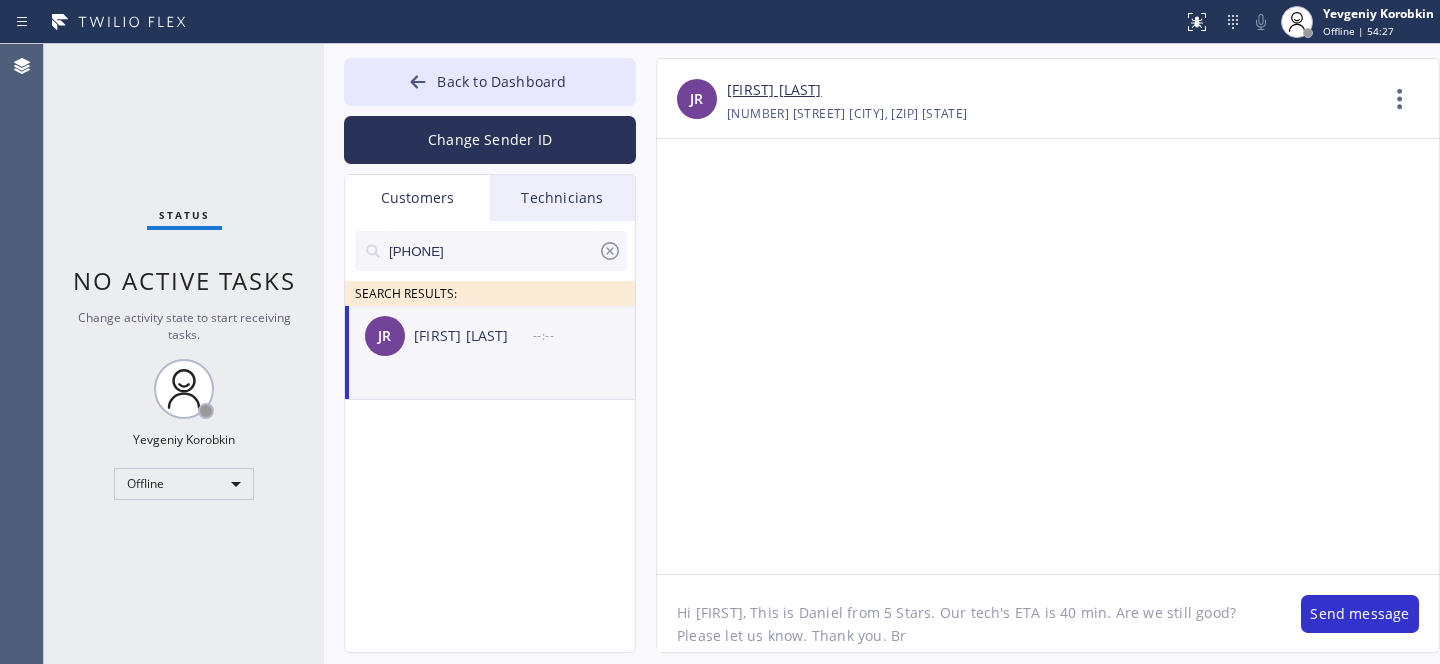 type on "Hi Jimmie, This is Daniel from 5 Stars. Our tech's ETA is 40 min. Are we still good? Please let us know. Thank you. Br," 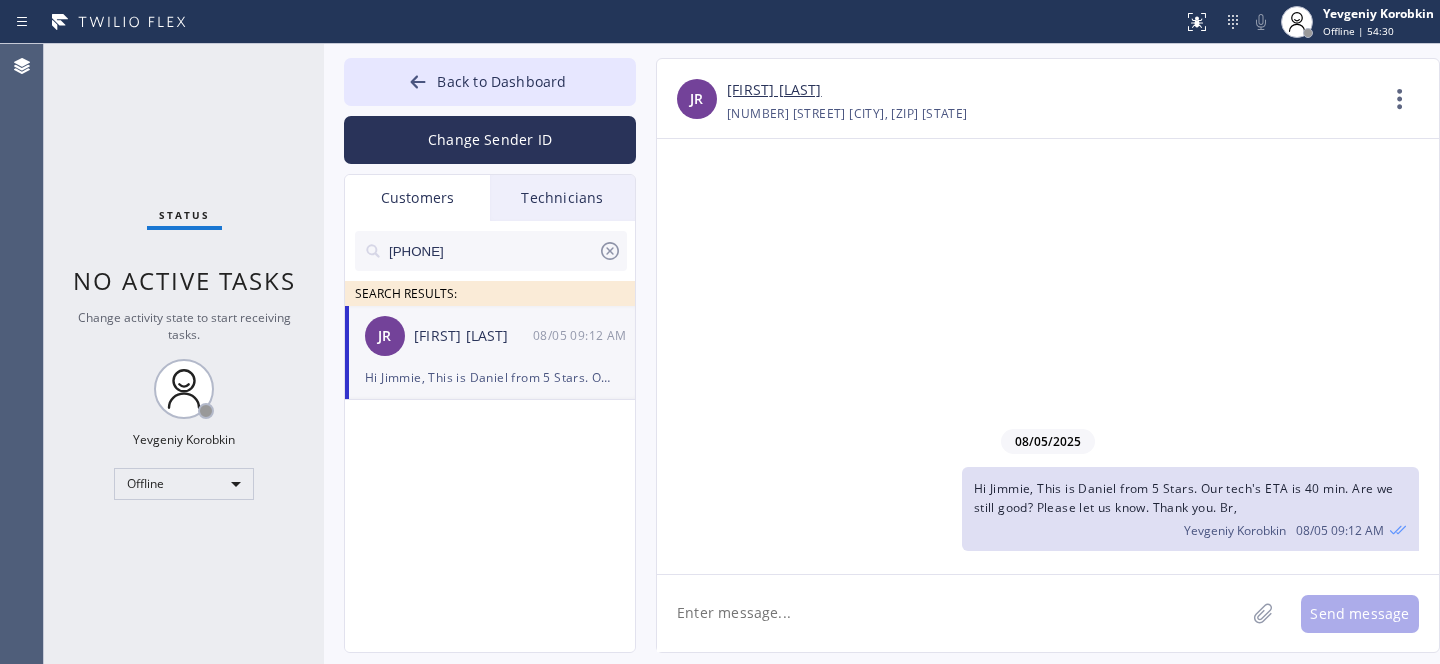 click 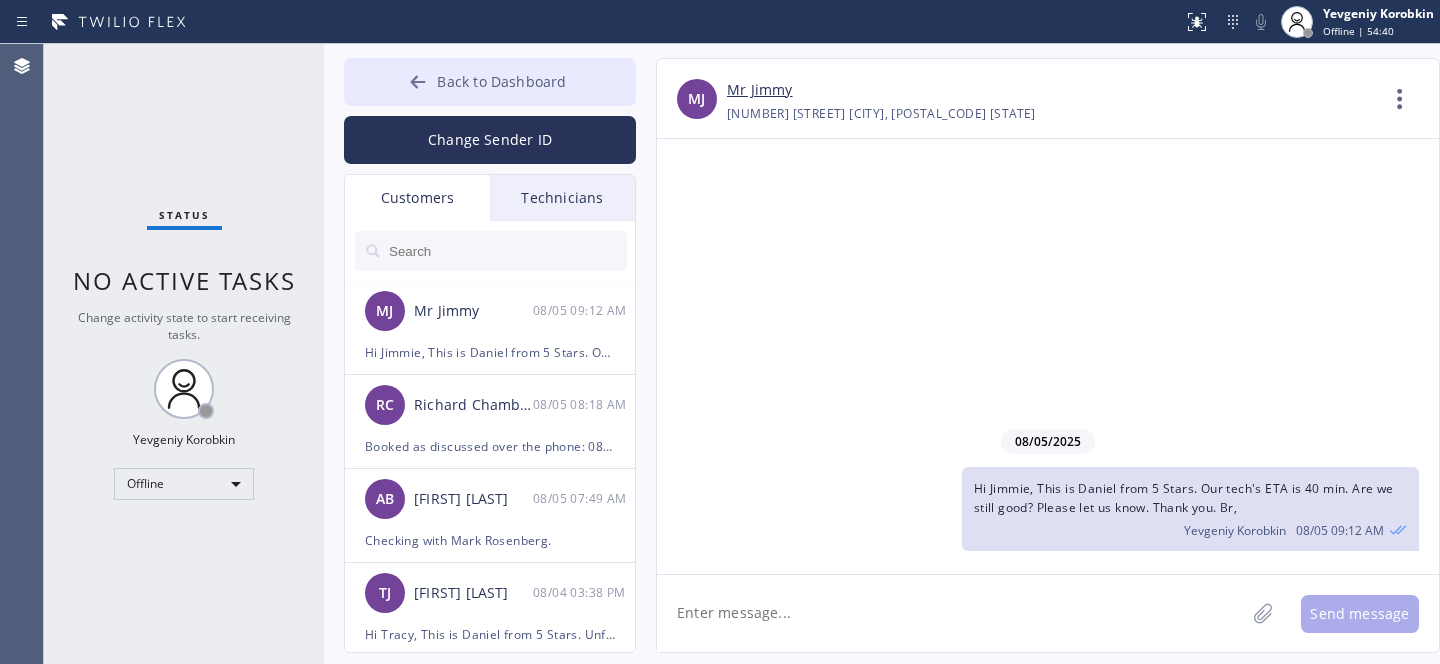 click on "Back to Dashboard" at bounding box center (501, 81) 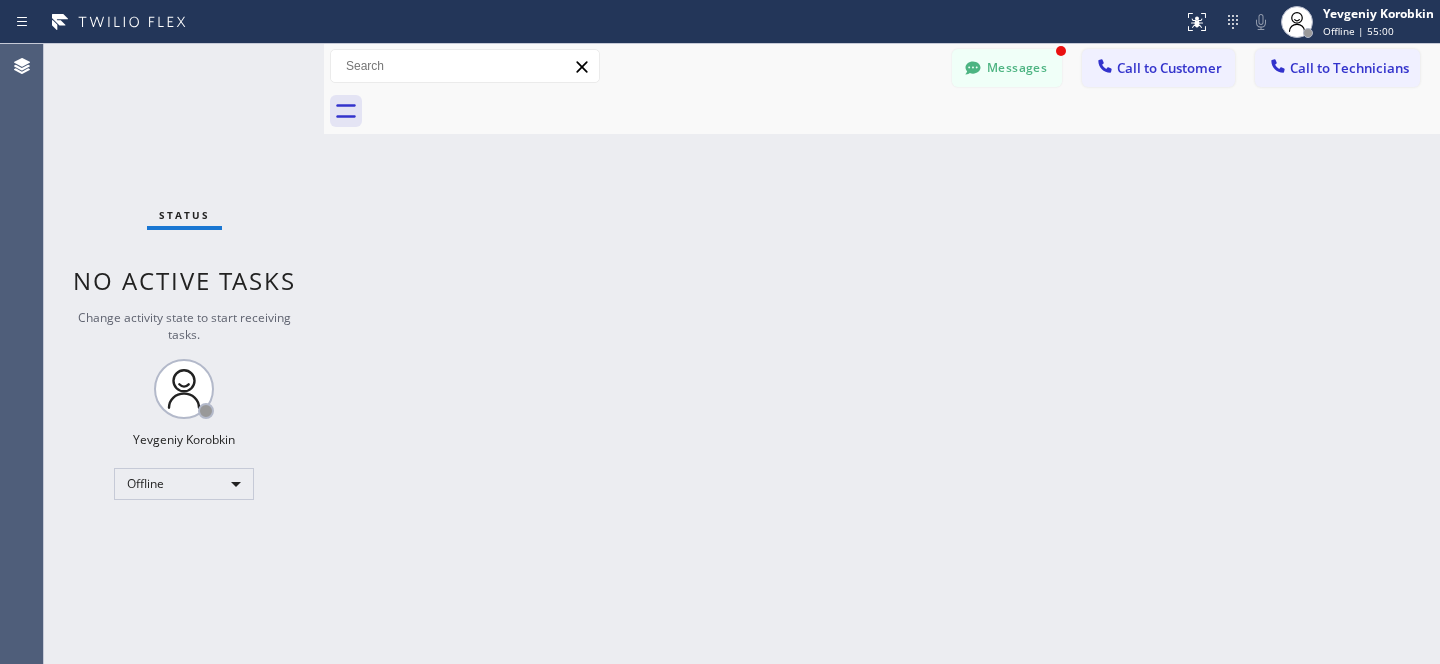 drag, startPoint x: 1005, startPoint y: 62, endPoint x: 956, endPoint y: 93, distance: 57.982758 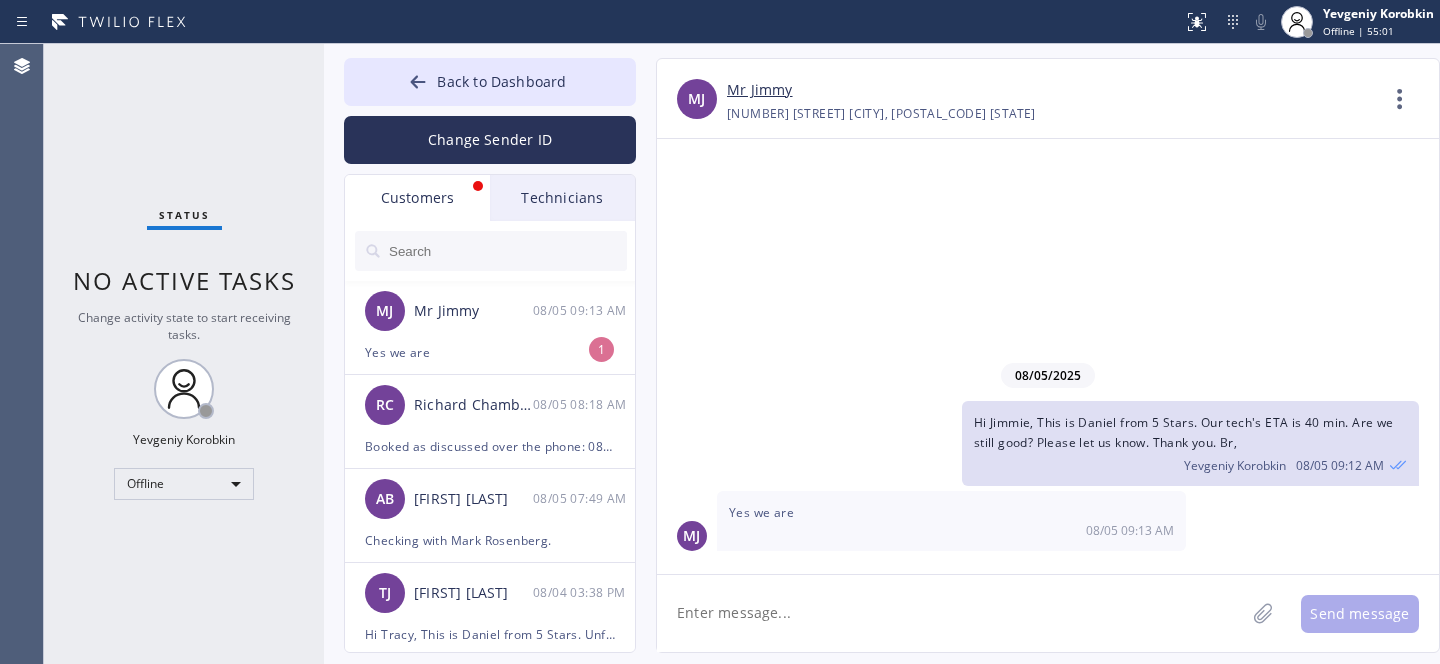 click on "Yes we are" at bounding box center [490, 352] 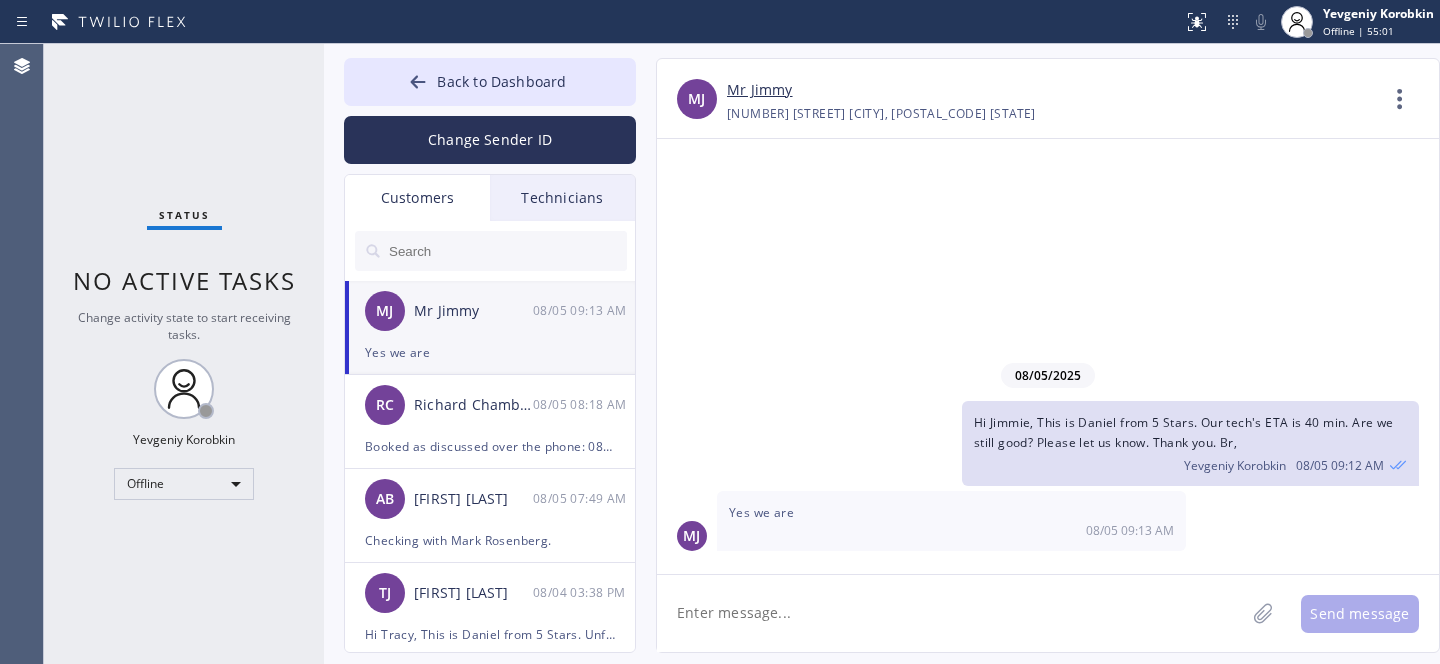 click 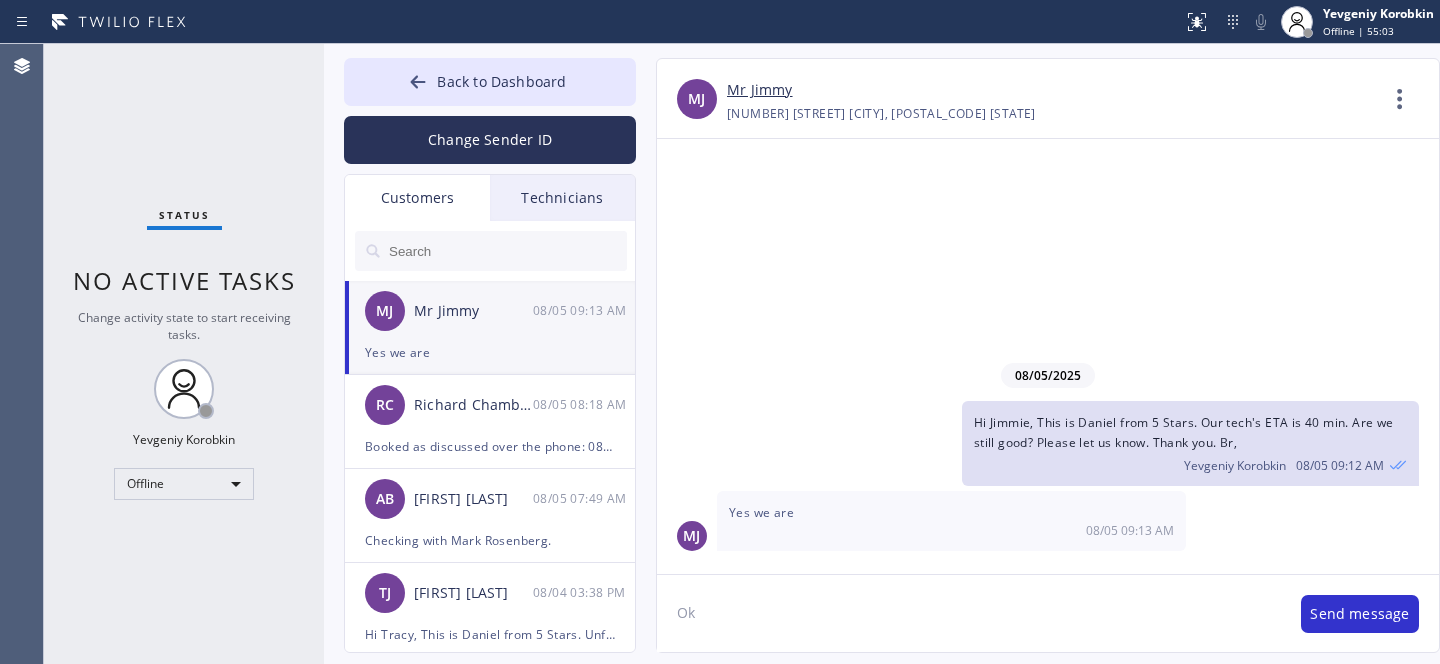type on "Ok" 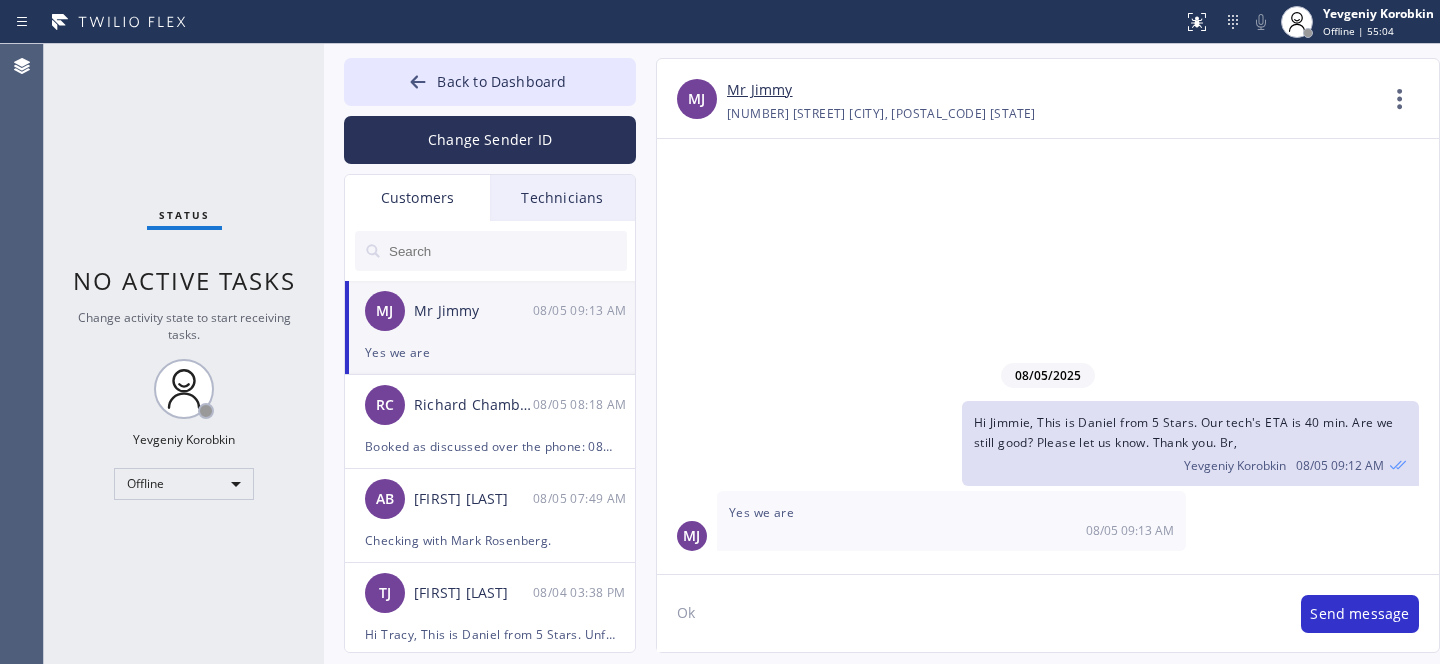 type 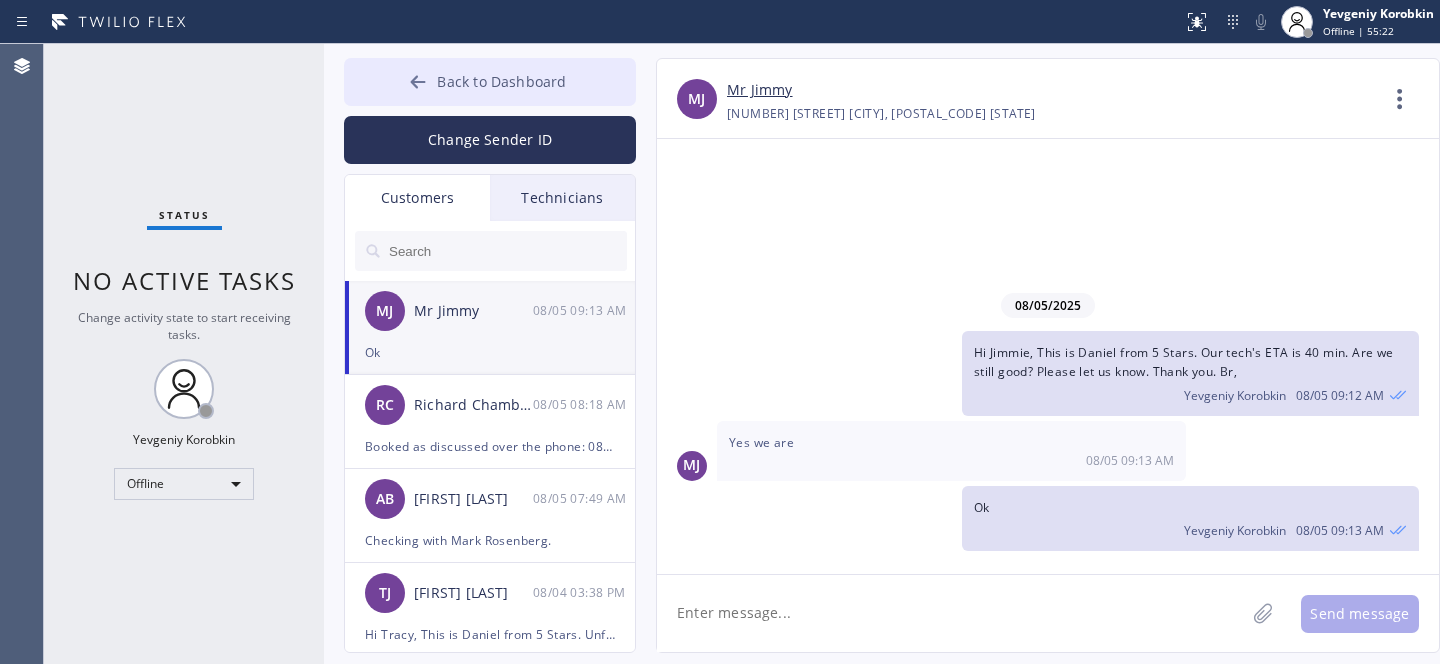 click on "Back to Dashboard" at bounding box center (490, 82) 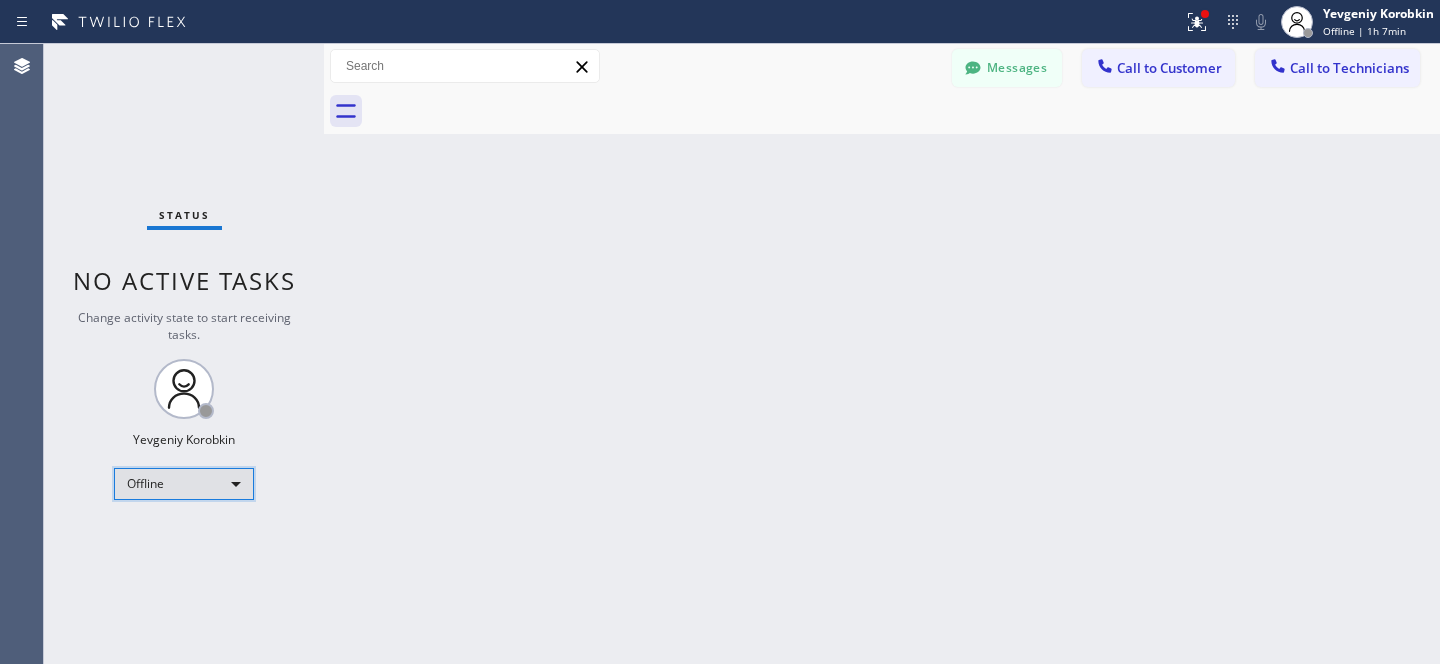 click on "Offline" at bounding box center [184, 484] 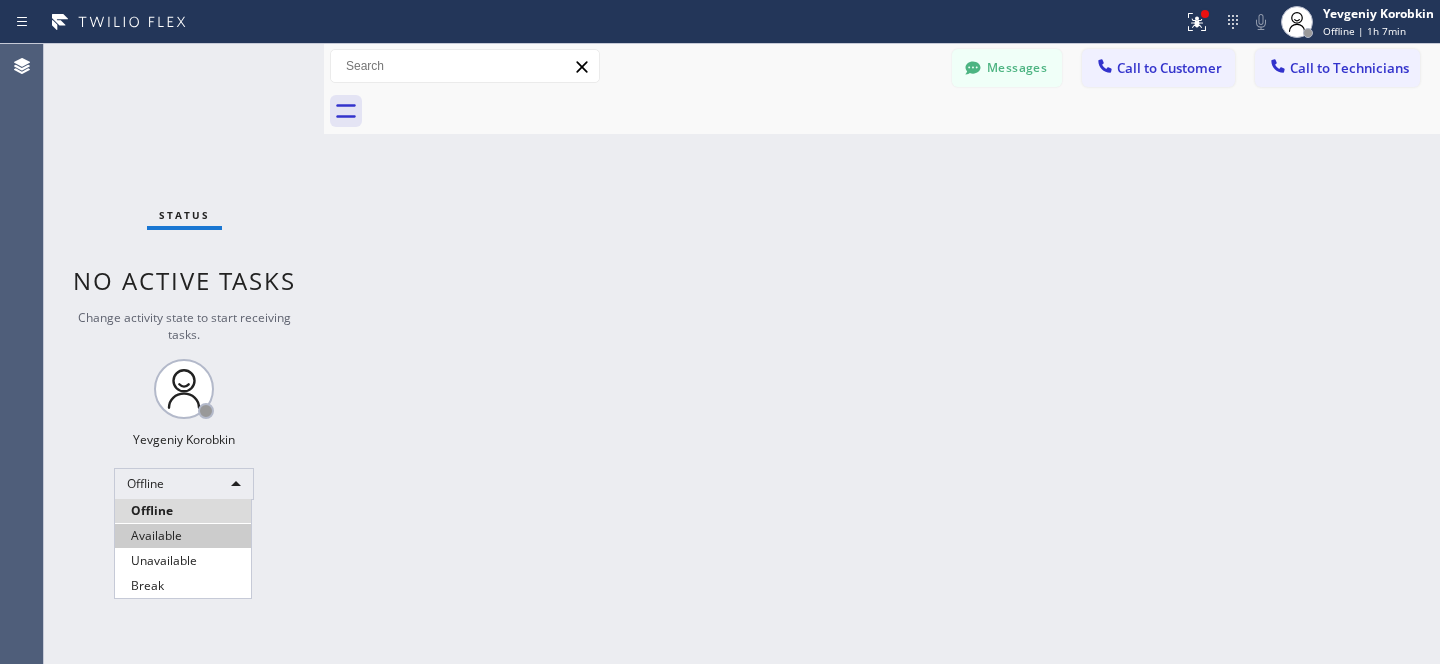 click on "Available" at bounding box center (183, 536) 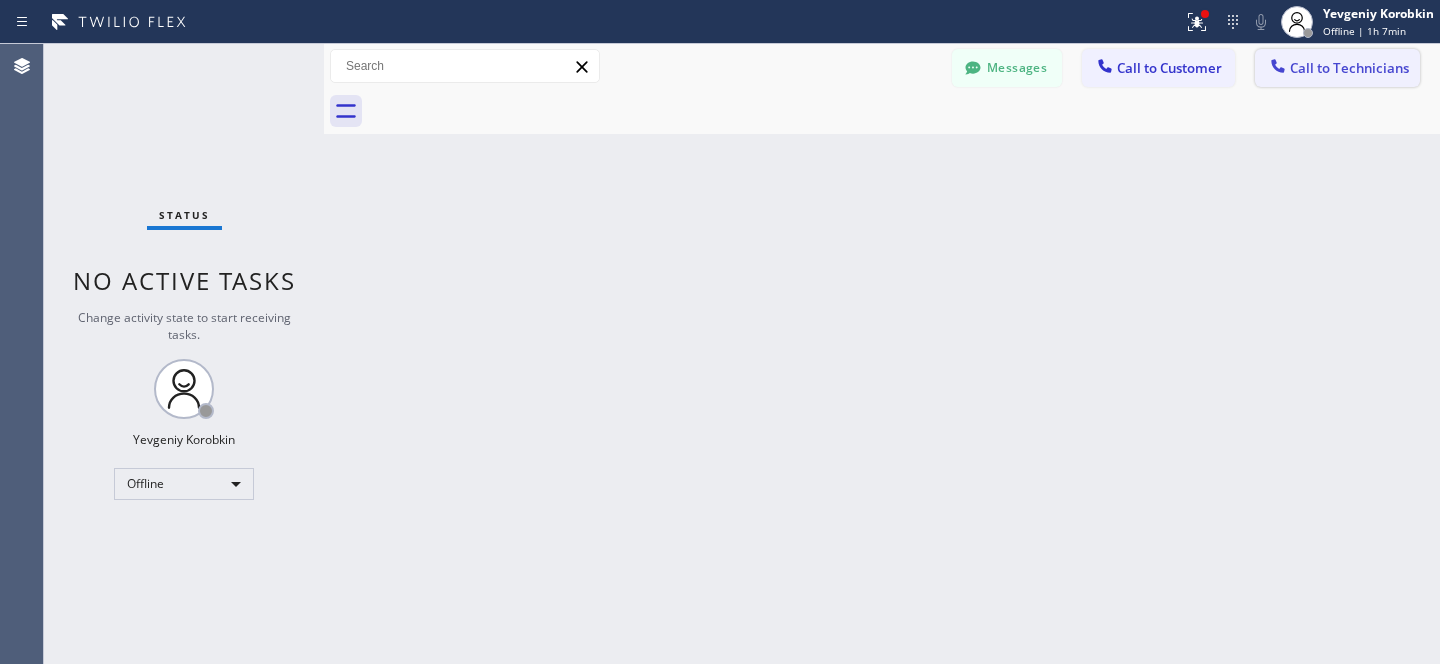 click on "Call to Technicians" at bounding box center [1337, 68] 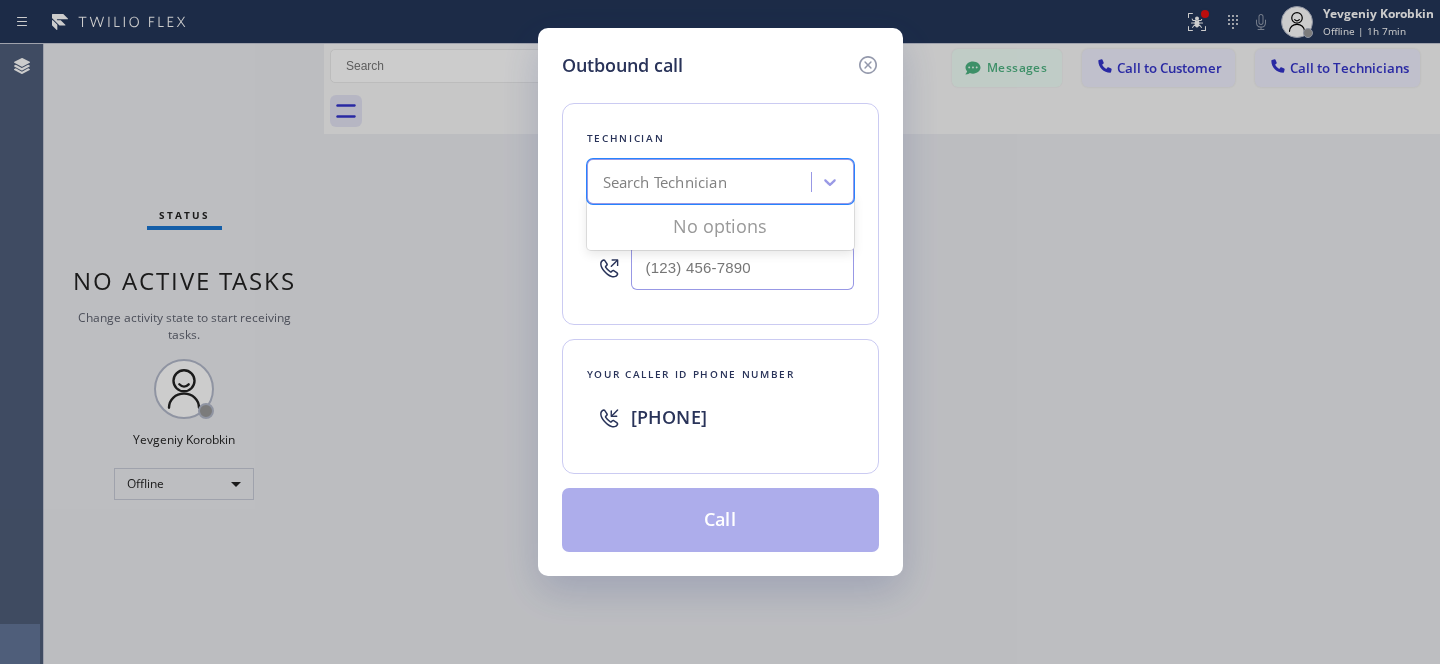 click on "Search Technician" at bounding box center [665, 182] 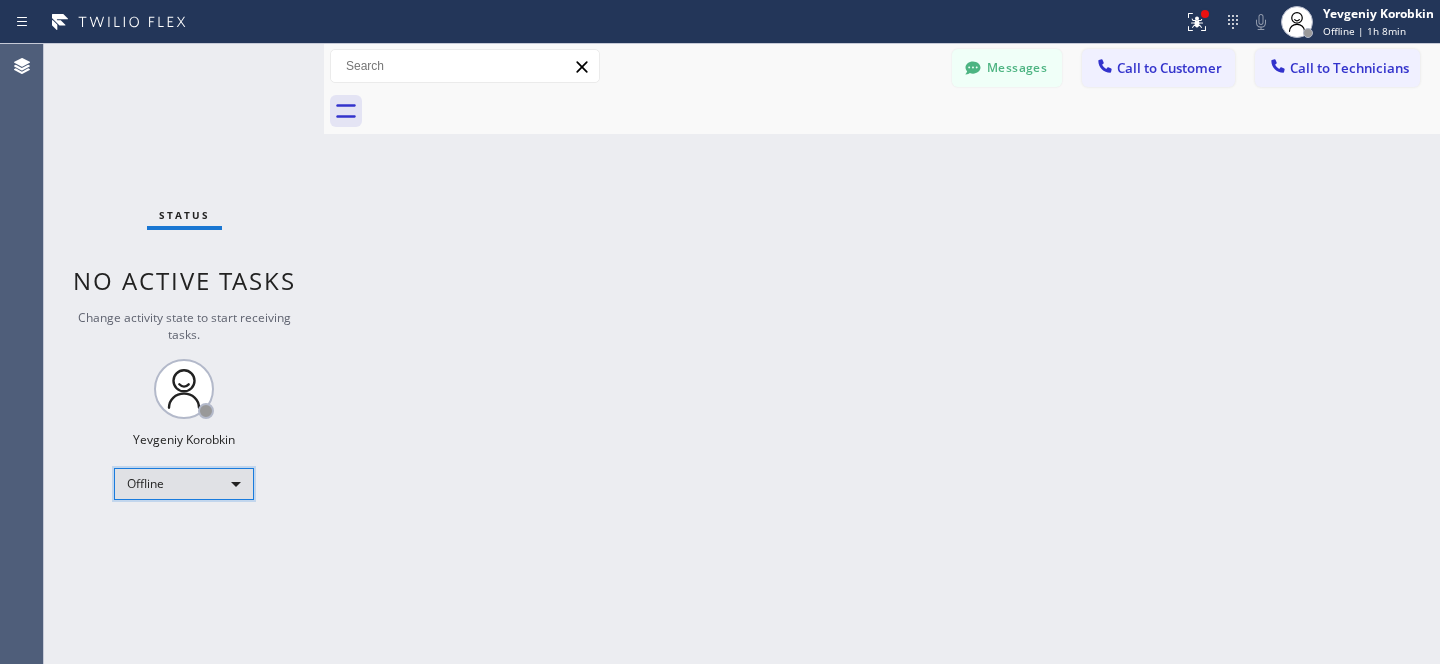 click on "Offline" at bounding box center (184, 484) 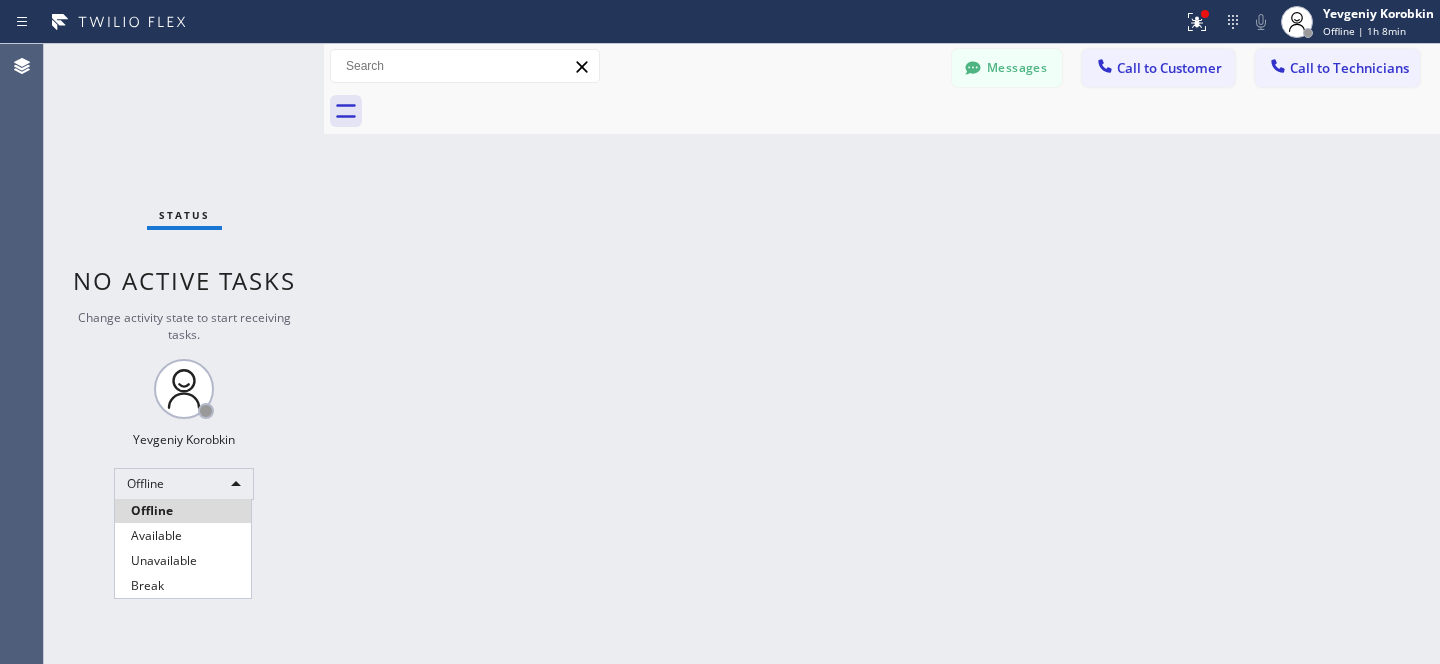 click on "Available" at bounding box center [183, 536] 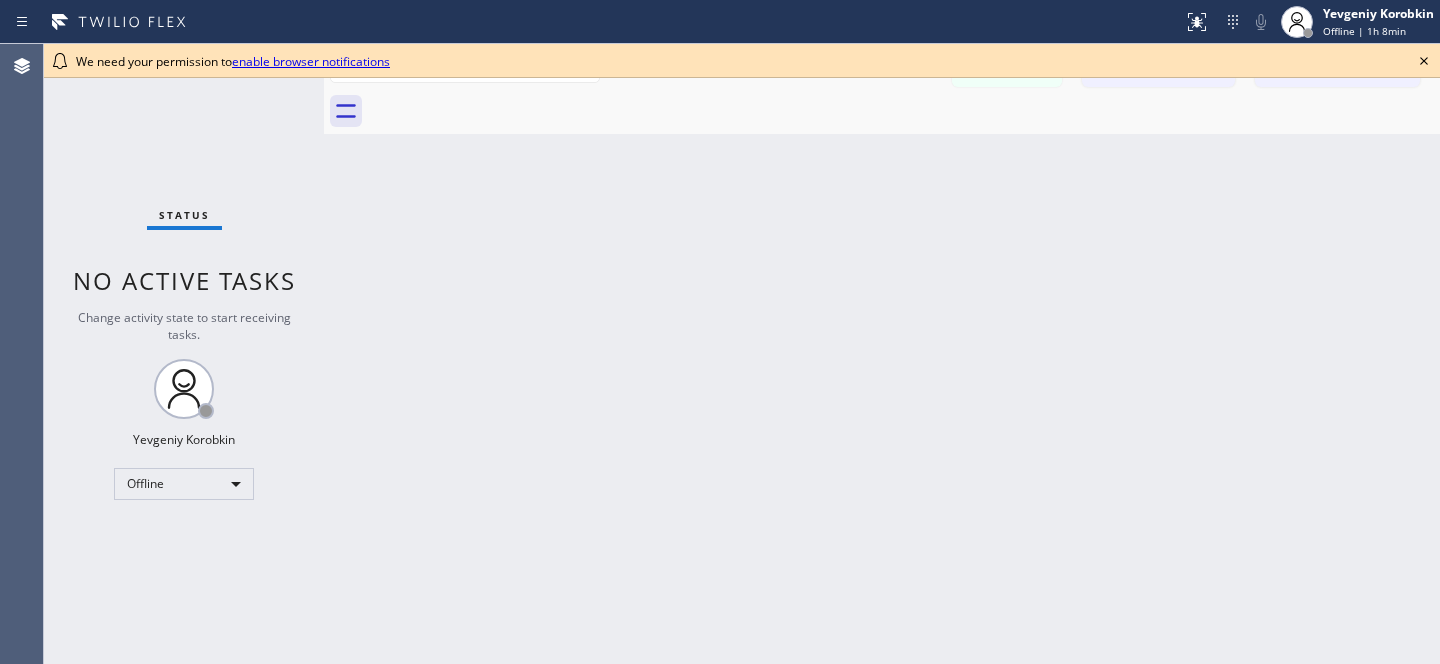 scroll, scrollTop: 0, scrollLeft: 0, axis: both 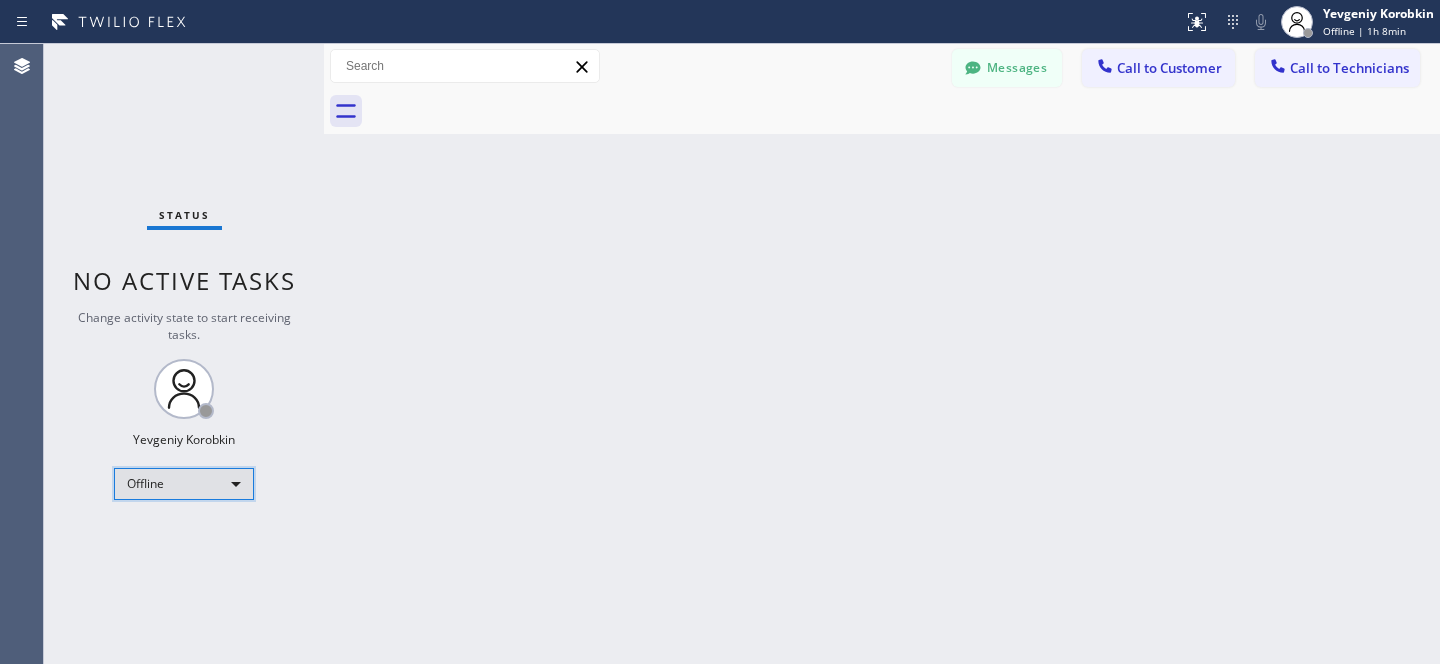 click on "Offline" at bounding box center (184, 484) 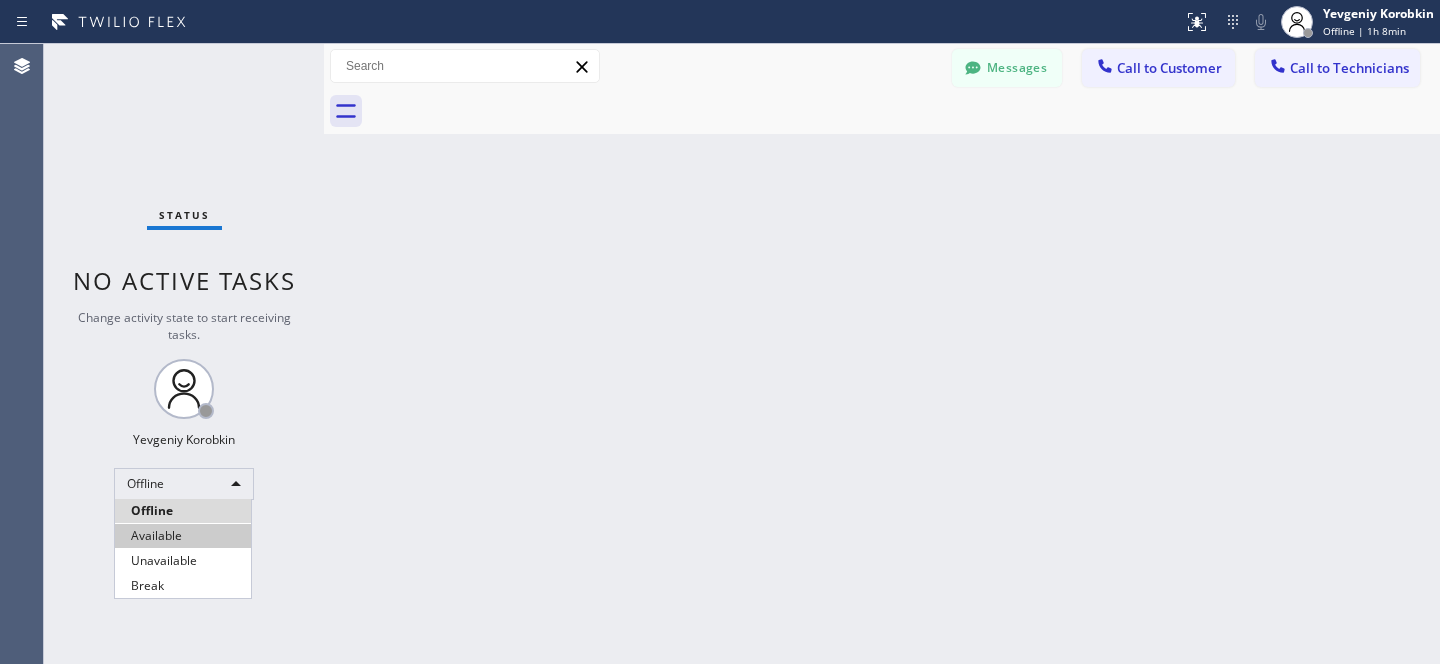 drag, startPoint x: 184, startPoint y: 531, endPoint x: 215, endPoint y: 521, distance: 32.572994 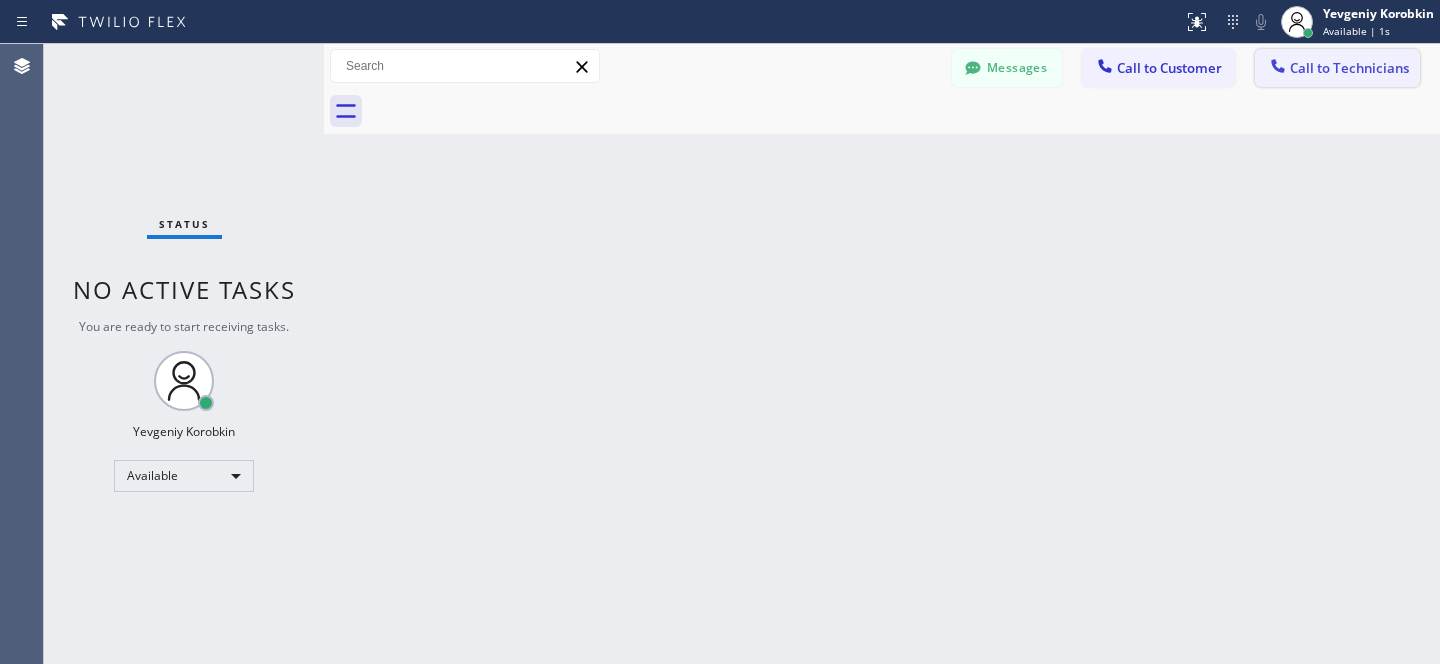 click on "Call to Technicians" at bounding box center [1349, 68] 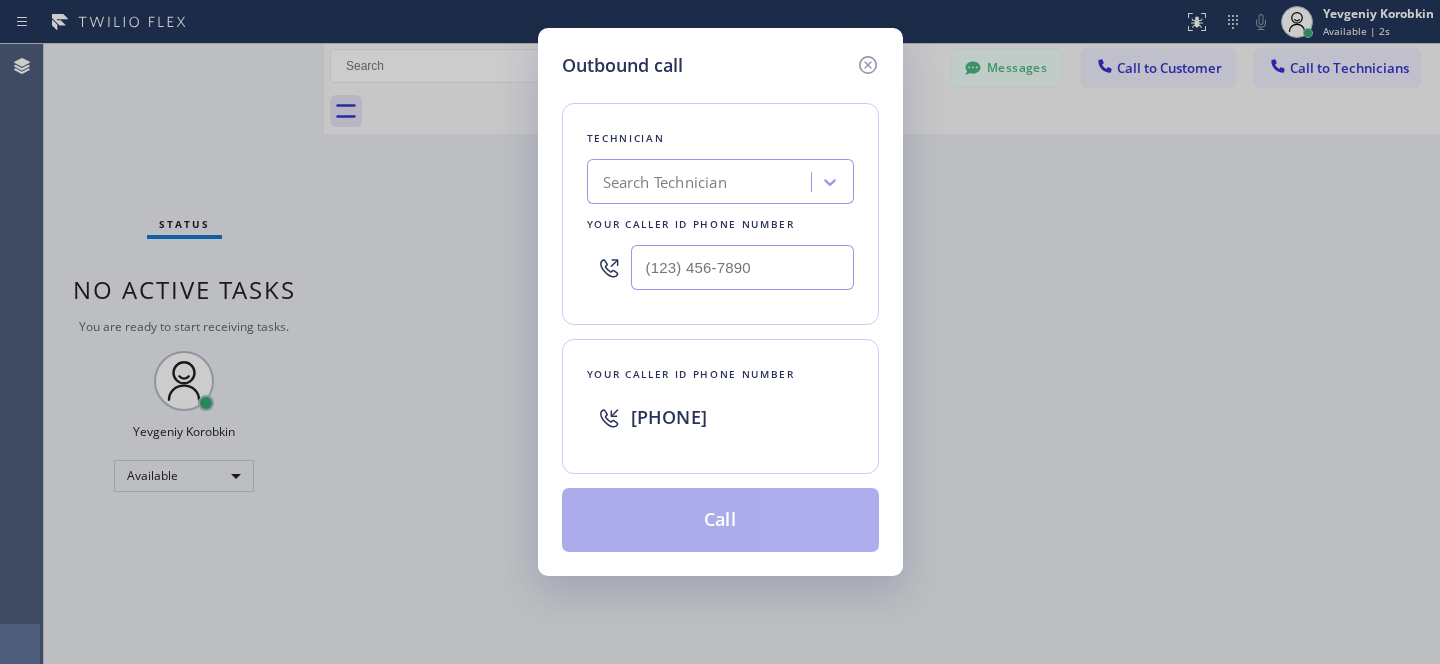 click on "Search Technician" at bounding box center [665, 182] 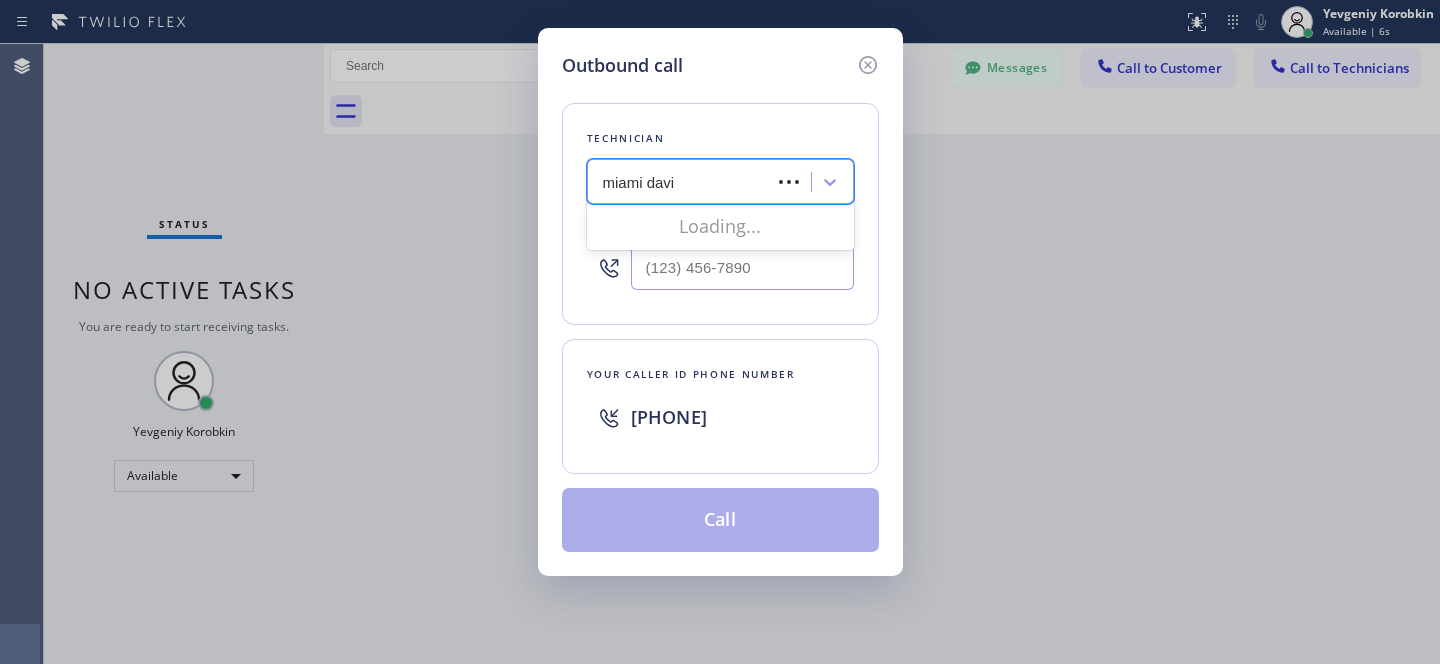 type on "miami david" 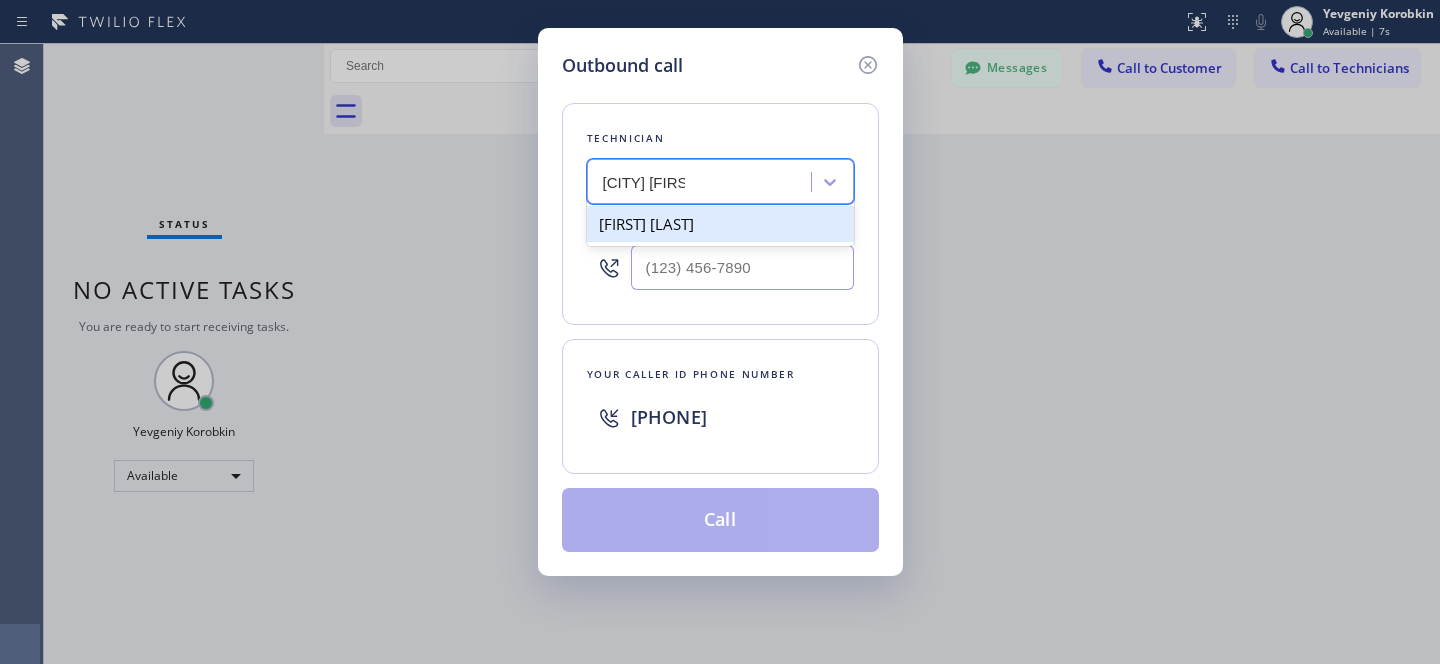 drag, startPoint x: 611, startPoint y: 227, endPoint x: 621, endPoint y: 224, distance: 10.440307 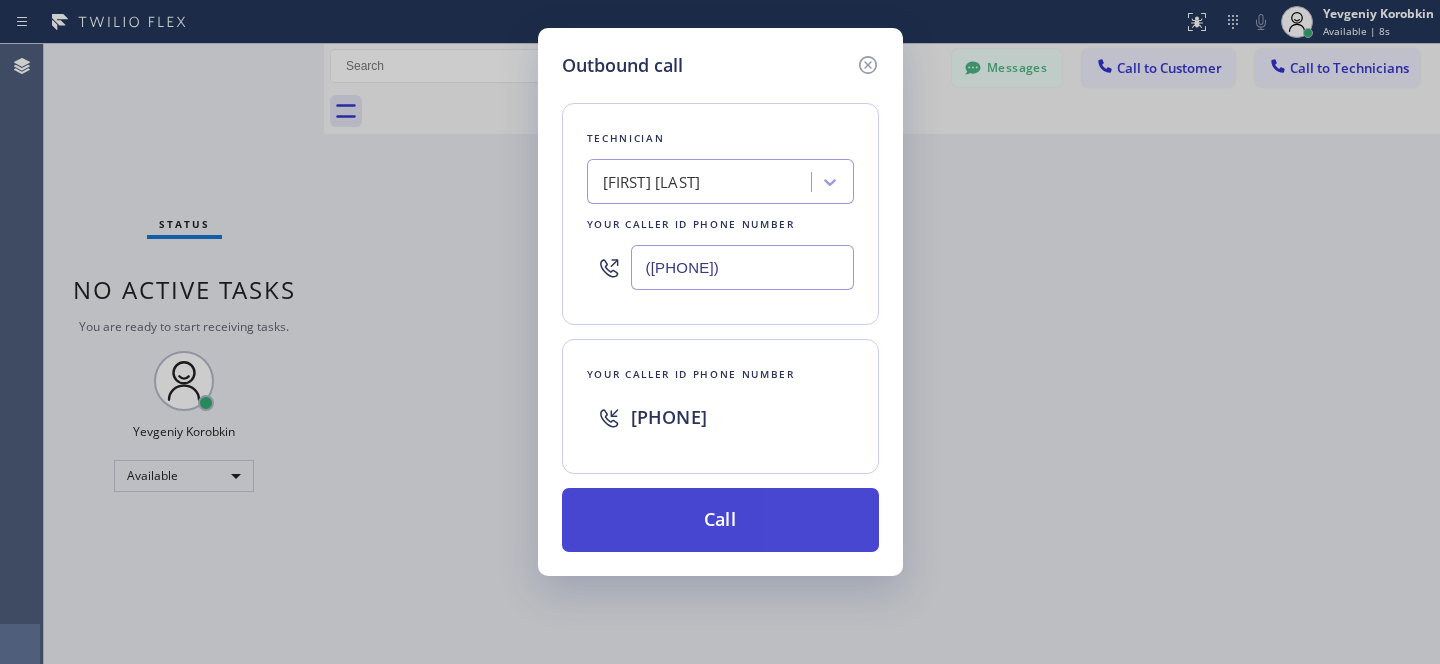 click on "Call" at bounding box center [720, 520] 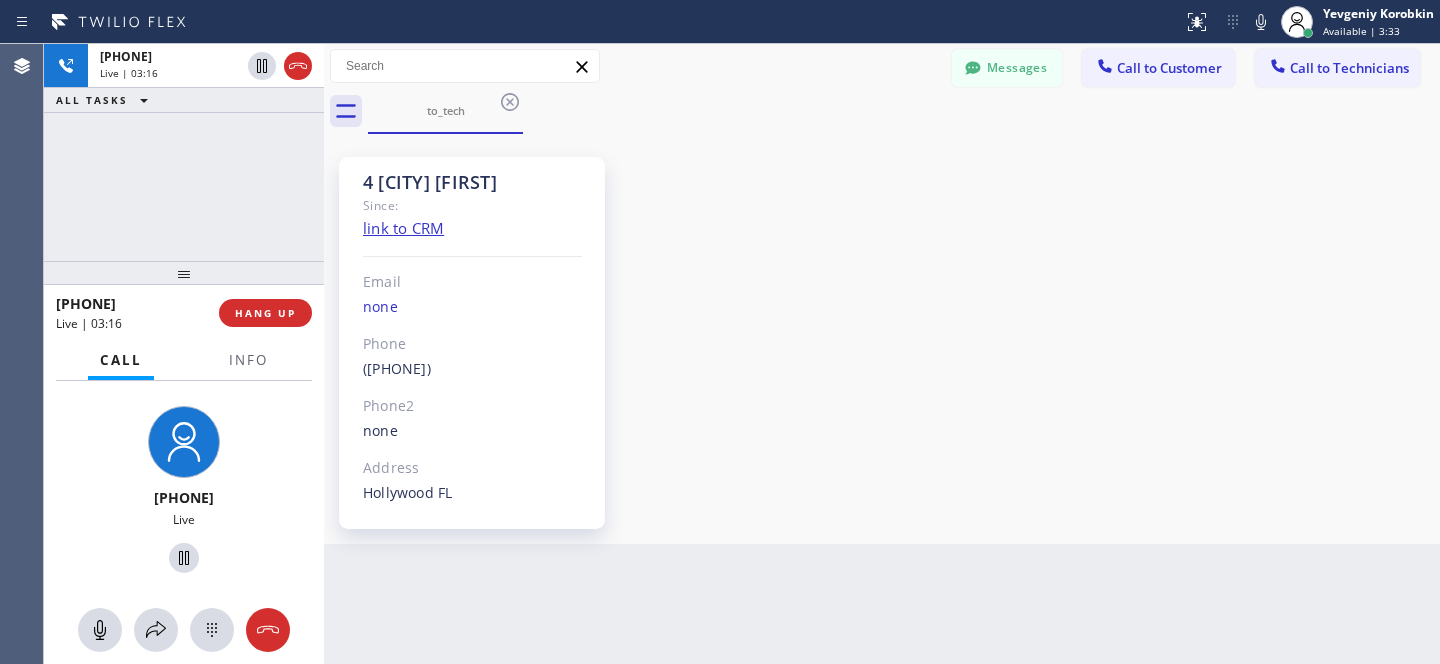 click on "4 Miami David Since:  link to CRM Email none Phone (754) 777-0075 Outbound call Technician David Zhivov Your caller id phone number (754) 777-0075 Your caller id phone number +14243061321 Call Phone2 none Address Hollywood   FL" at bounding box center [882, 339] 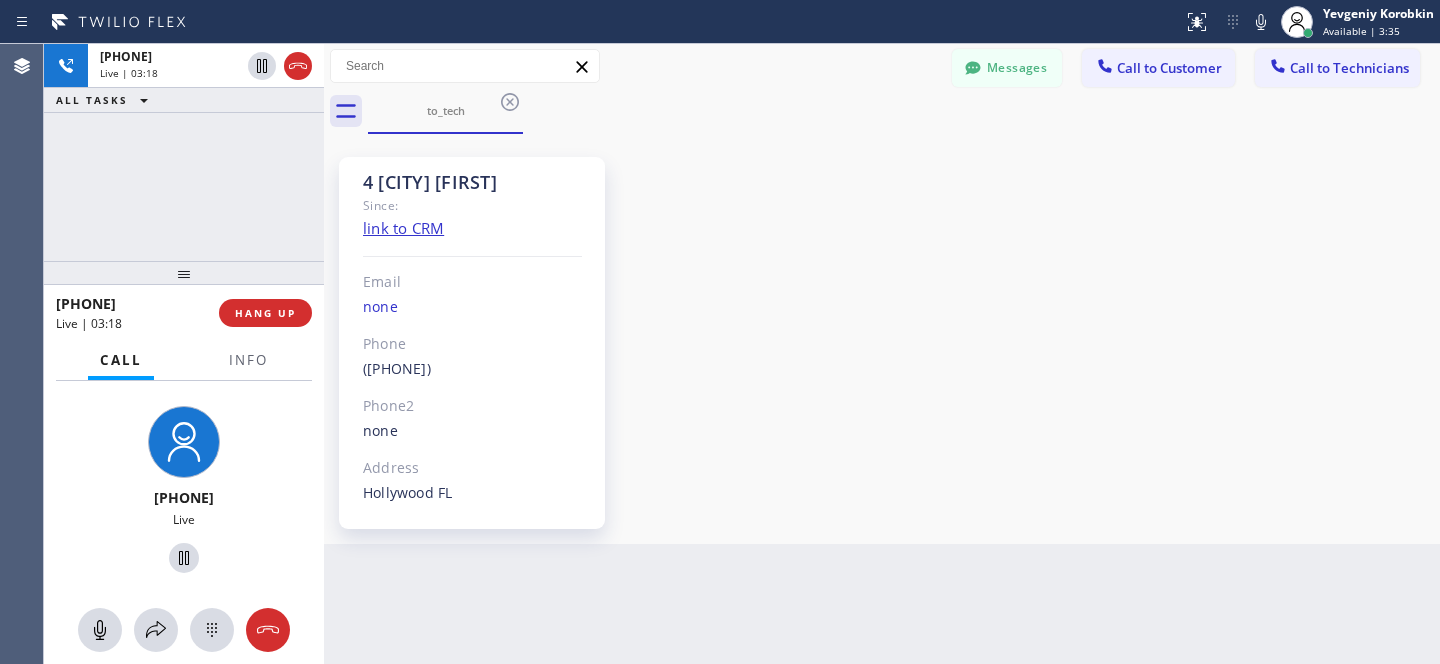 click on "4 Miami David Since:  link to CRM Email none Phone (754) 777-0075 Outbound call Technician David Zhivov Your caller id phone number (754) 777-0075 Your caller id phone number +14243061321 Call Phone2 none Address Hollywood   FL" at bounding box center [882, 339] 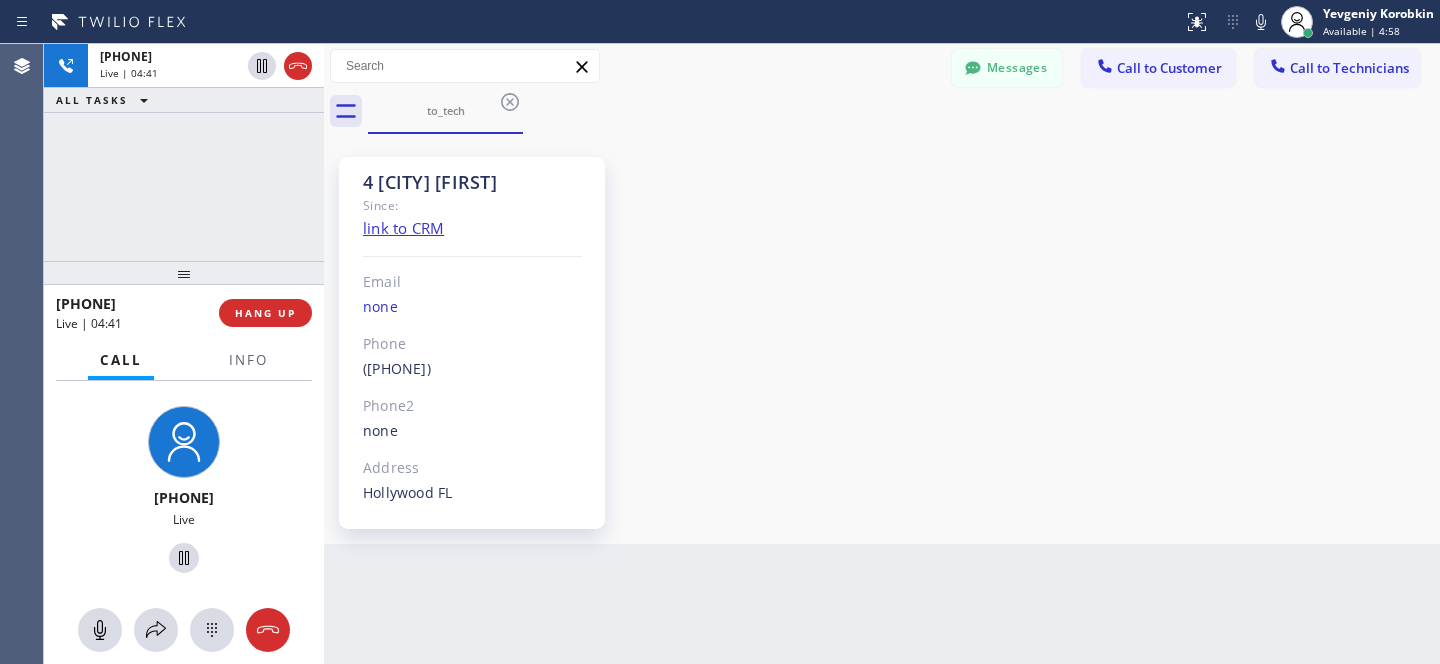 click on "4 Miami David Since:  link to CRM Email none Phone (754) 777-0075 Outbound call Technician David Zhivov Your caller id phone number (754) 777-0075 Your caller id phone number +14243061321 Call Phone2 none Address Hollywood   FL" at bounding box center [882, 339] 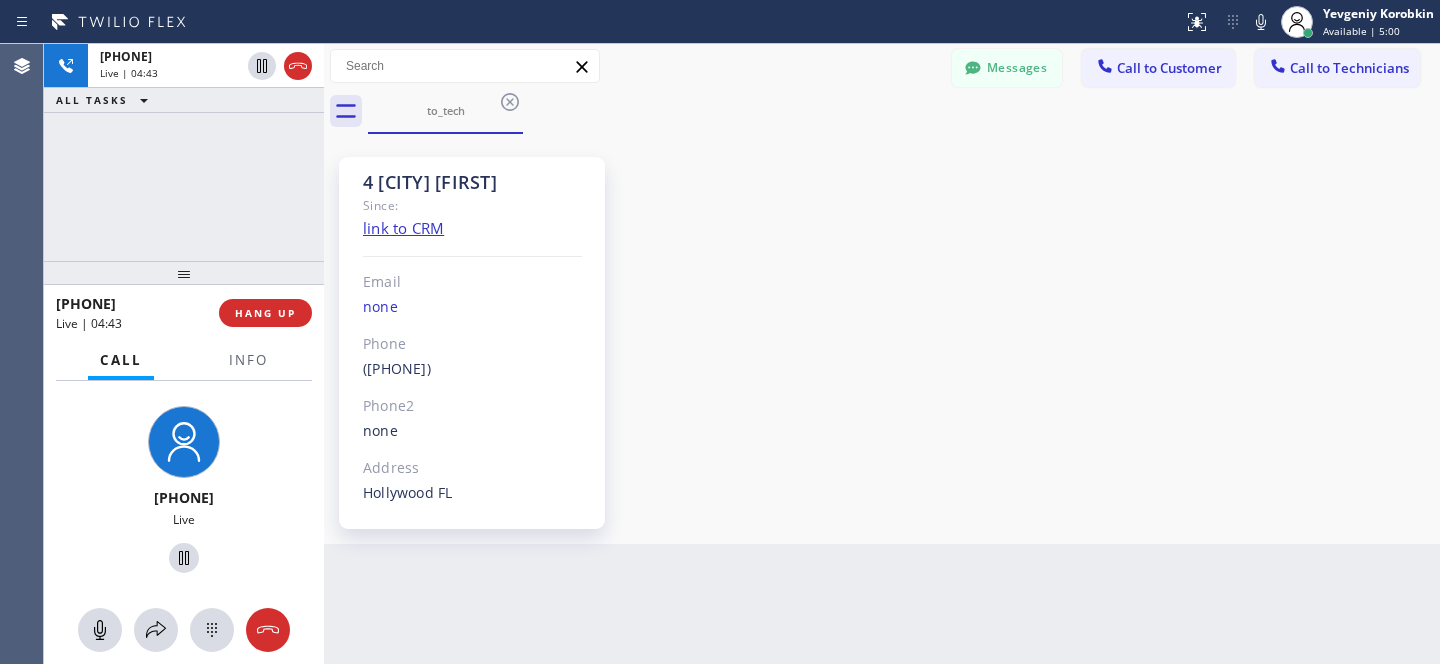 click on "4 Miami David Since:  link to CRM Email none Phone (754) 777-0075 Outbound call Technician David Zhivov Your caller id phone number (754) 777-0075 Your caller id phone number +14243061321 Call Phone2 none Address Hollywood   FL" at bounding box center [882, 339] 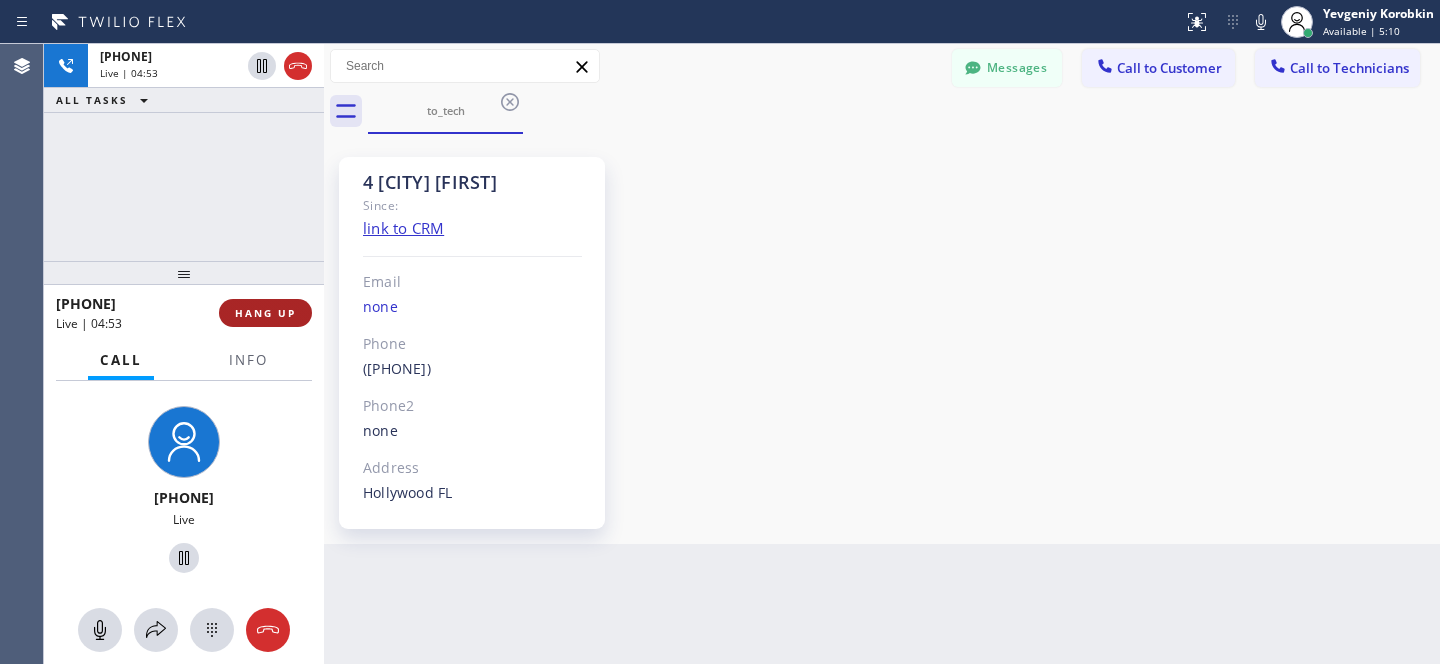 click on "HANG UP" at bounding box center [265, 313] 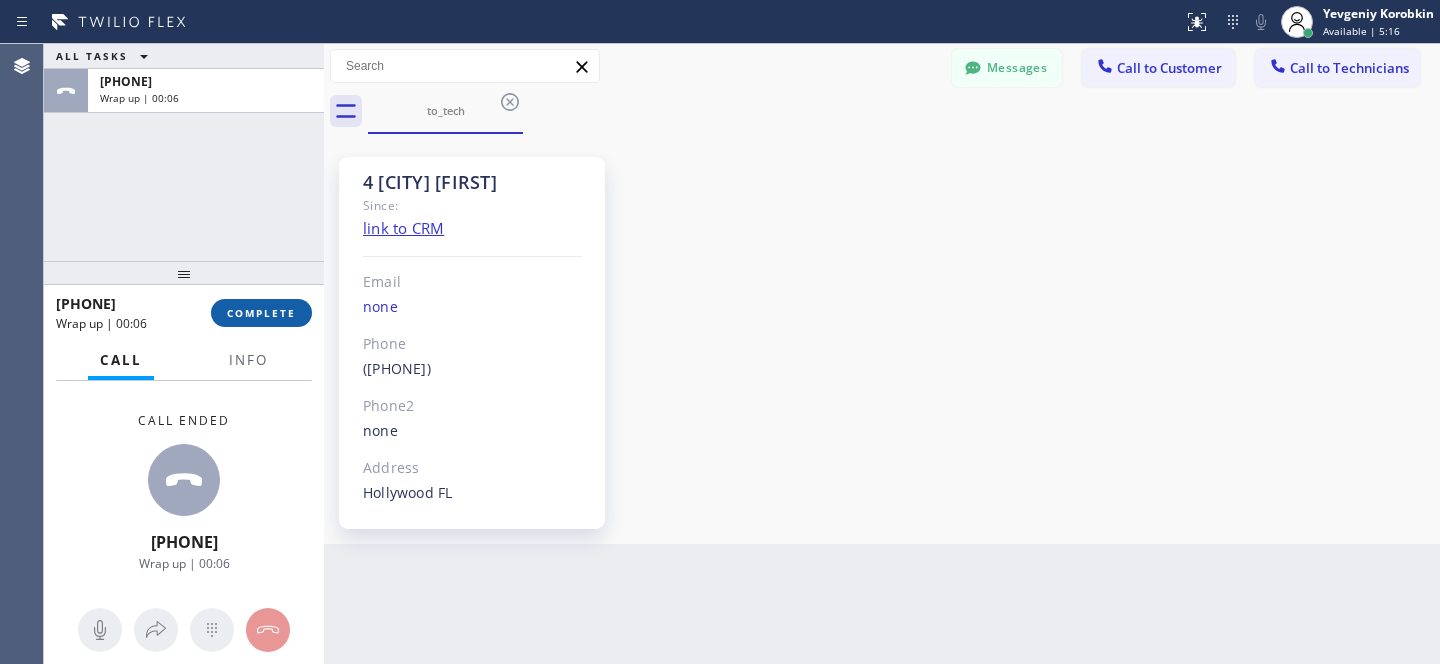 click on "COMPLETE" at bounding box center (261, 313) 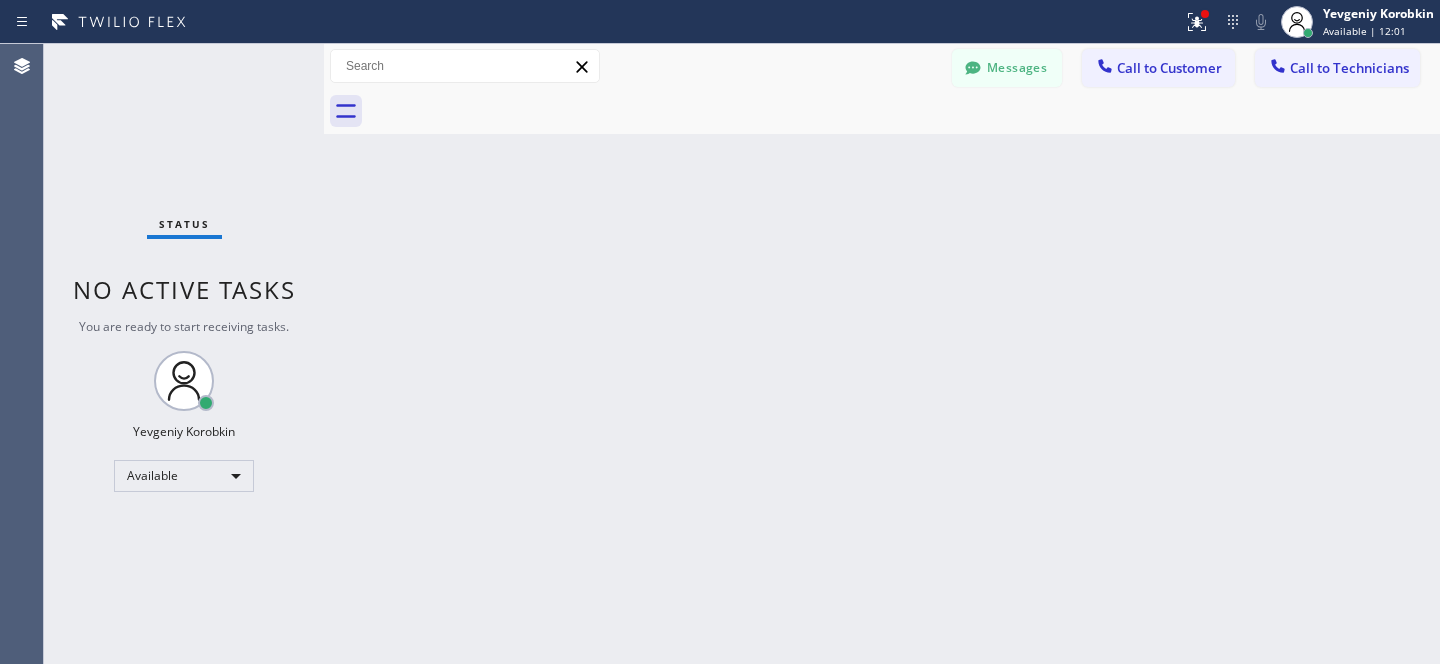 drag, startPoint x: 1161, startPoint y: 78, endPoint x: 917, endPoint y: 225, distance: 284.85962 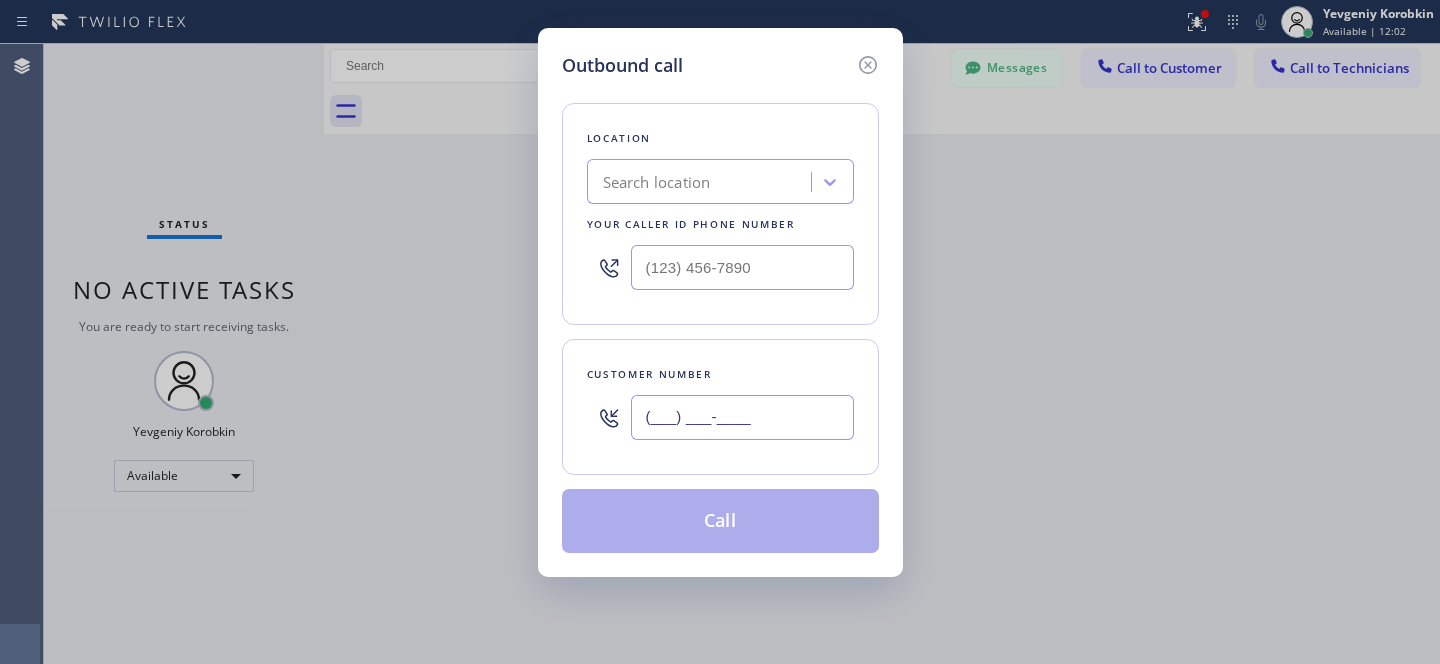 drag, startPoint x: 753, startPoint y: 416, endPoint x: 810, endPoint y: 403, distance: 58.463665 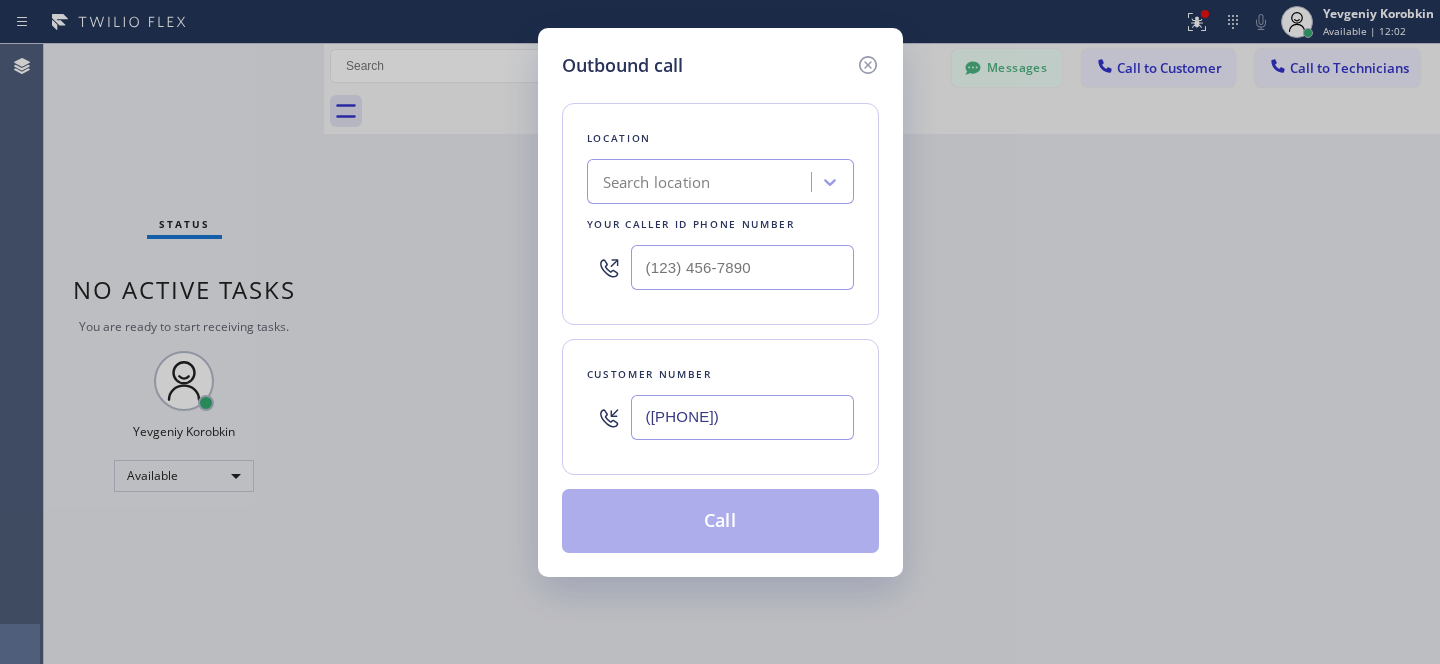 type on "(760) 989-0447" 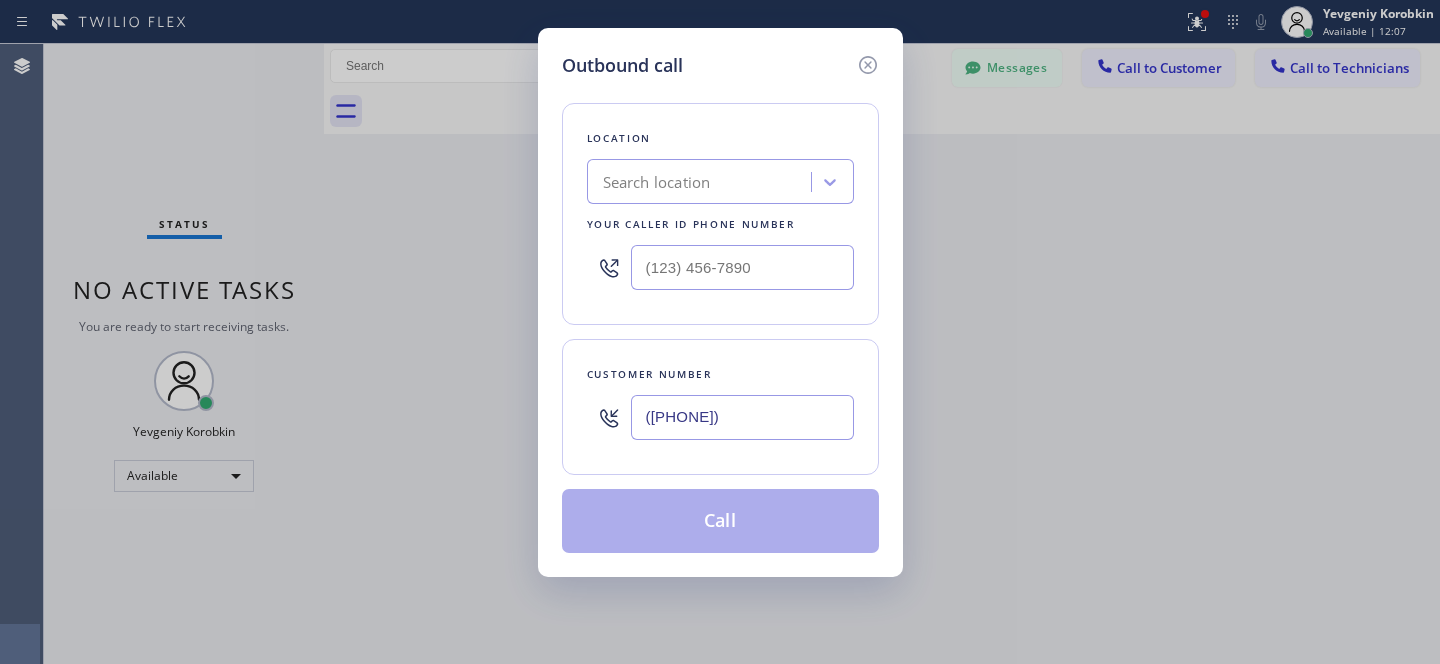 click on "Search location" at bounding box center (702, 182) 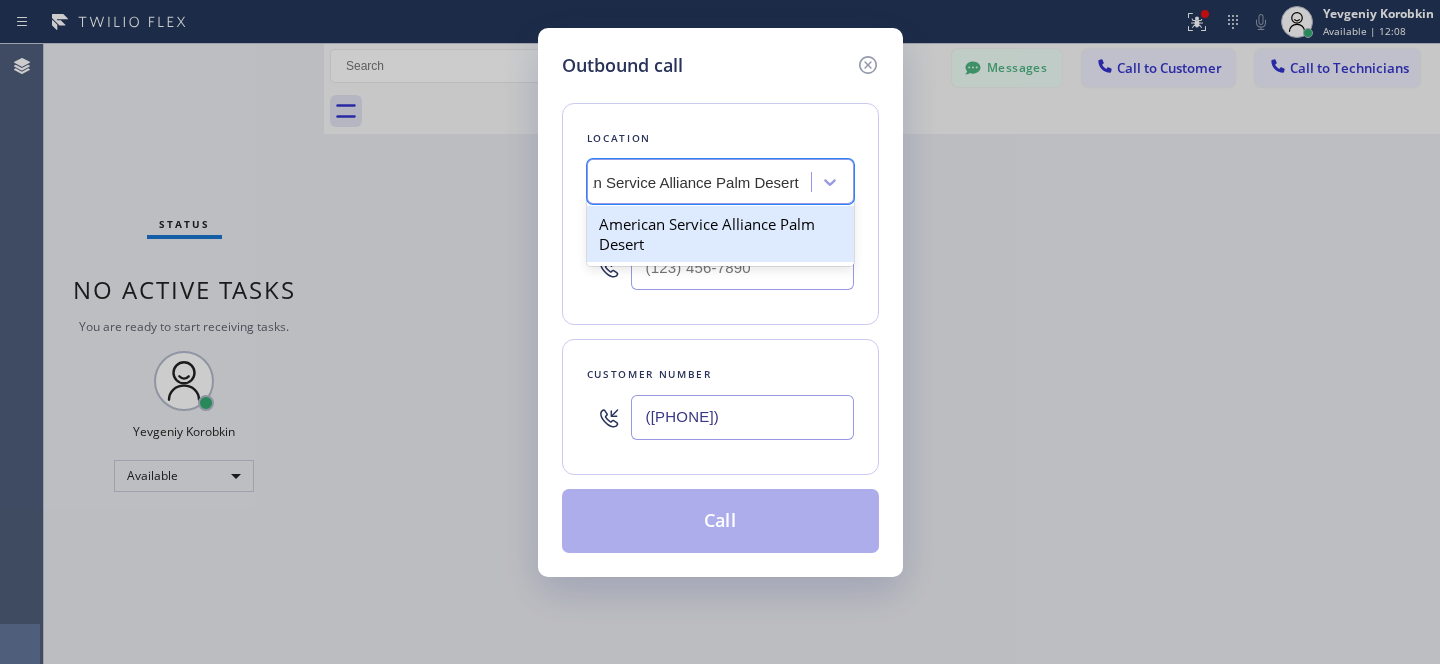 click on "American Service Alliance Palm Desert" at bounding box center [720, 234] 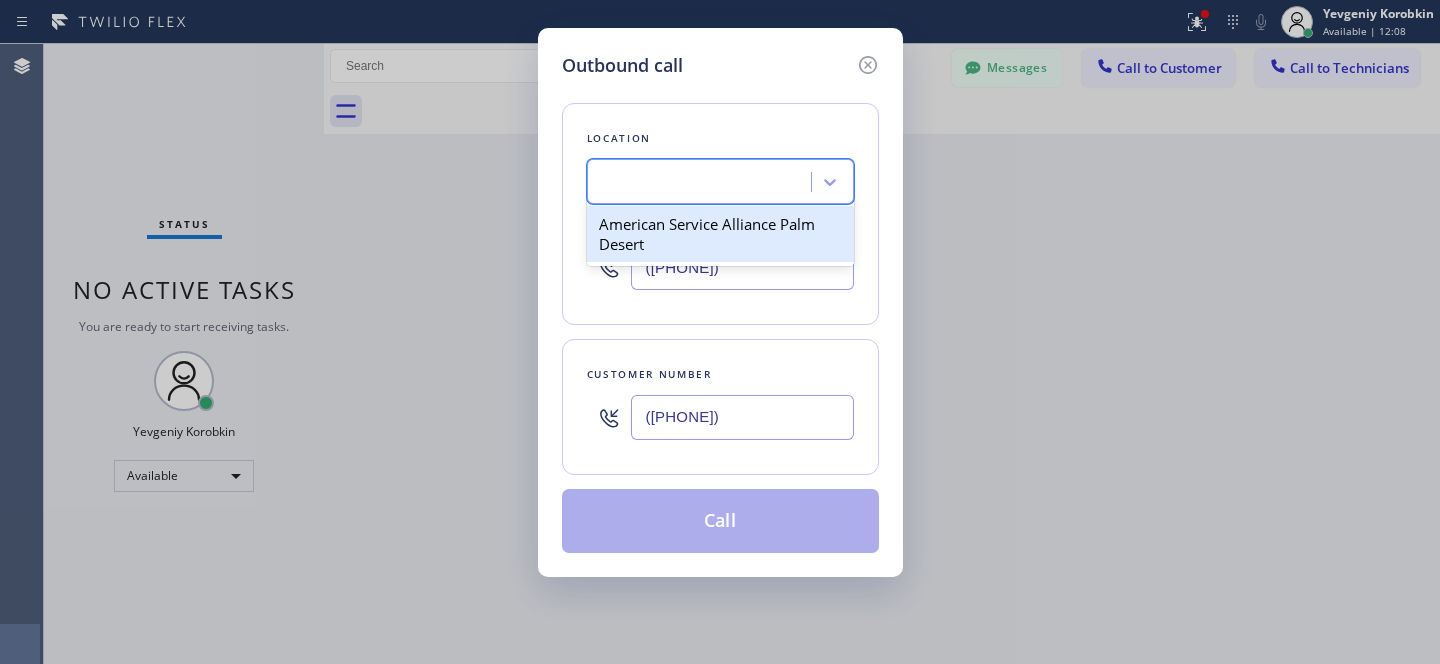 scroll, scrollTop: 0, scrollLeft: 2, axis: horizontal 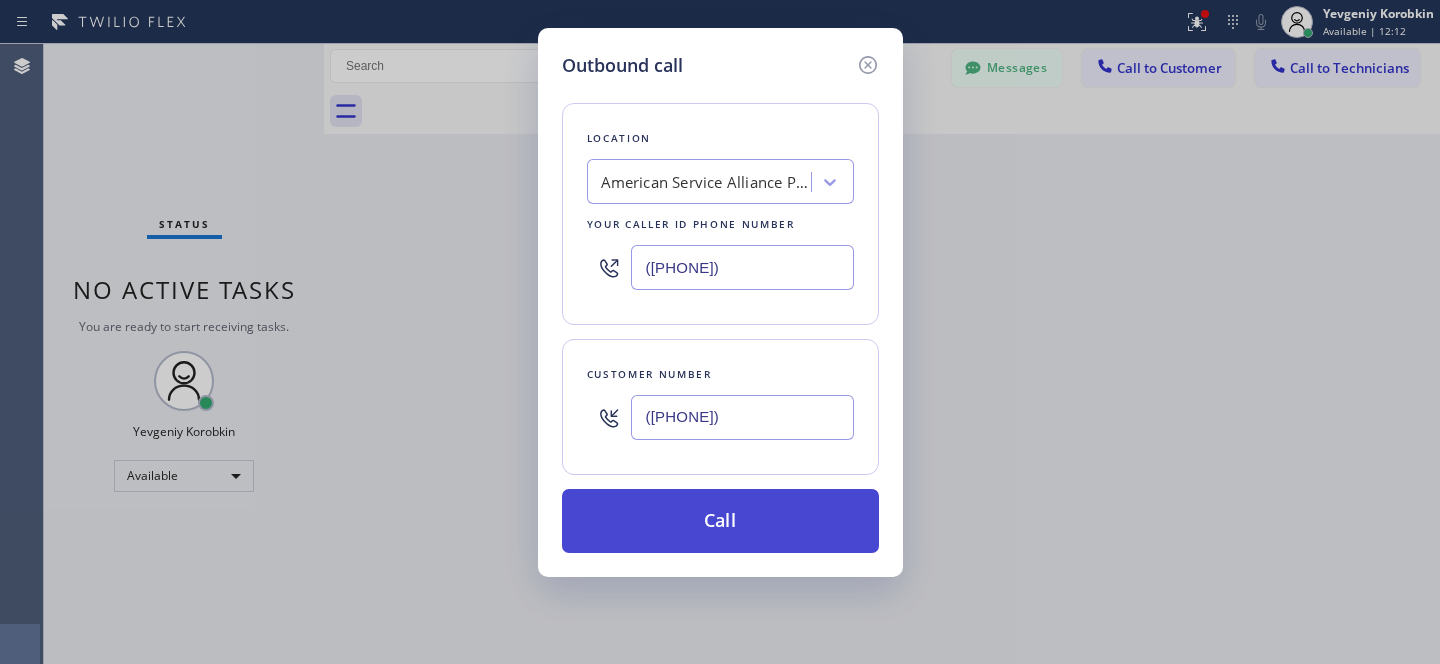click on "Call" at bounding box center [720, 521] 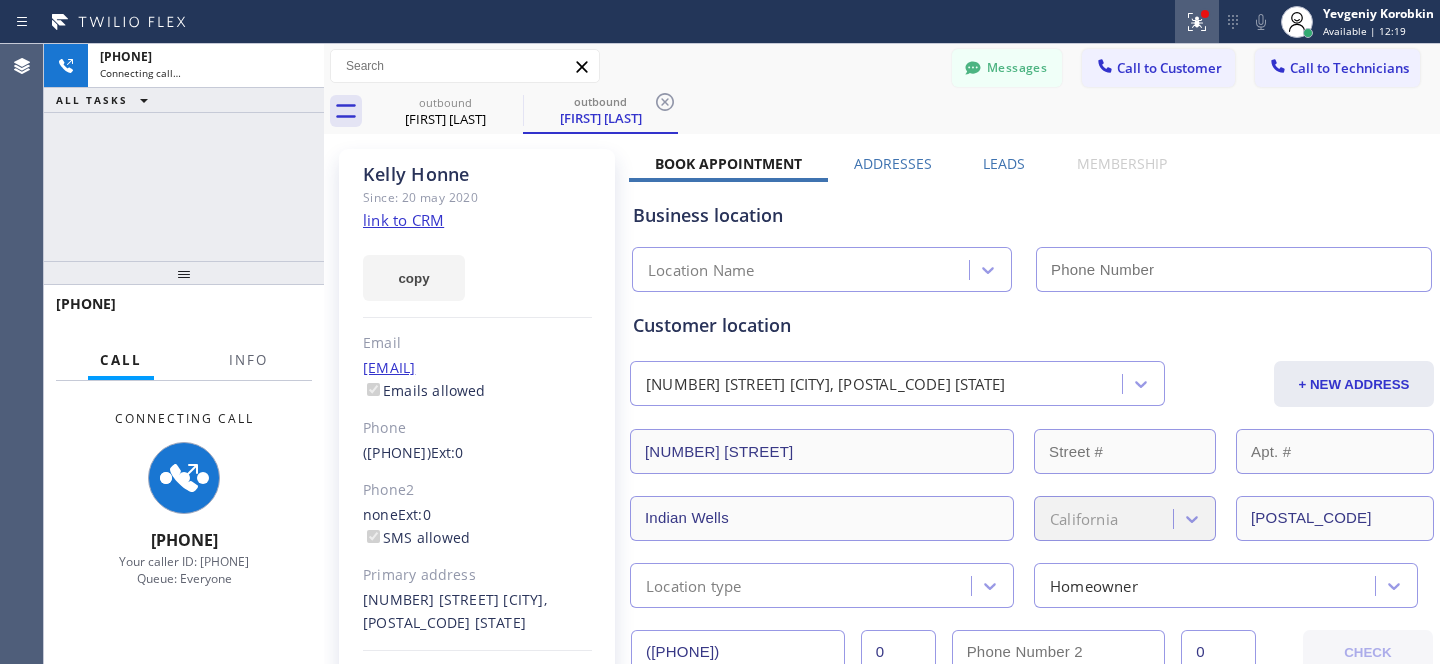 type on "(760) 452-3737" 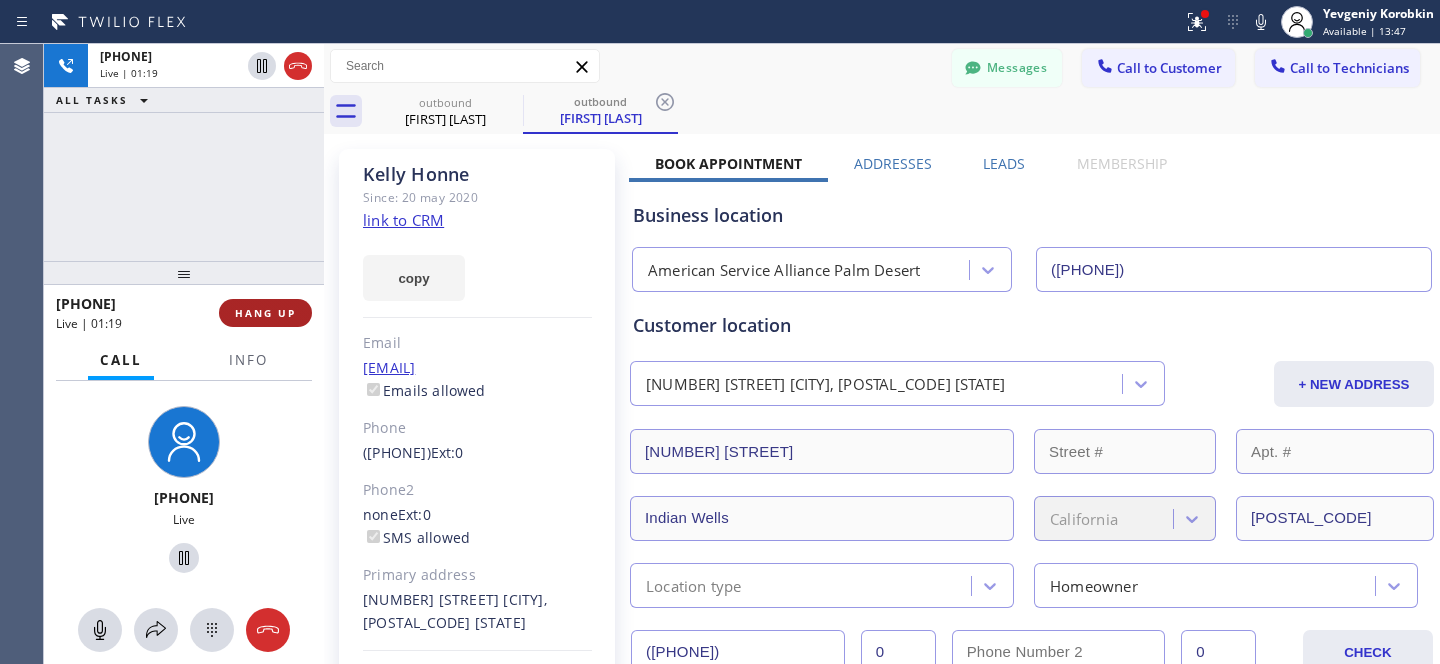 click on "HANG UP" at bounding box center [265, 313] 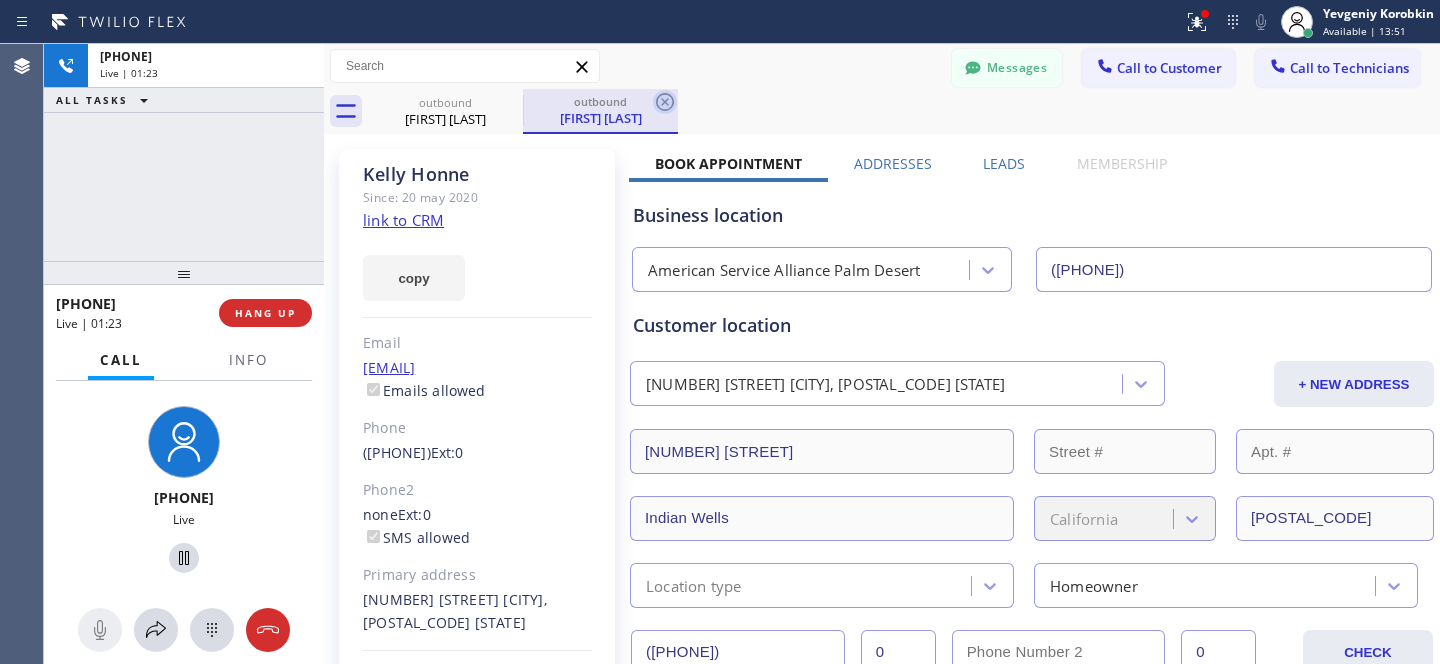 click 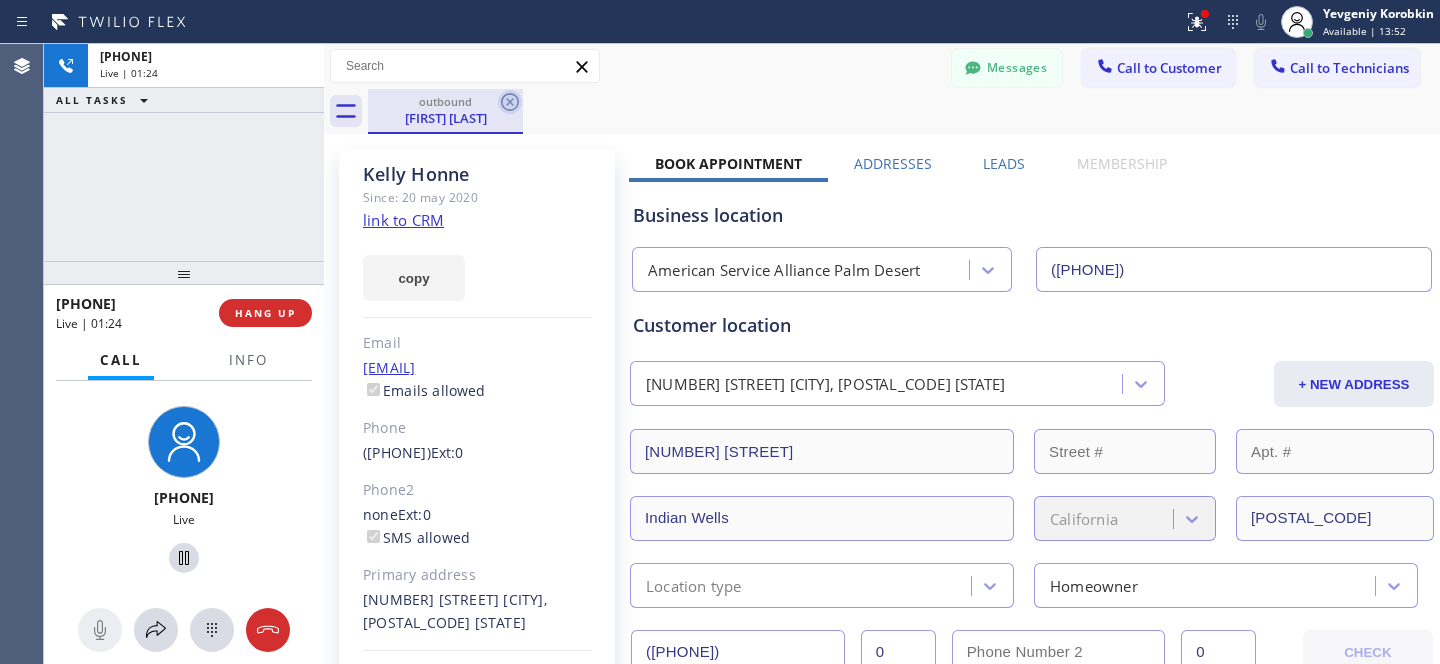 click 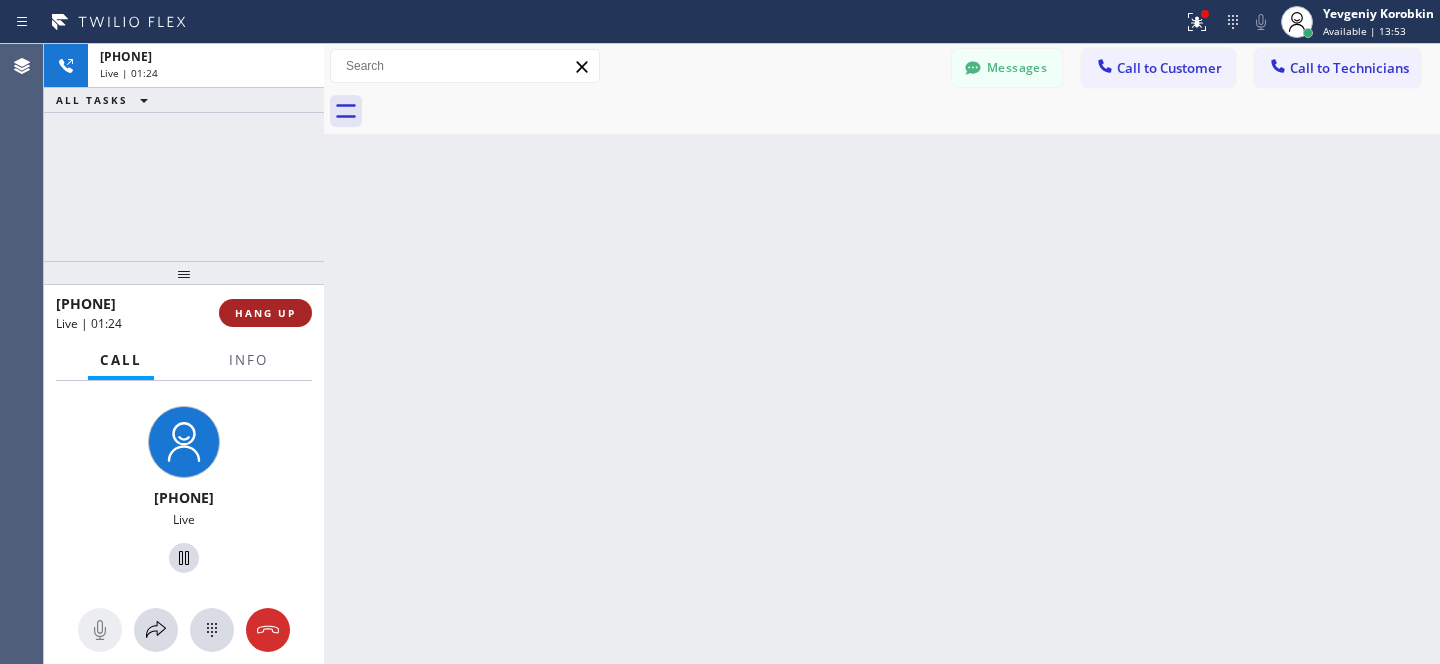 click on "HANG UP" at bounding box center (265, 313) 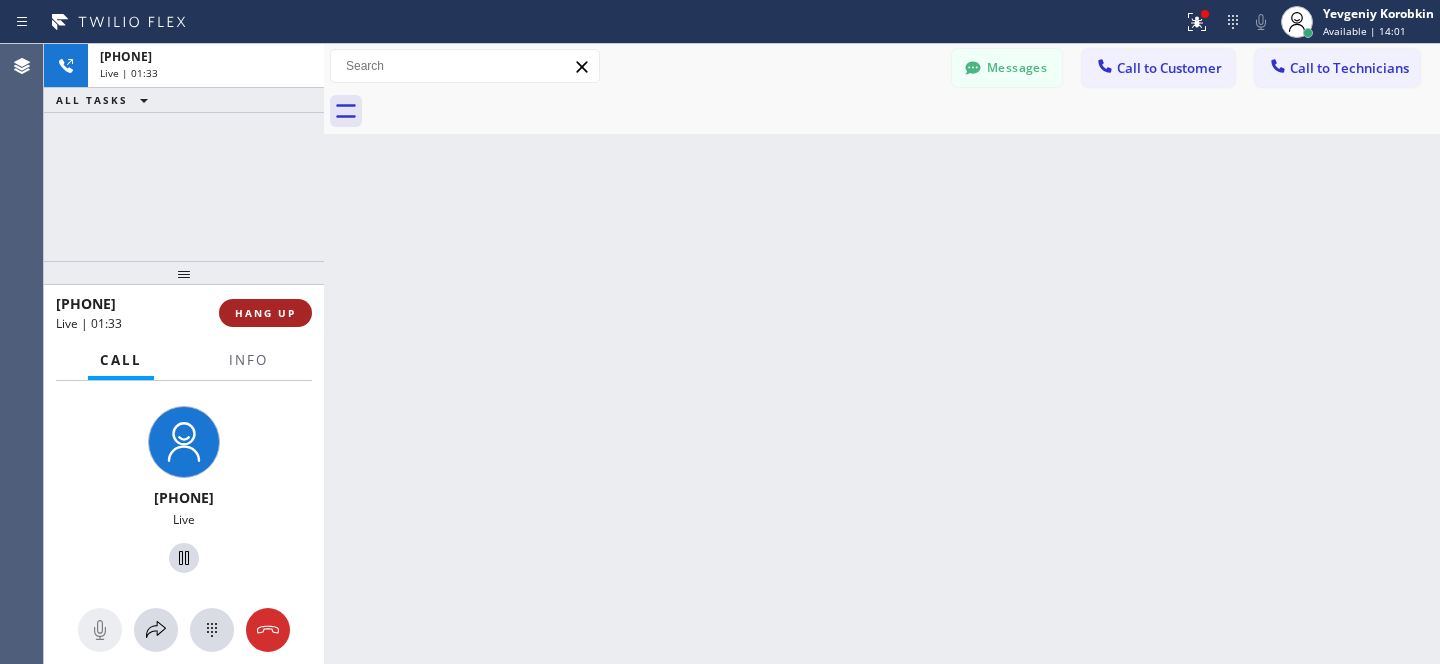 click on "HANG UP" at bounding box center [265, 313] 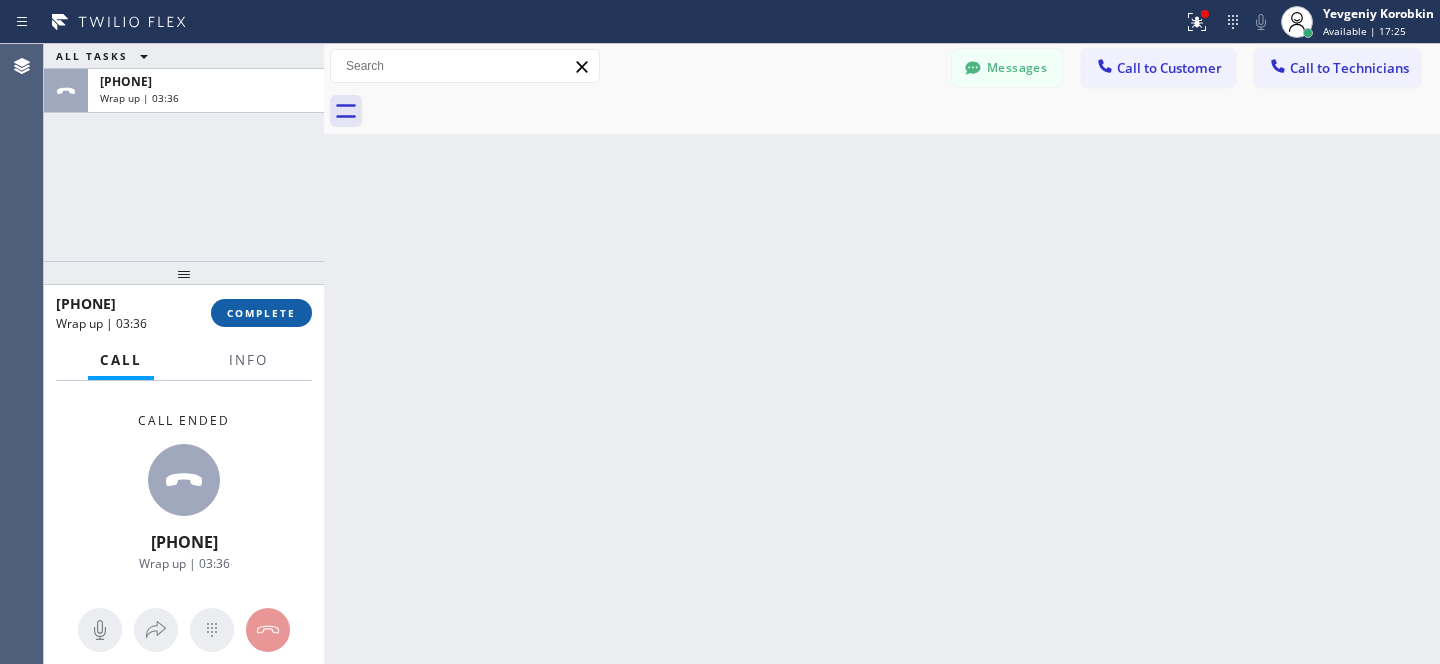 click on "COMPLETE" at bounding box center [261, 313] 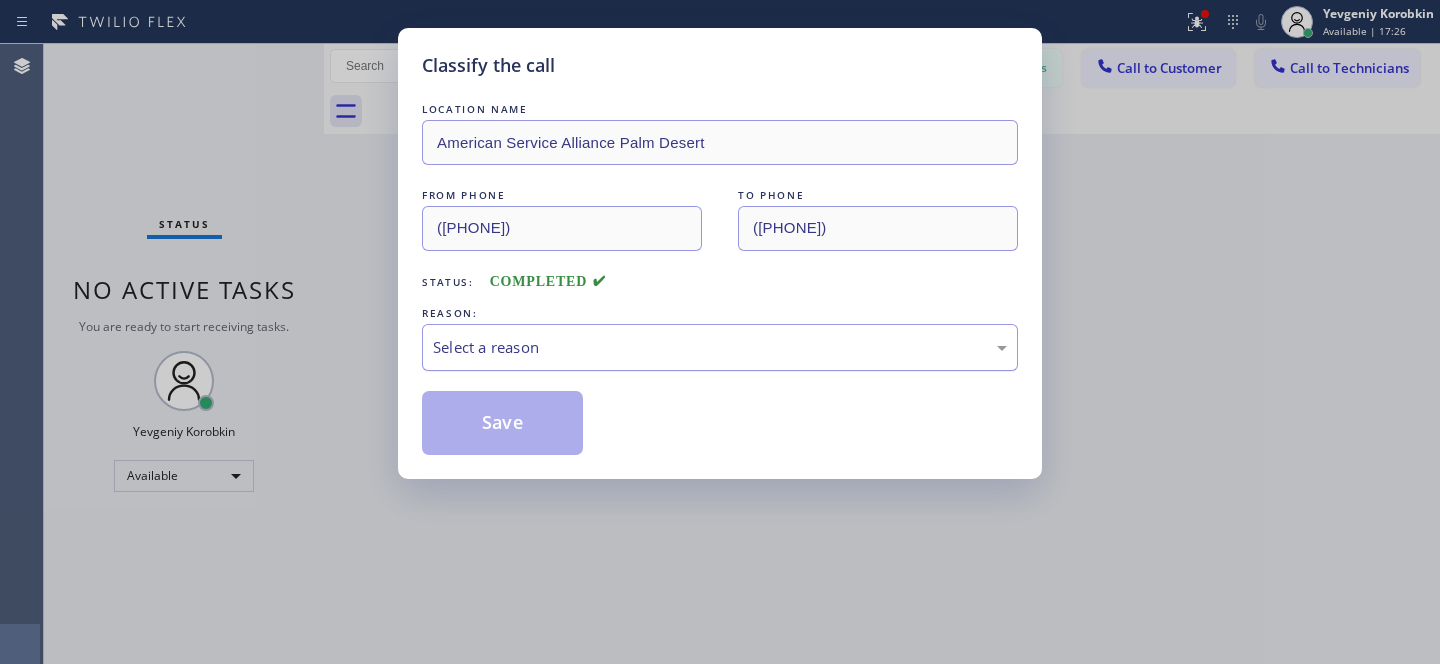 click on "Select a reason" at bounding box center [720, 347] 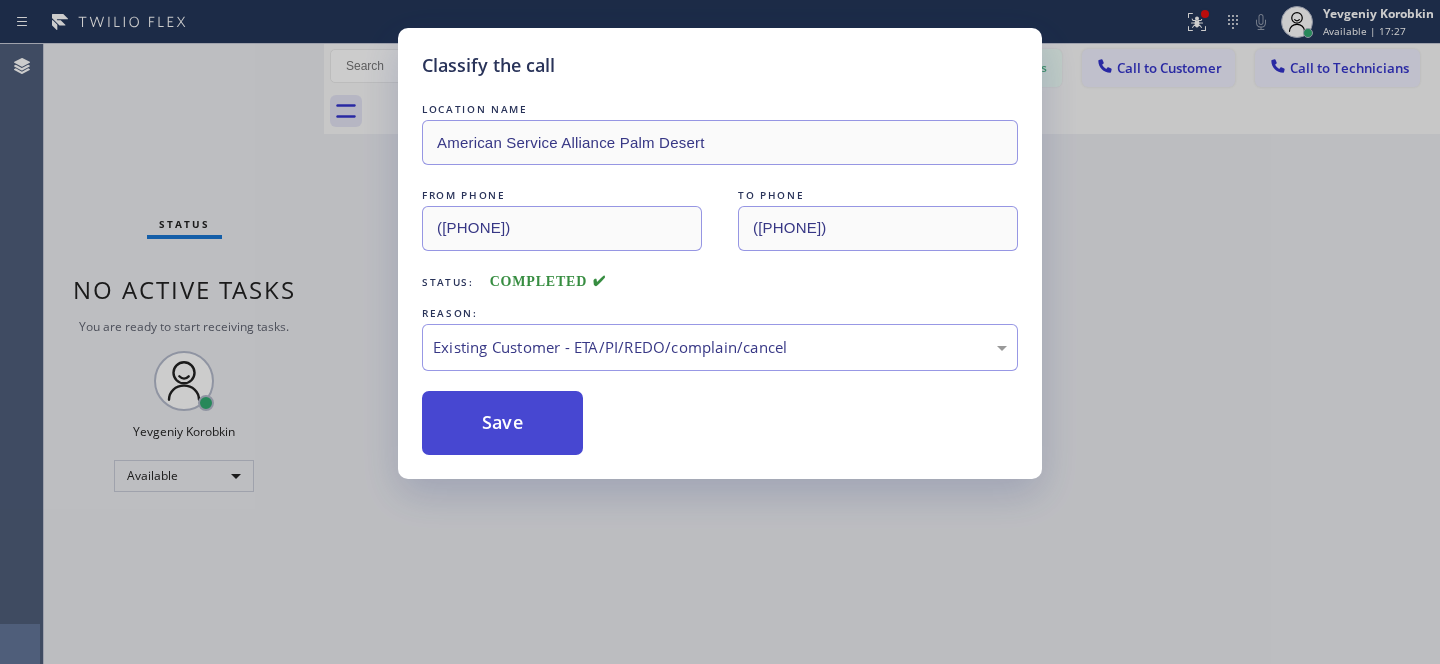 drag, startPoint x: 607, startPoint y: 463, endPoint x: 528, endPoint y: 432, distance: 84.8646 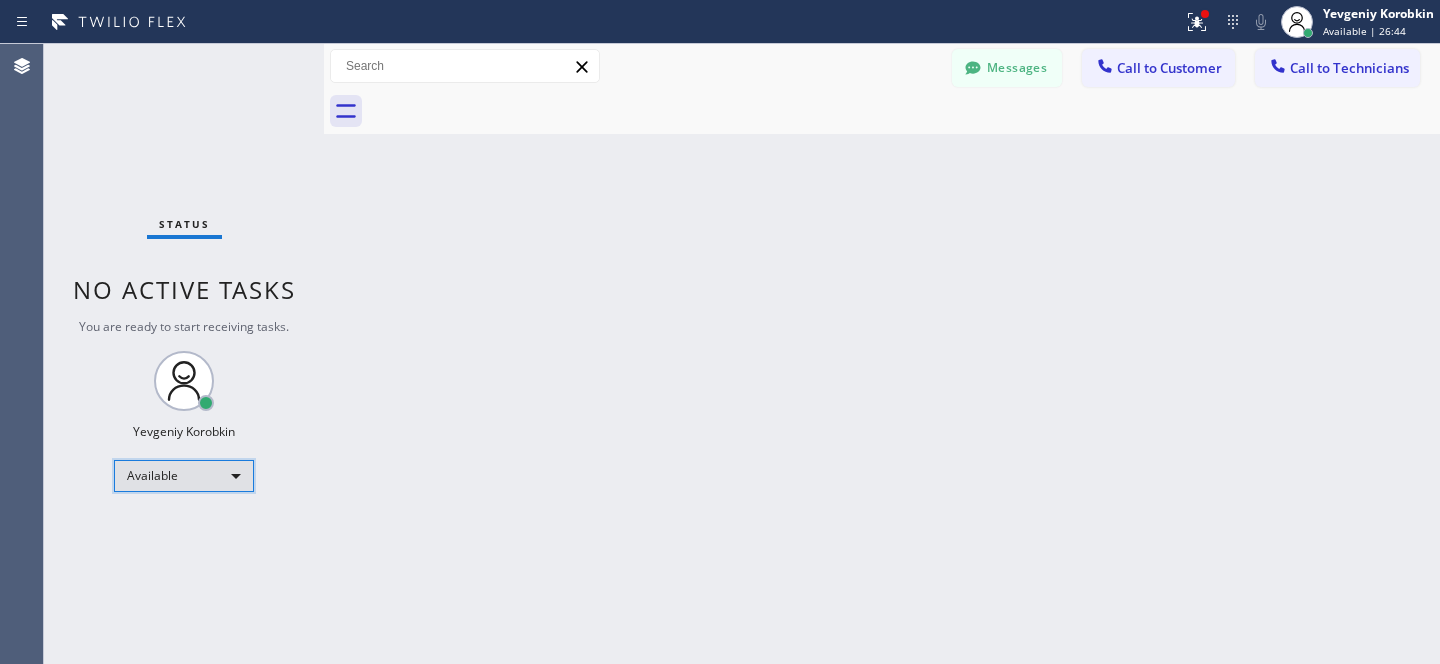 click on "Available" at bounding box center (184, 476) 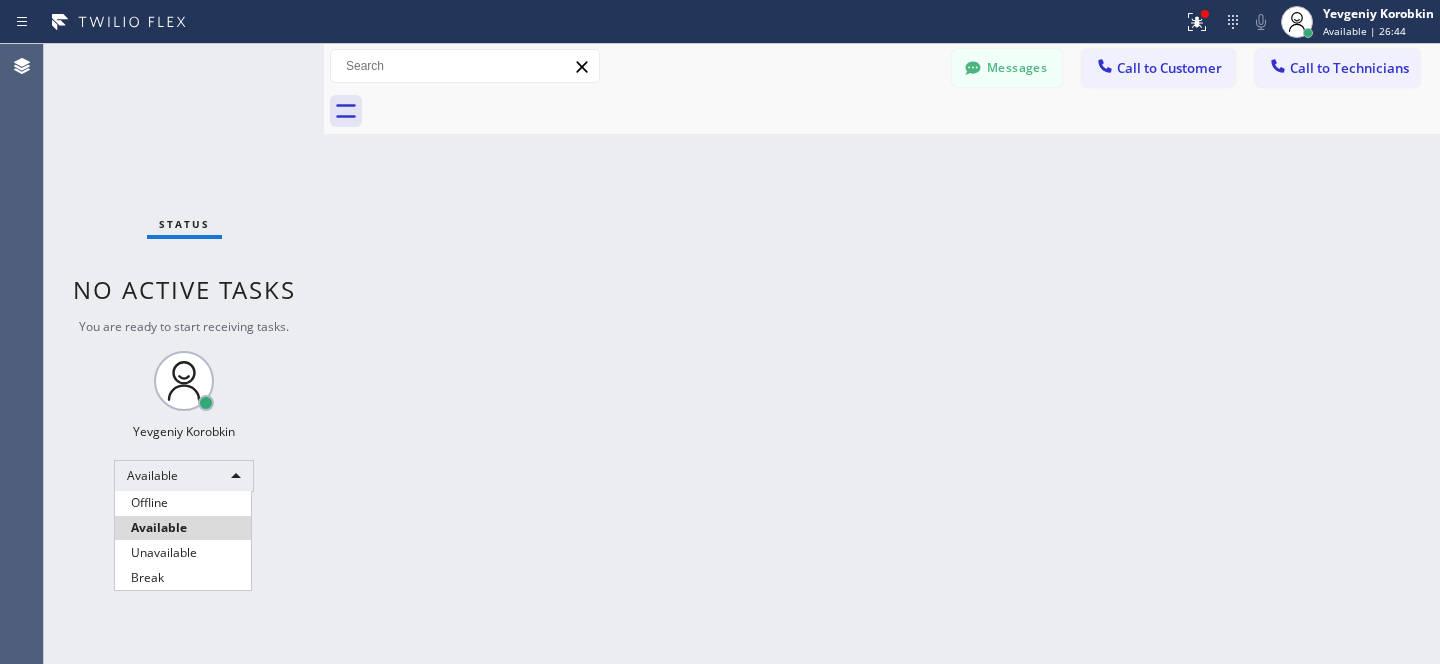drag, startPoint x: 168, startPoint y: 499, endPoint x: 286, endPoint y: 502, distance: 118.03813 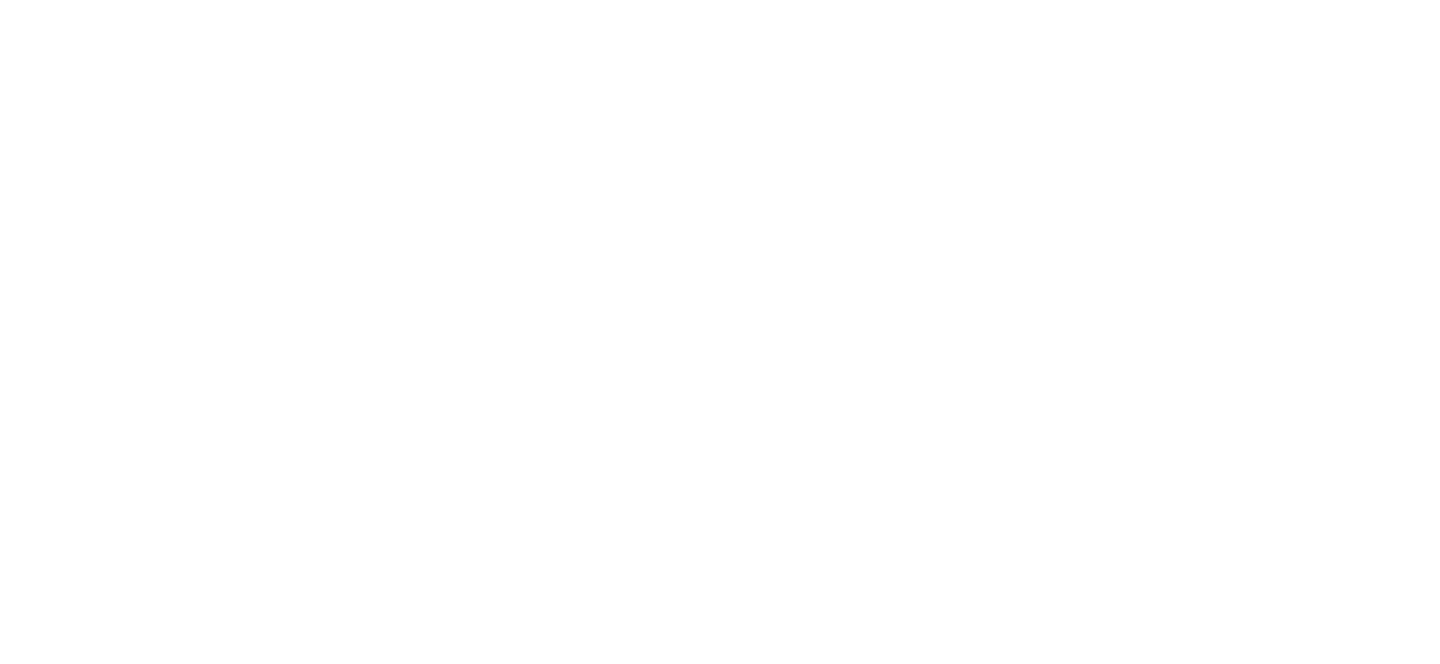 scroll, scrollTop: 0, scrollLeft: 0, axis: both 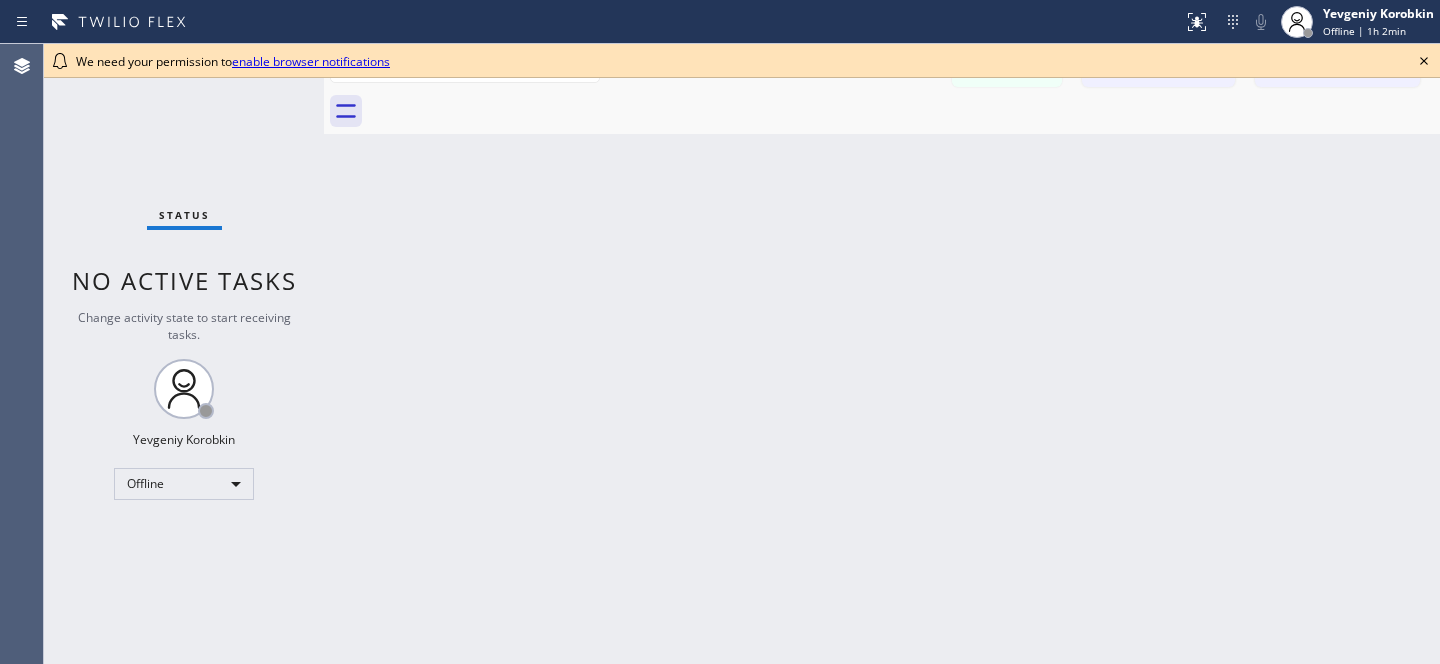 click 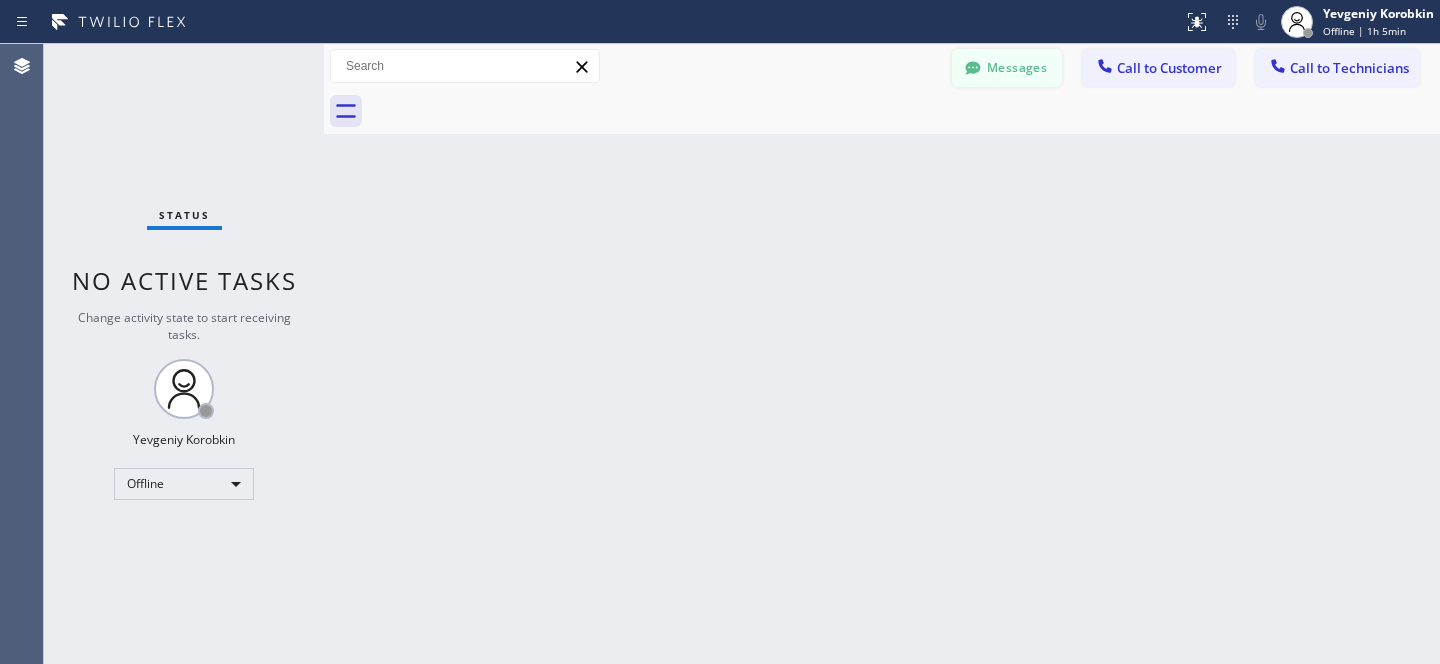 click on "Messages" at bounding box center [1007, 68] 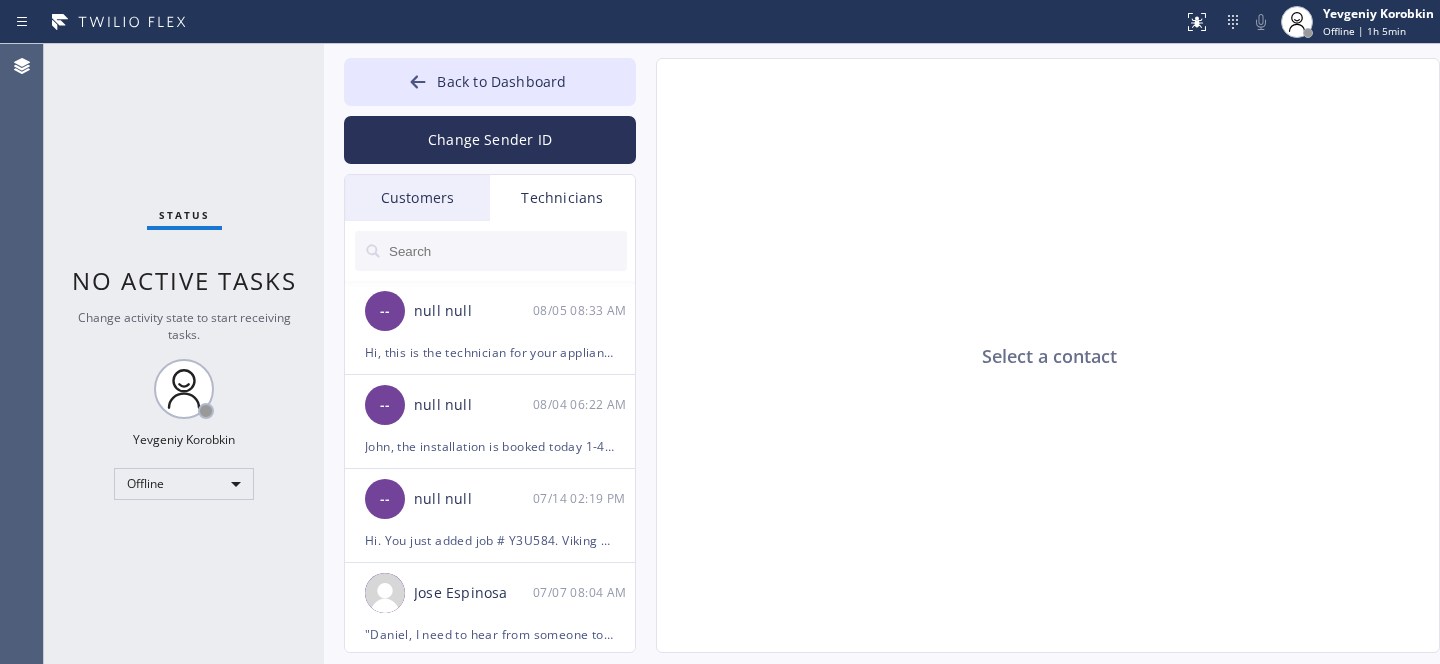 click on "Customers" at bounding box center (417, 198) 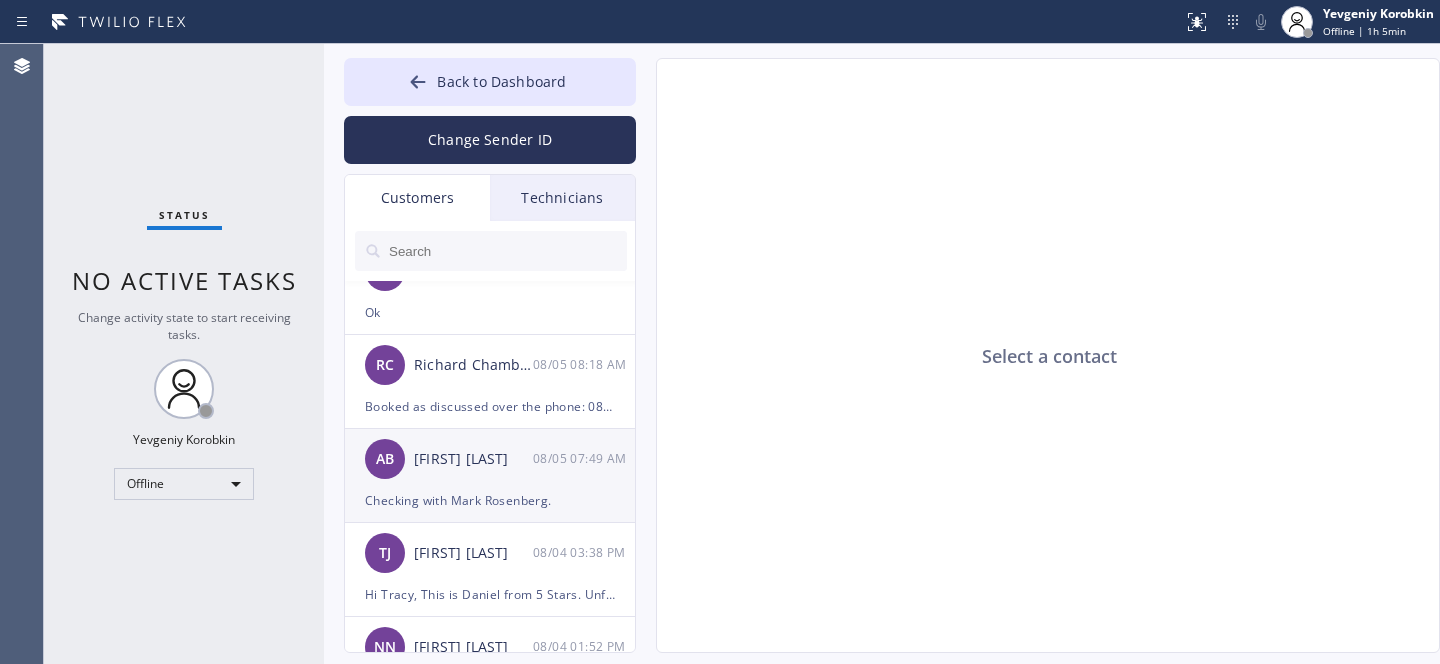 scroll, scrollTop: 167, scrollLeft: 0, axis: vertical 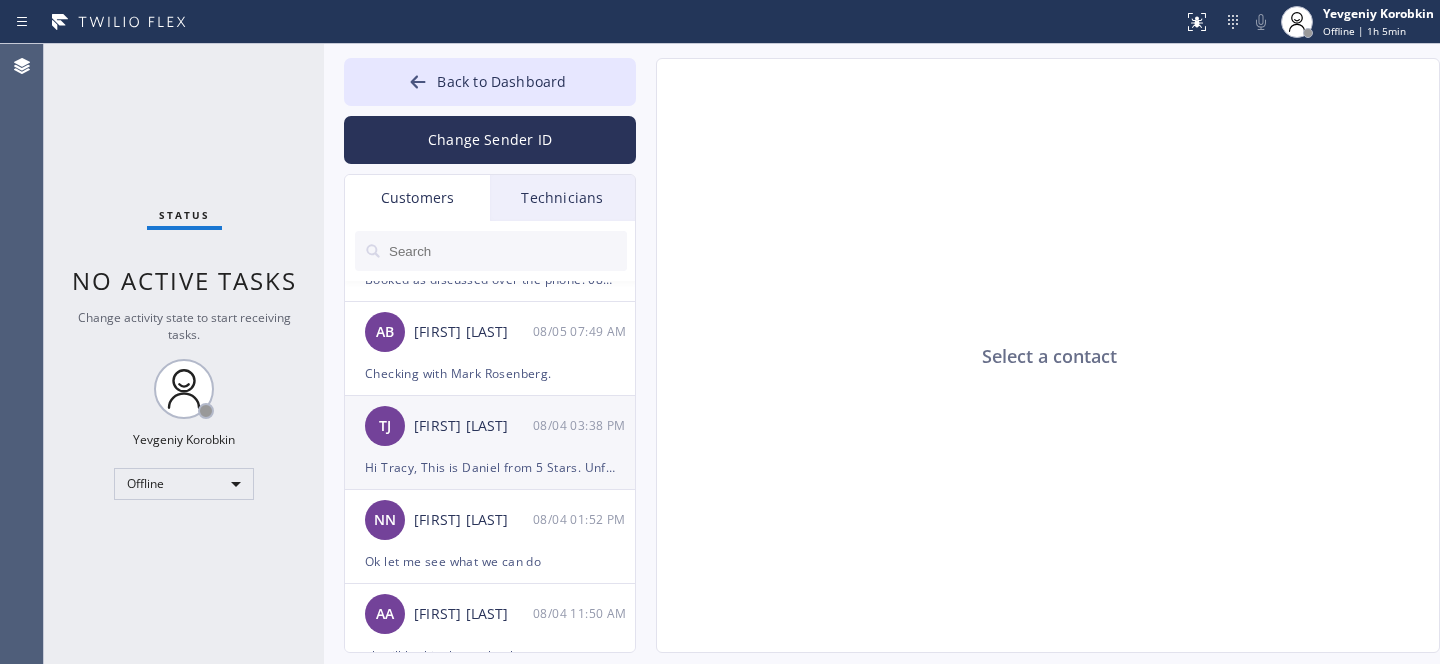 click on "Hi Tracy, This is Daniel from 5 Stars. Unfortunately, the office will have to cancel the appointment for your dishwasher that we’ve booked with you for tomorrow as we don’t have available technicians for this type of appliance in the area. Thank you. Br," at bounding box center [490, 467] 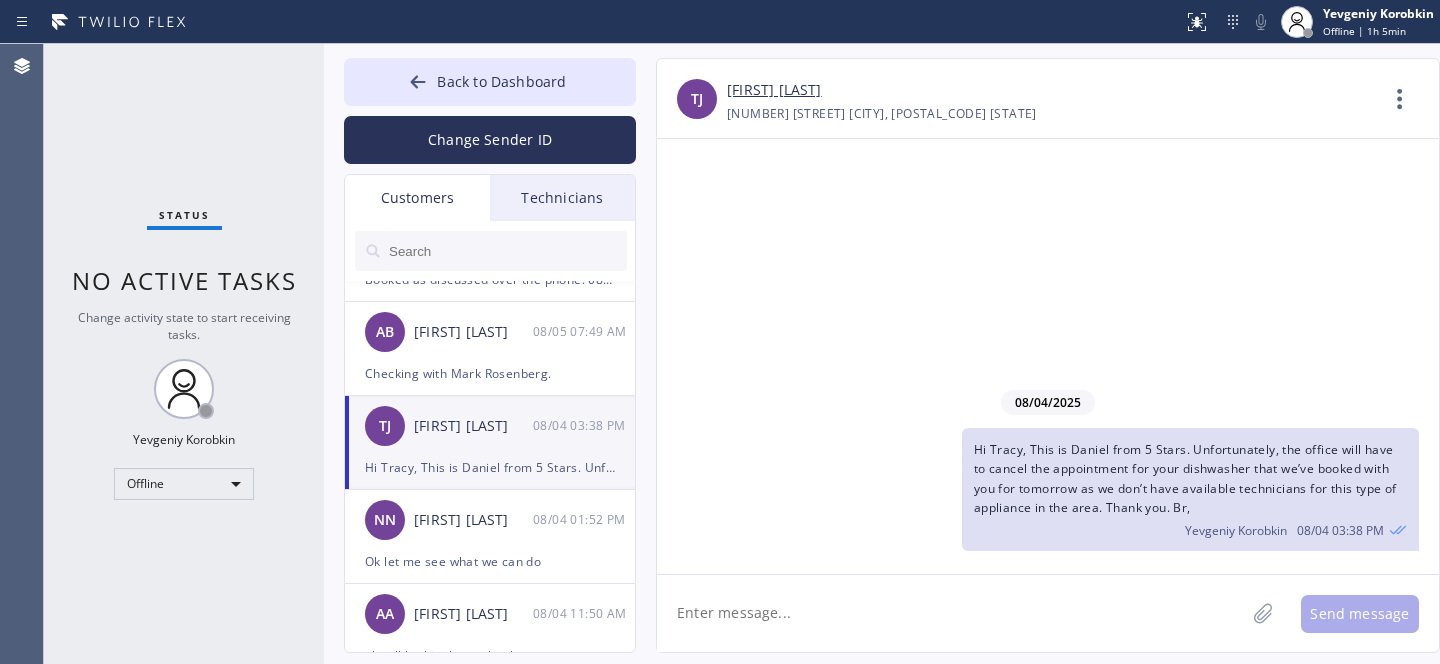 click at bounding box center [507, 251] 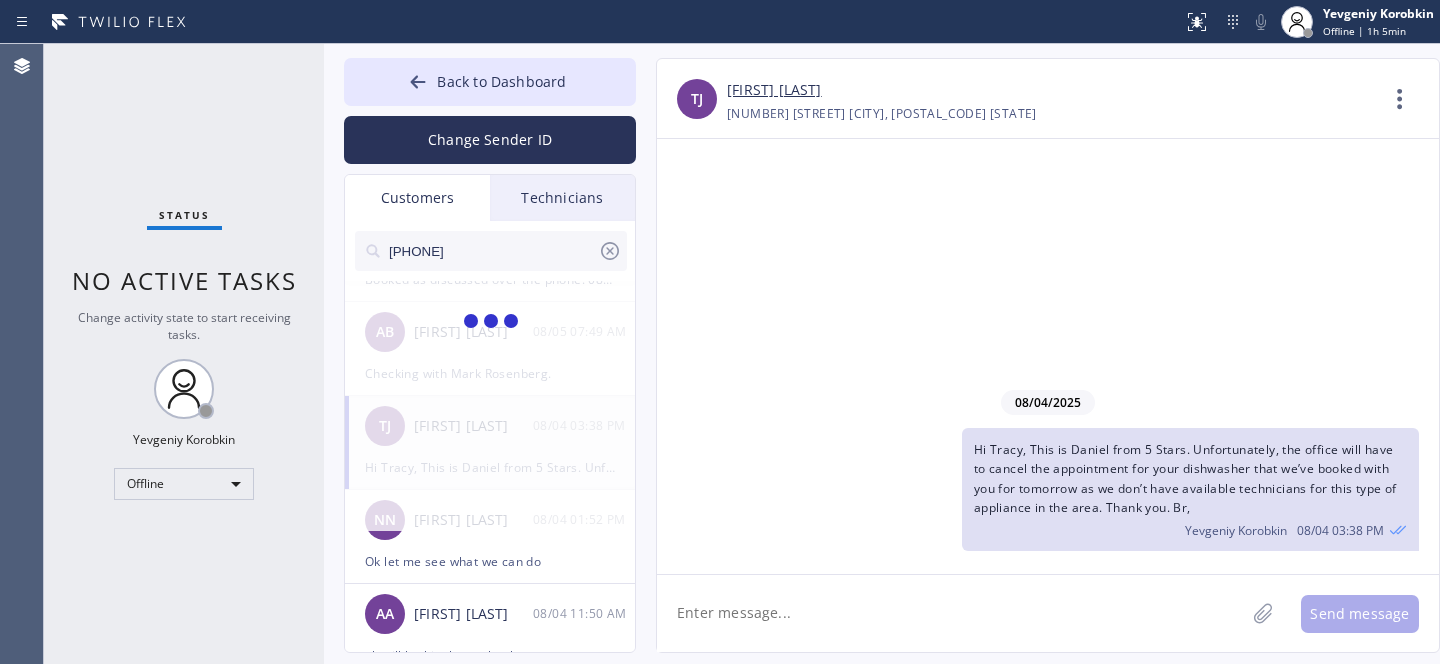 click on "Hi Tracy, This is Daniel from 5 Stars. Unfortunately, the office will have to cancel the appointment for your dishwasher that we’ve booked with you for tomorrow as we don’t have available technicians for this type of appliance in the area. Thank you. Br," at bounding box center (1185, 478) 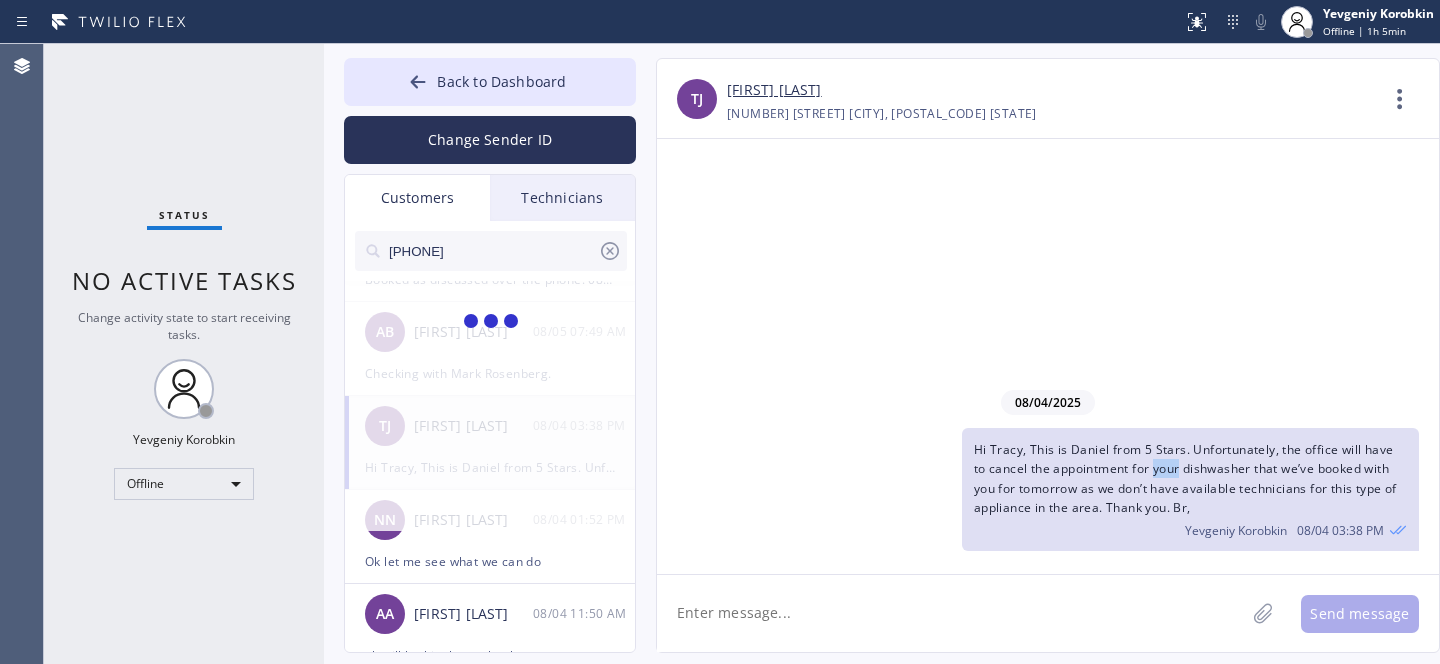 click on "Hi Tracy, This is Daniel from 5 Stars. Unfortunately, the office will have to cancel the appointment for your dishwasher that we’ve booked with you for tomorrow as we don’t have available technicians for this type of appliance in the area. Thank you. Br," at bounding box center [1185, 478] 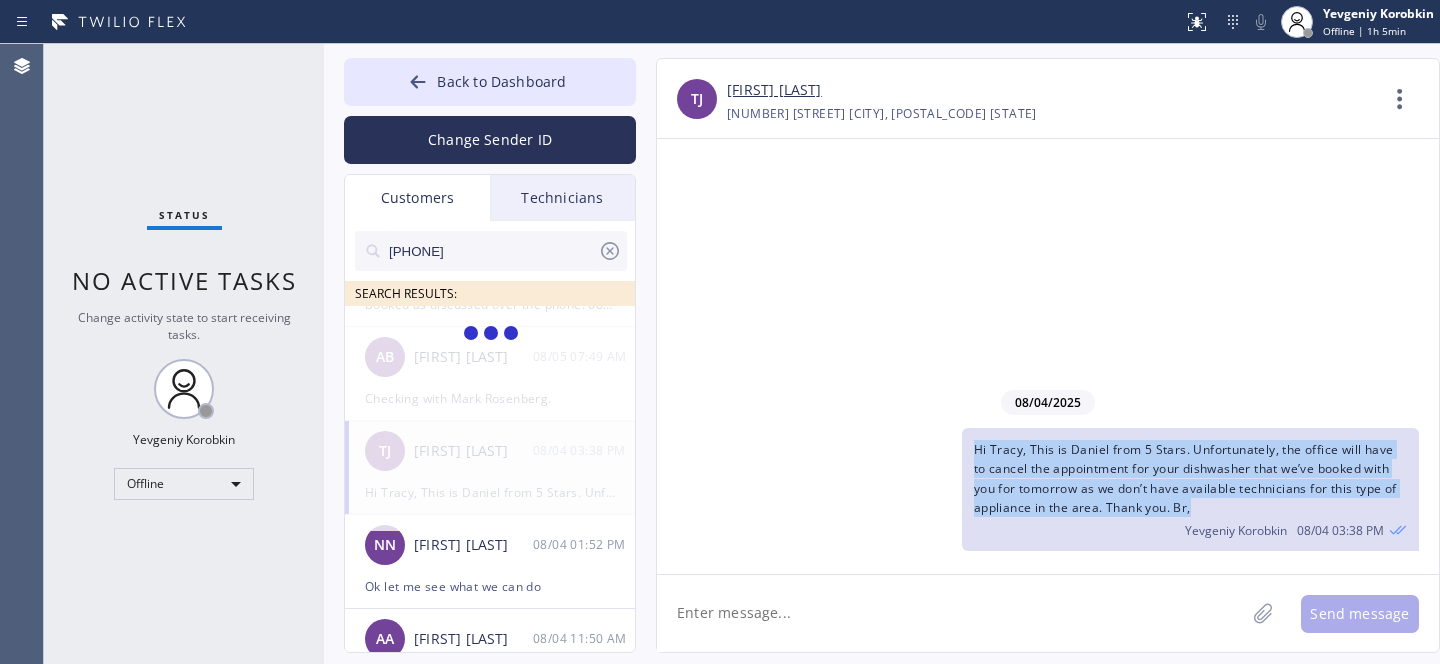 copy on "Hi Tracy, This is Daniel from 5 Stars. Unfortunately, the office will have to cancel the appointment for your dishwasher that we’ve booked with you for tomorrow as we don’t have available technicians for this type of appliance in the area. Thank you. Br," 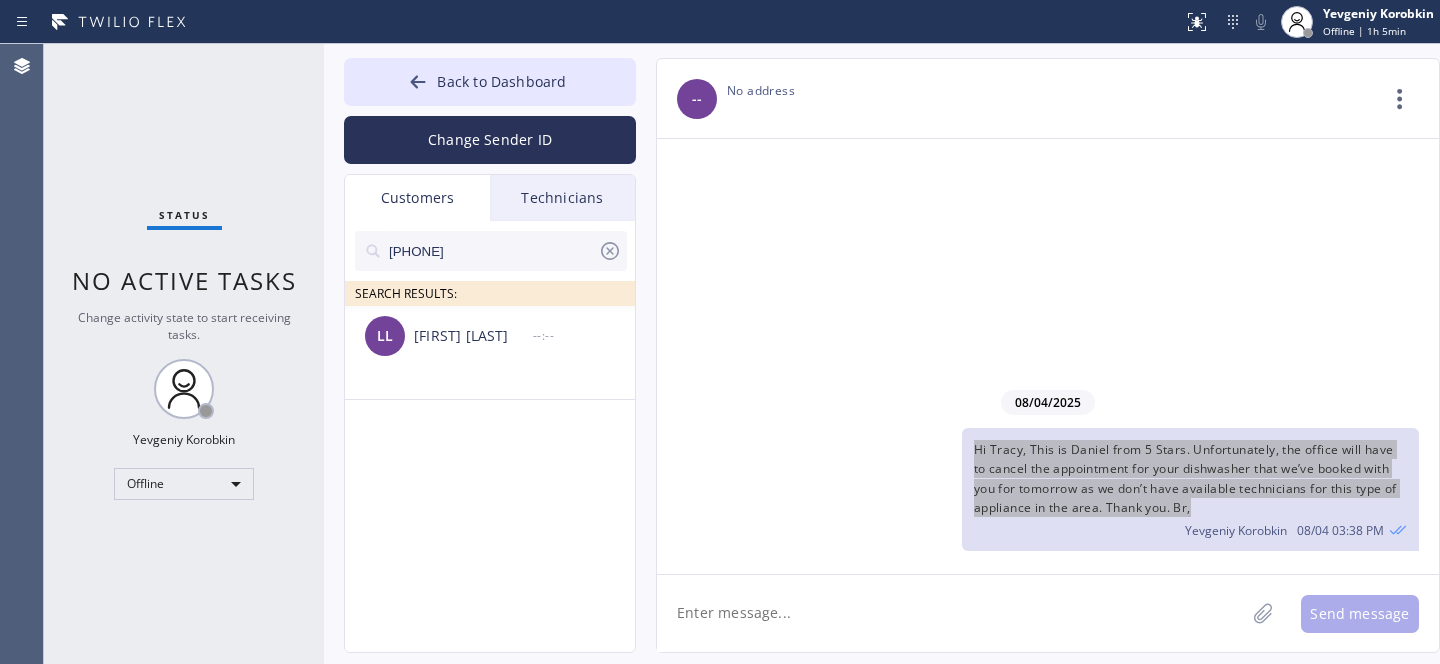 scroll, scrollTop: 0, scrollLeft: 0, axis: both 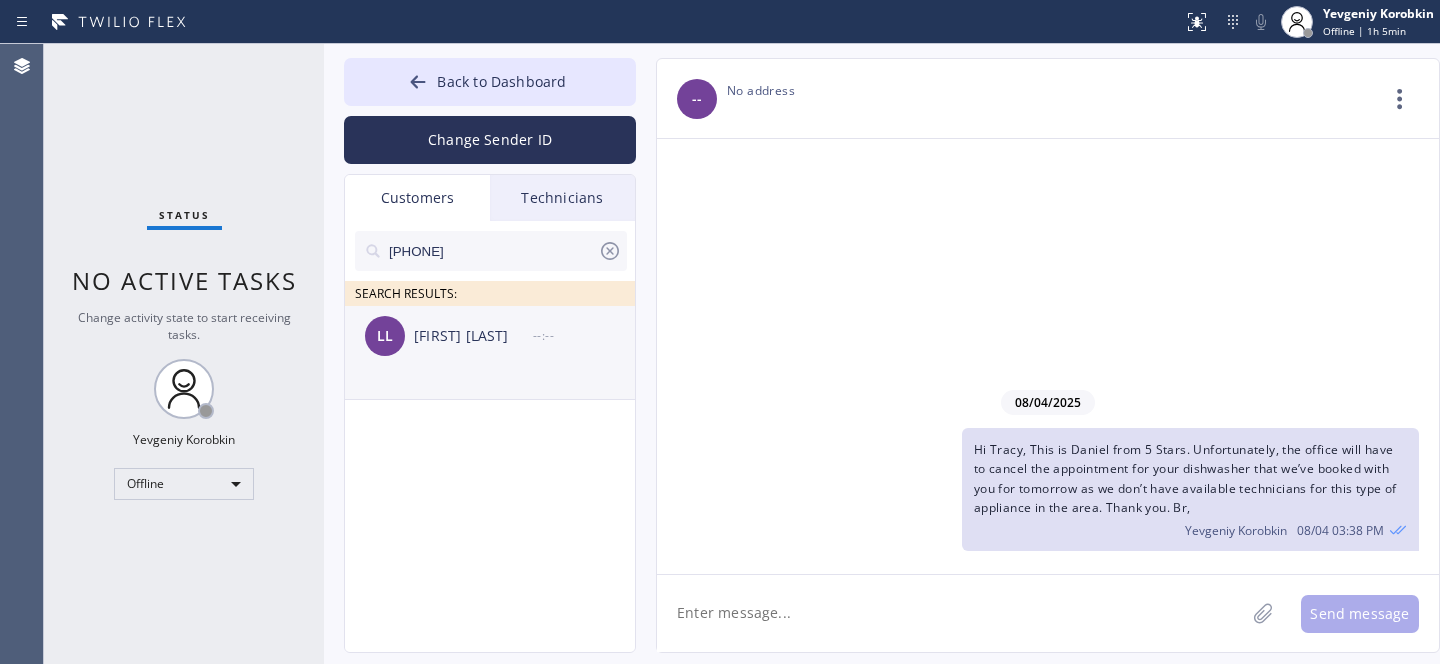 click on "Lydia Lopez" at bounding box center [473, 336] 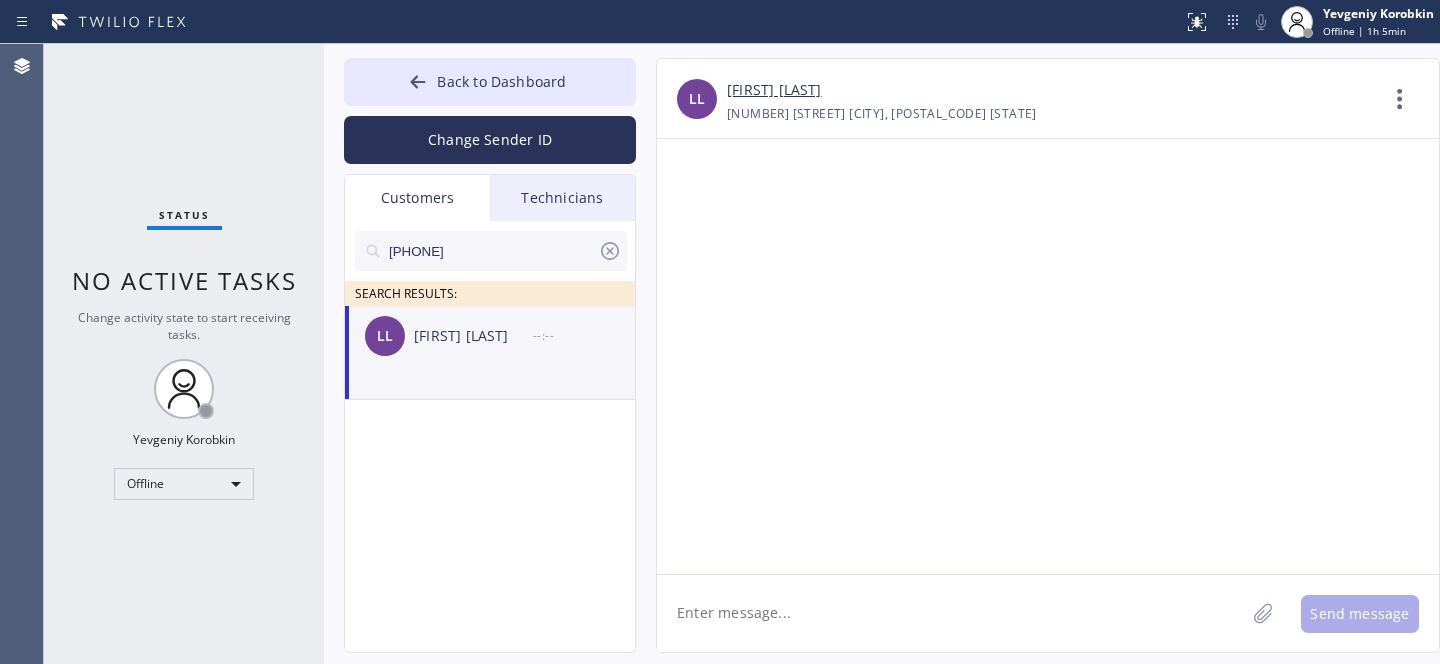 drag, startPoint x: 837, startPoint y: 616, endPoint x: 856, endPoint y: 614, distance: 19.104973 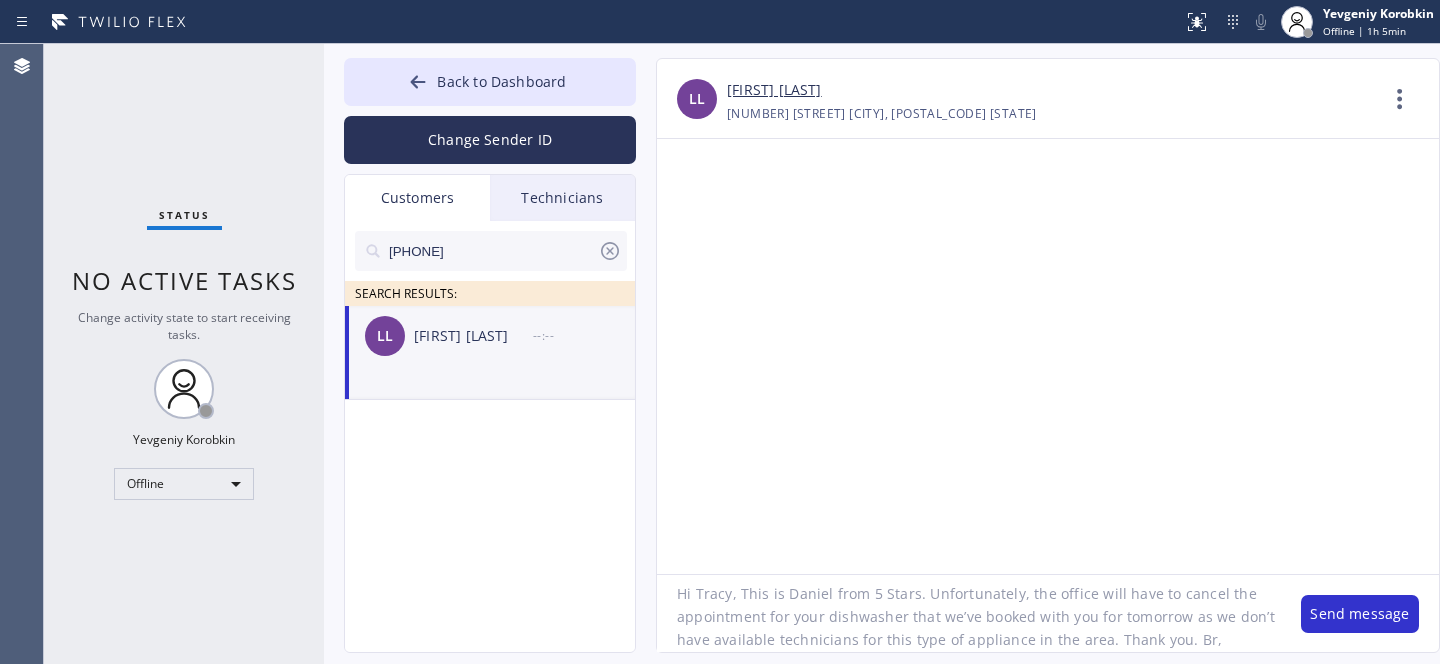 scroll, scrollTop: 0, scrollLeft: 0, axis: both 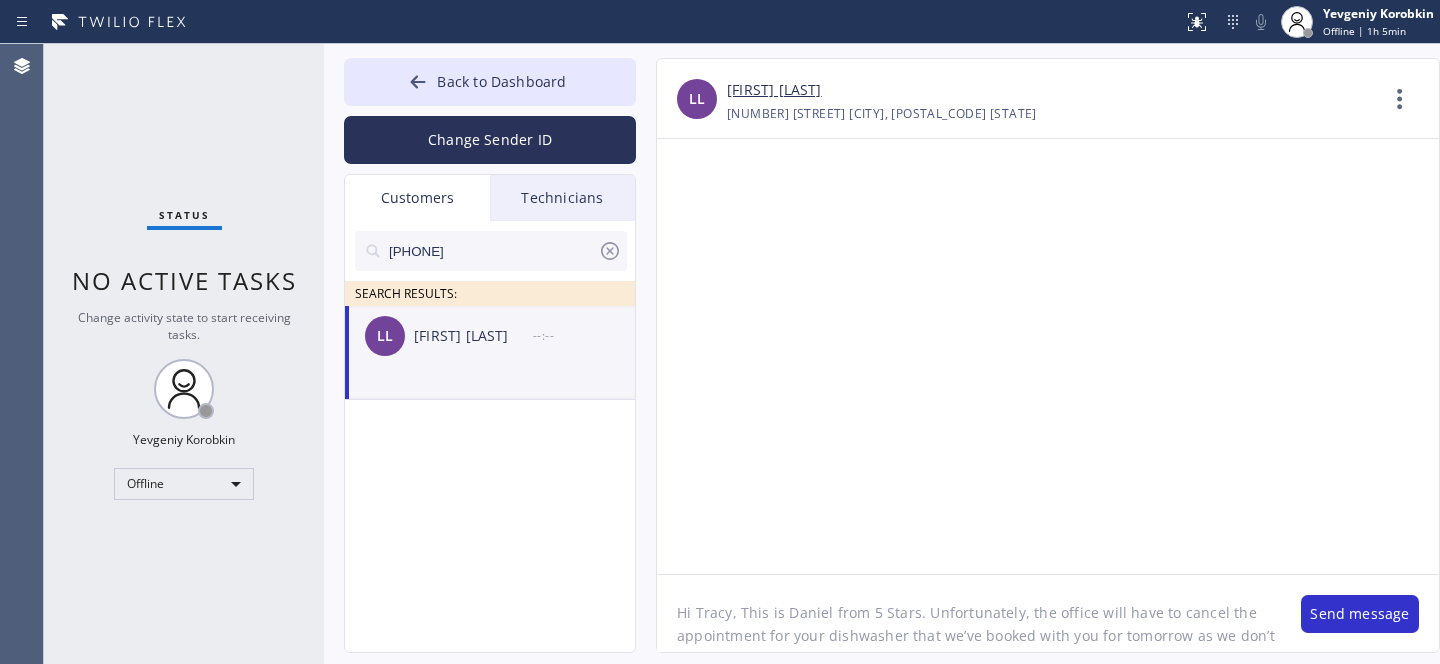 click on "Hi Tracy, This is Daniel from 5 Stars. Unfortunately, the office will have to cancel the appointment for your dishwasher that we’ve booked with you for tomorrow as we don’t have available technicians for this type of appliance in the area. Thank you. Br," 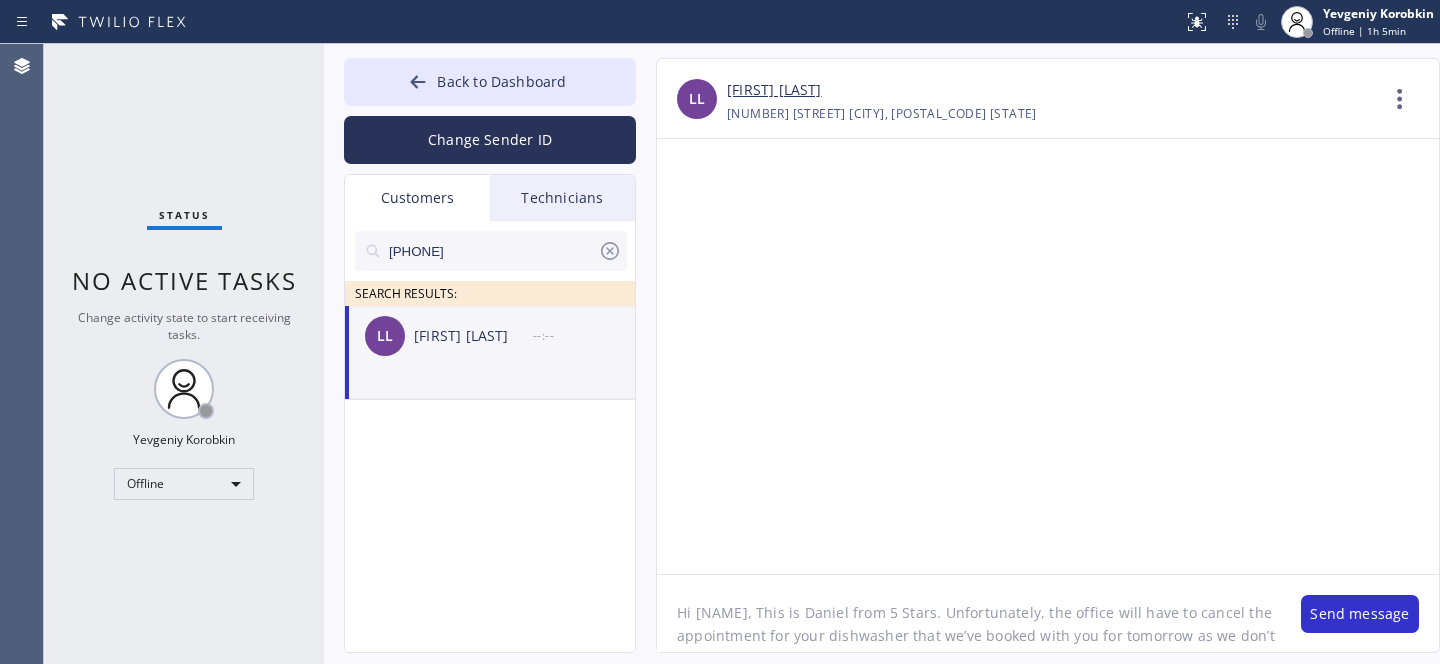 click on "Hi Lyndia, This is Daniel from 5 Stars. Unfortunately, the office will have to cancel the appointment for your dishwasher that we’ve booked with you for tomorrow as we don’t have available technicians for this type of appliance in the area. Thank you. Br," 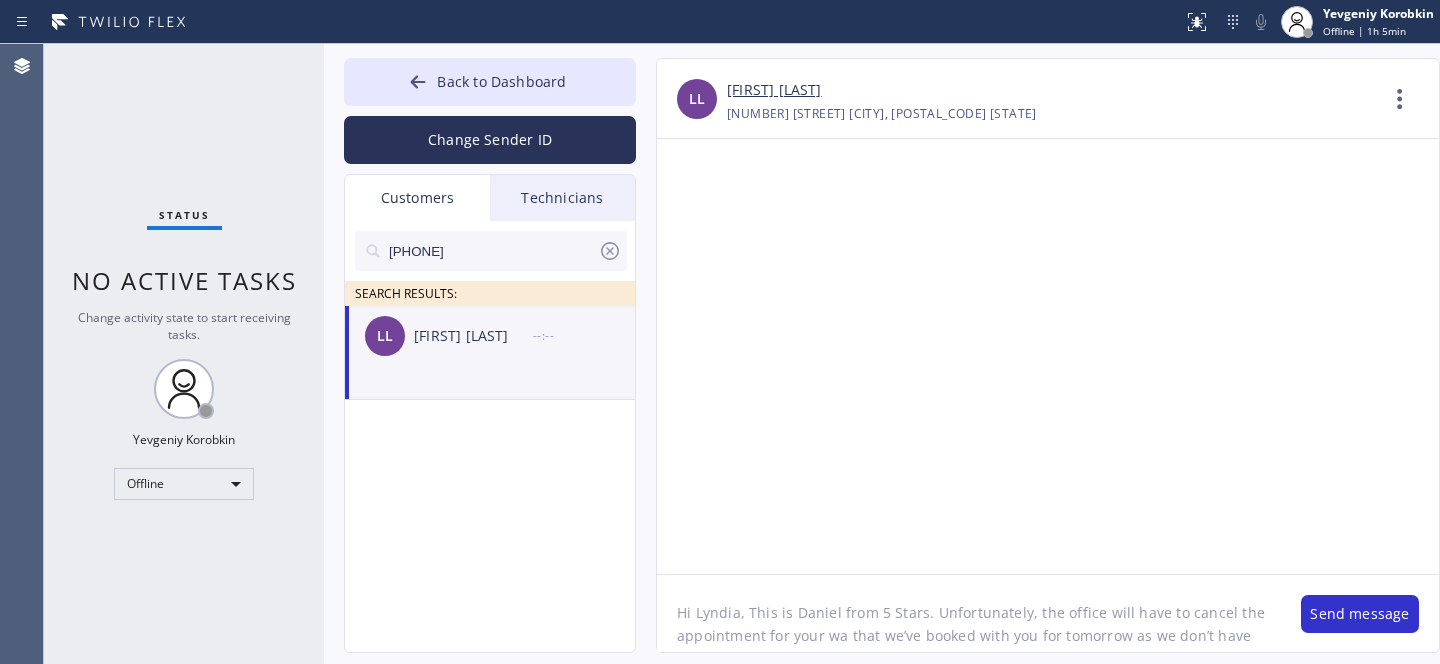 drag, startPoint x: 1087, startPoint y: 636, endPoint x: 1179, endPoint y: 634, distance: 92.021736 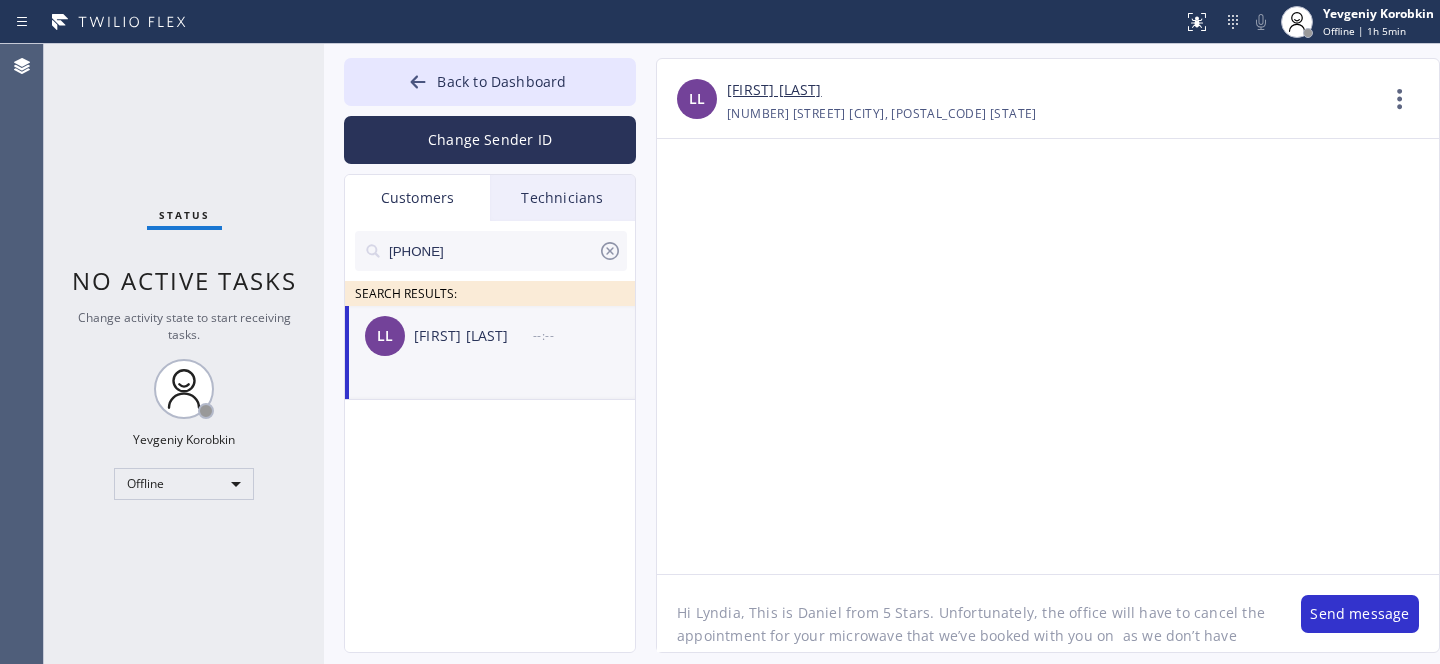 paste on "08/08/2025" 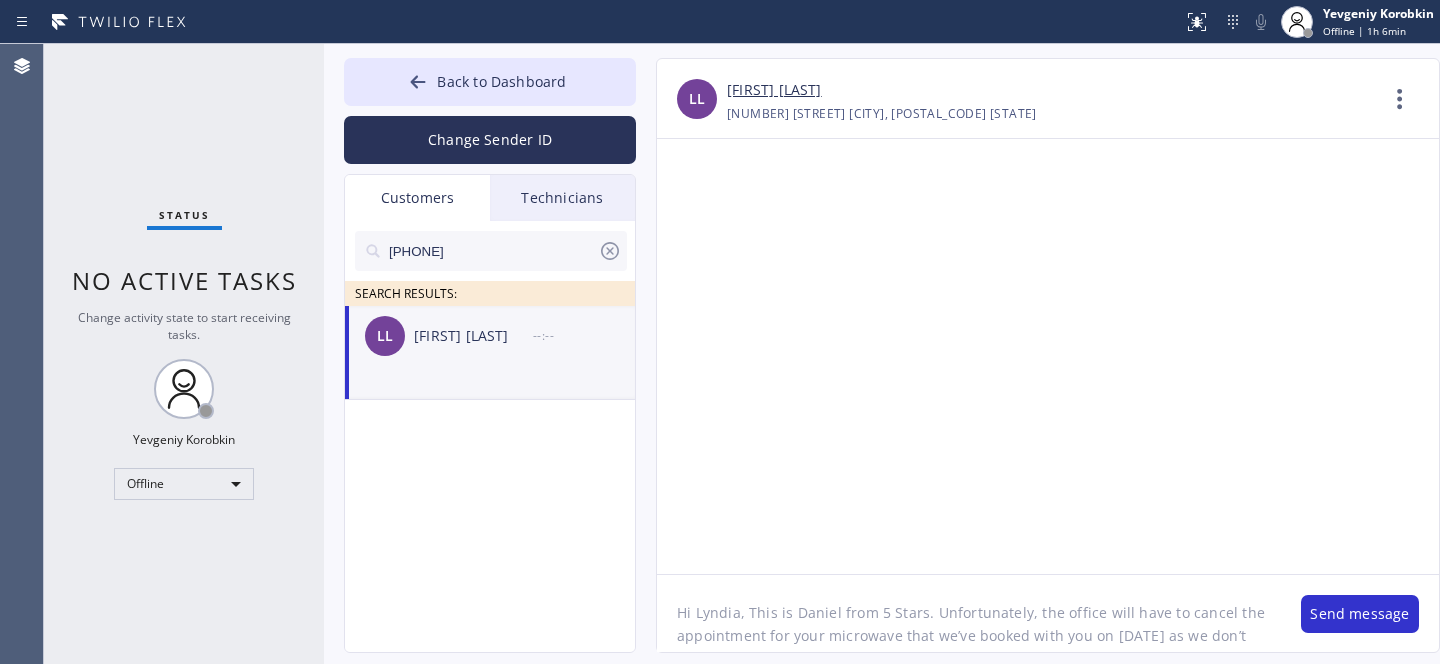 scroll, scrollTop: 0, scrollLeft: 0, axis: both 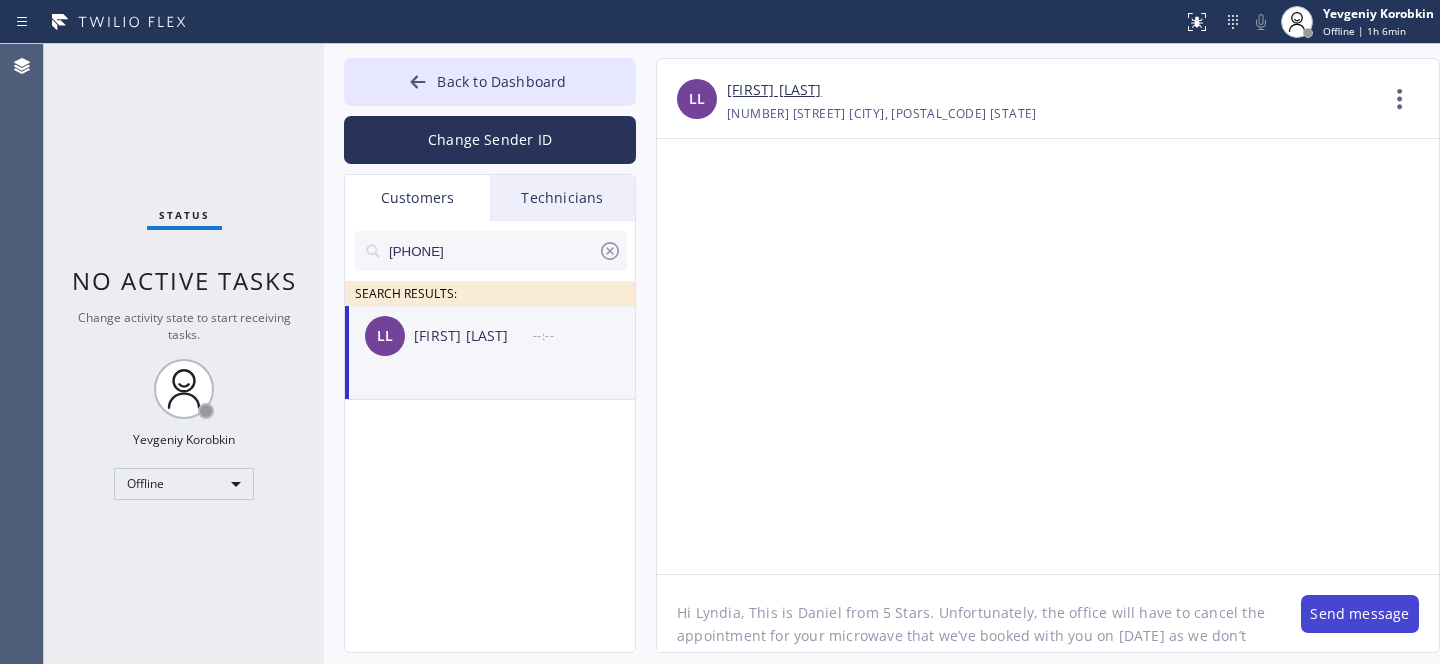 type on "Hi Lyndia, This is Daniel from 5 Stars. Unfortunately, the office will have to cancel the appointment for your microwave that we’ve booked with you on 08/08/2025 as we don’t have available technicians for this type of appliance in the area. Thank you. Br," 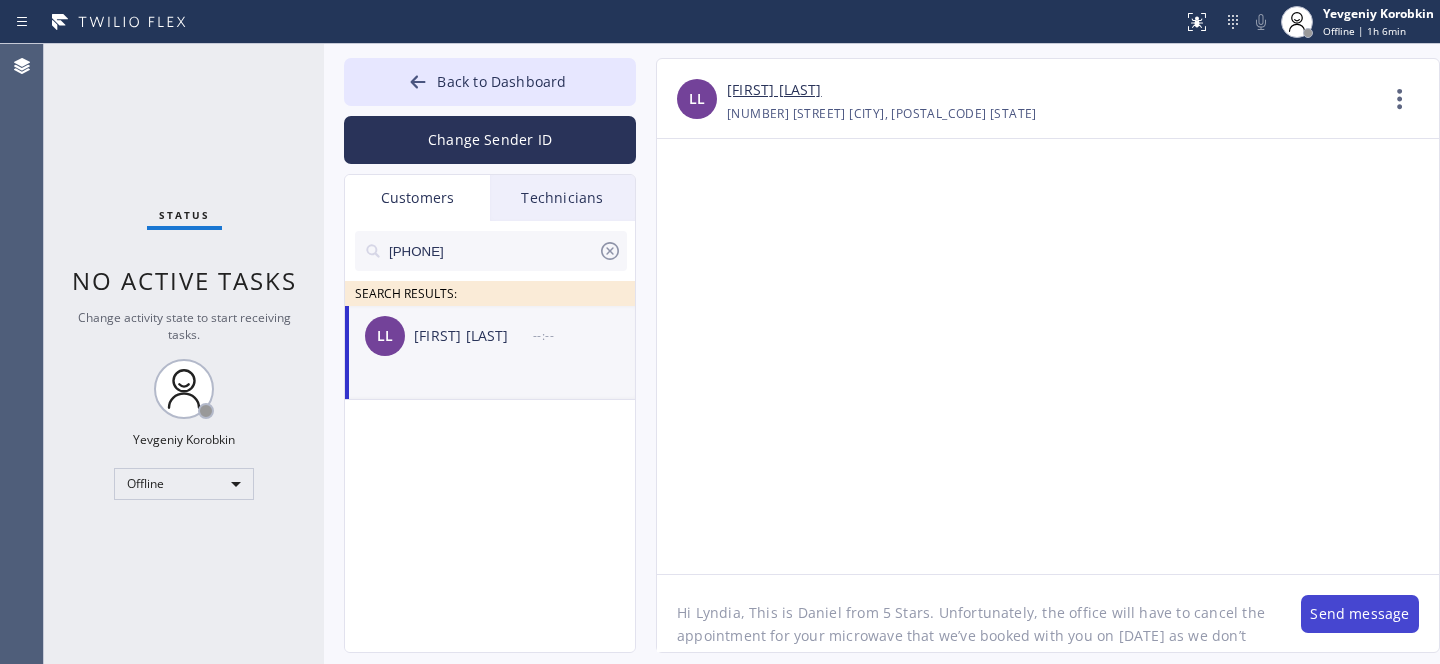 click on "Send message" at bounding box center (1360, 614) 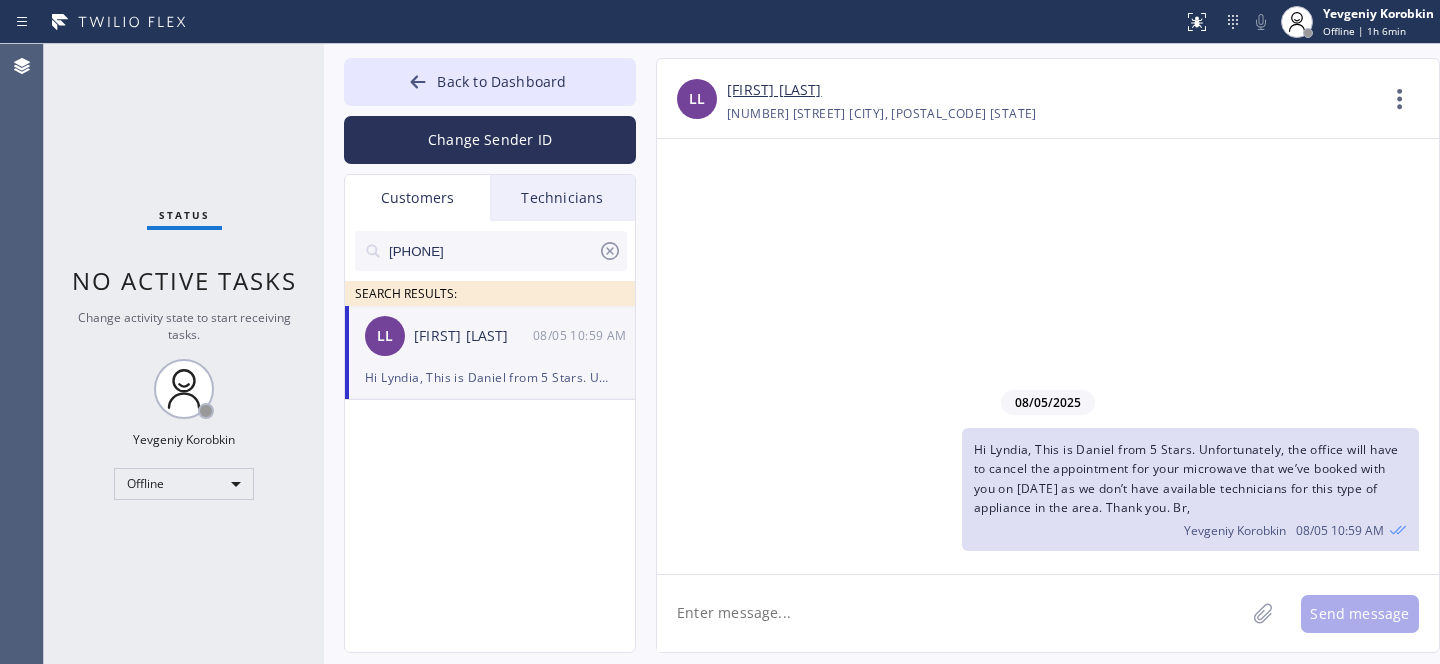 click 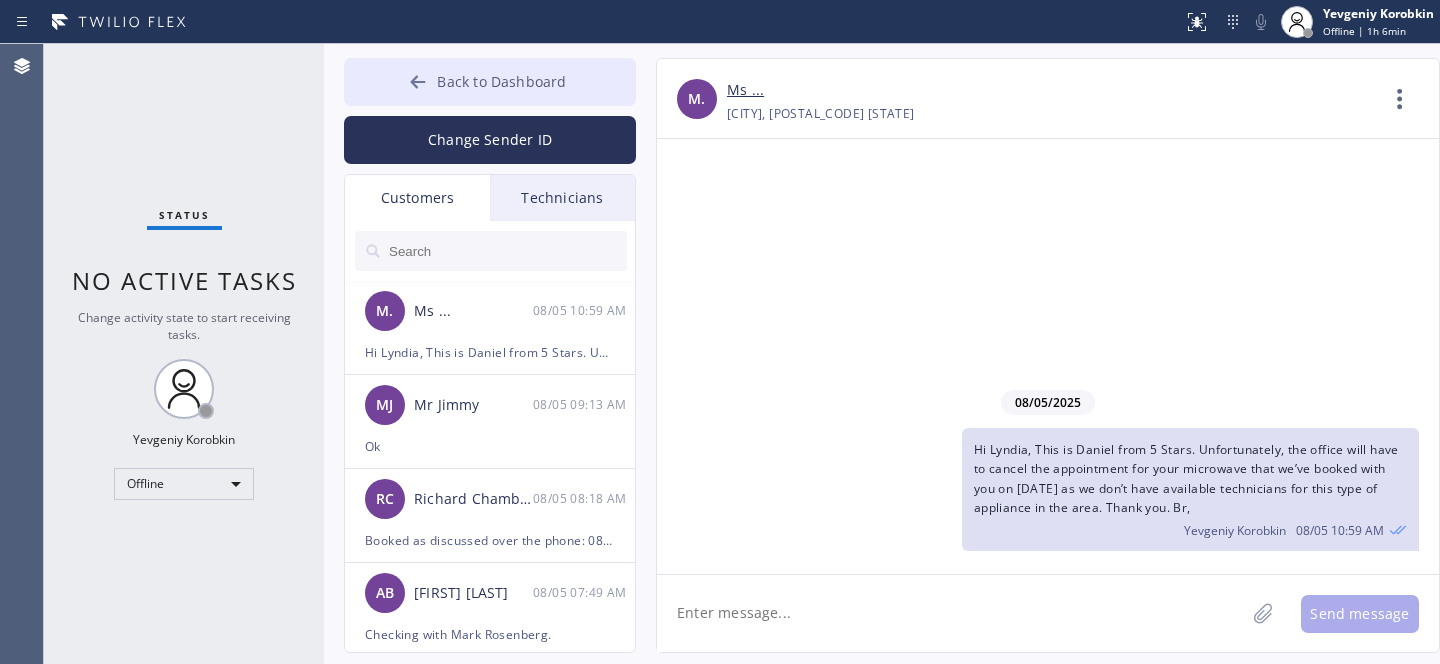 click on "Back to Dashboard" at bounding box center [501, 81] 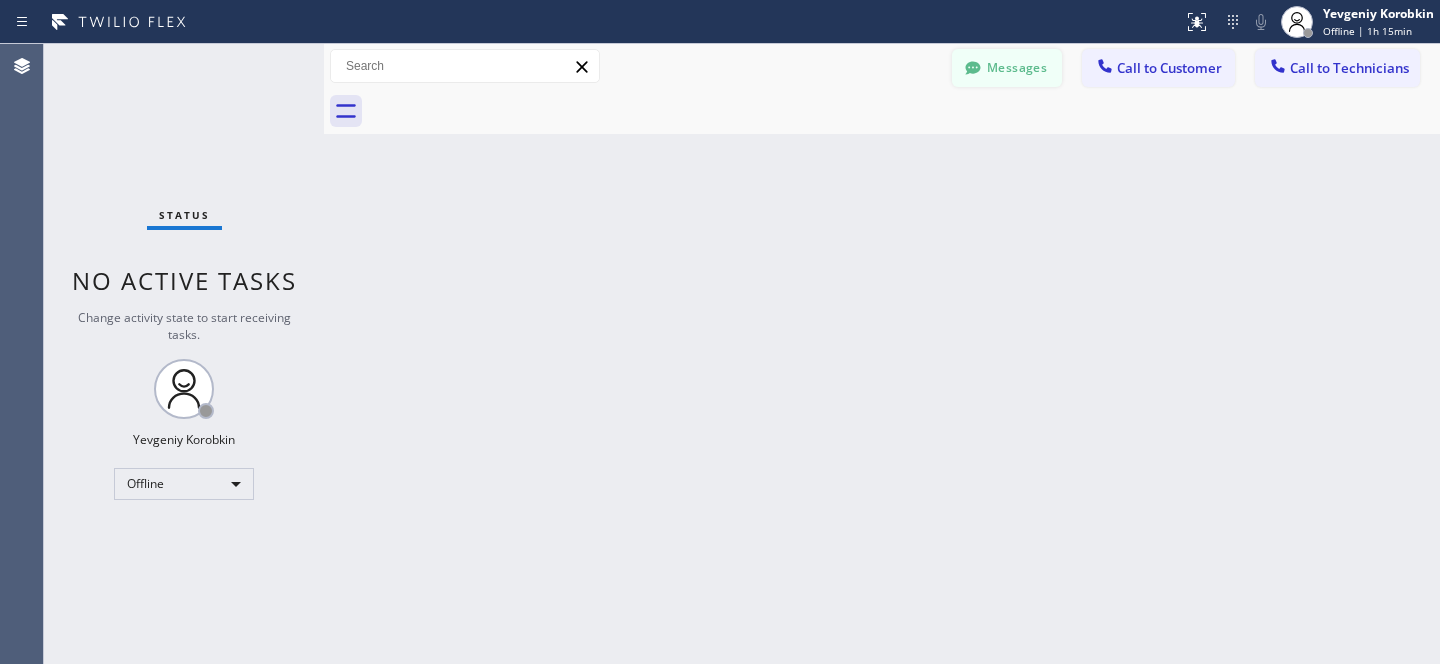 click on "Messages" at bounding box center (1007, 68) 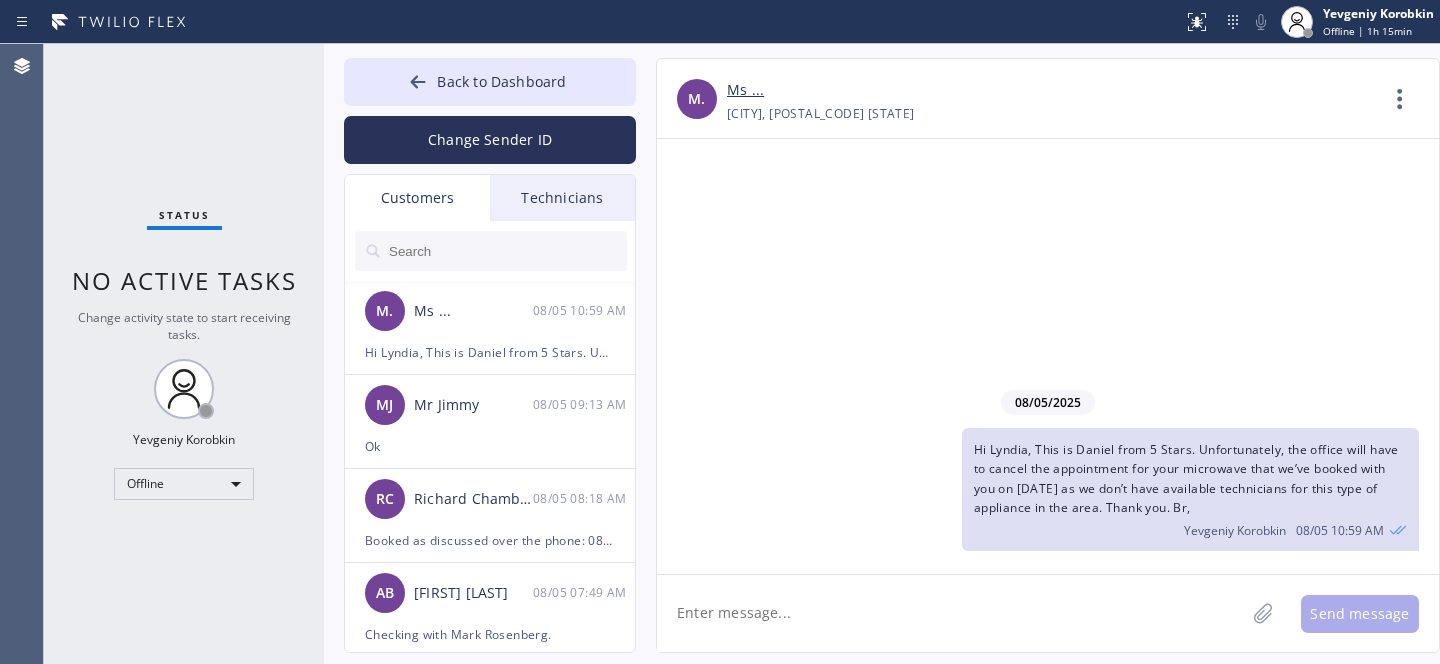 click at bounding box center [507, 251] 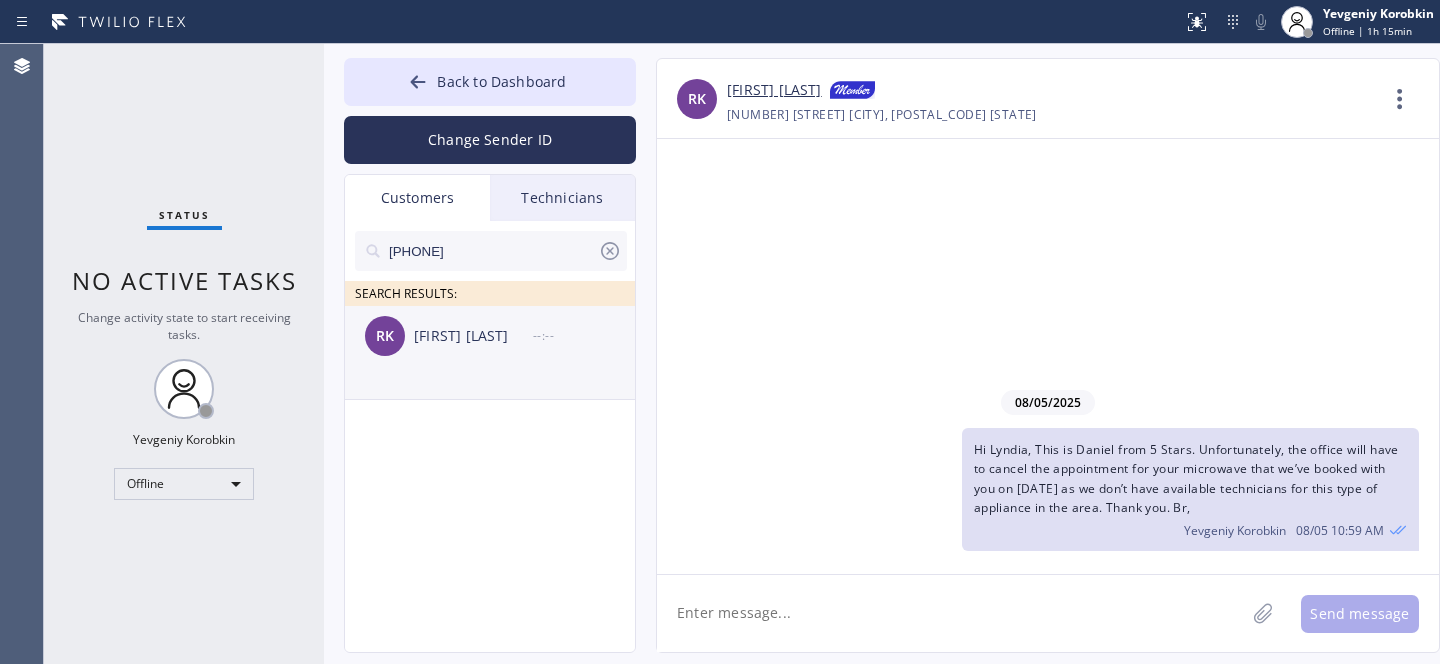 click on "RK Ronen Kashi --:--" at bounding box center [491, 336] 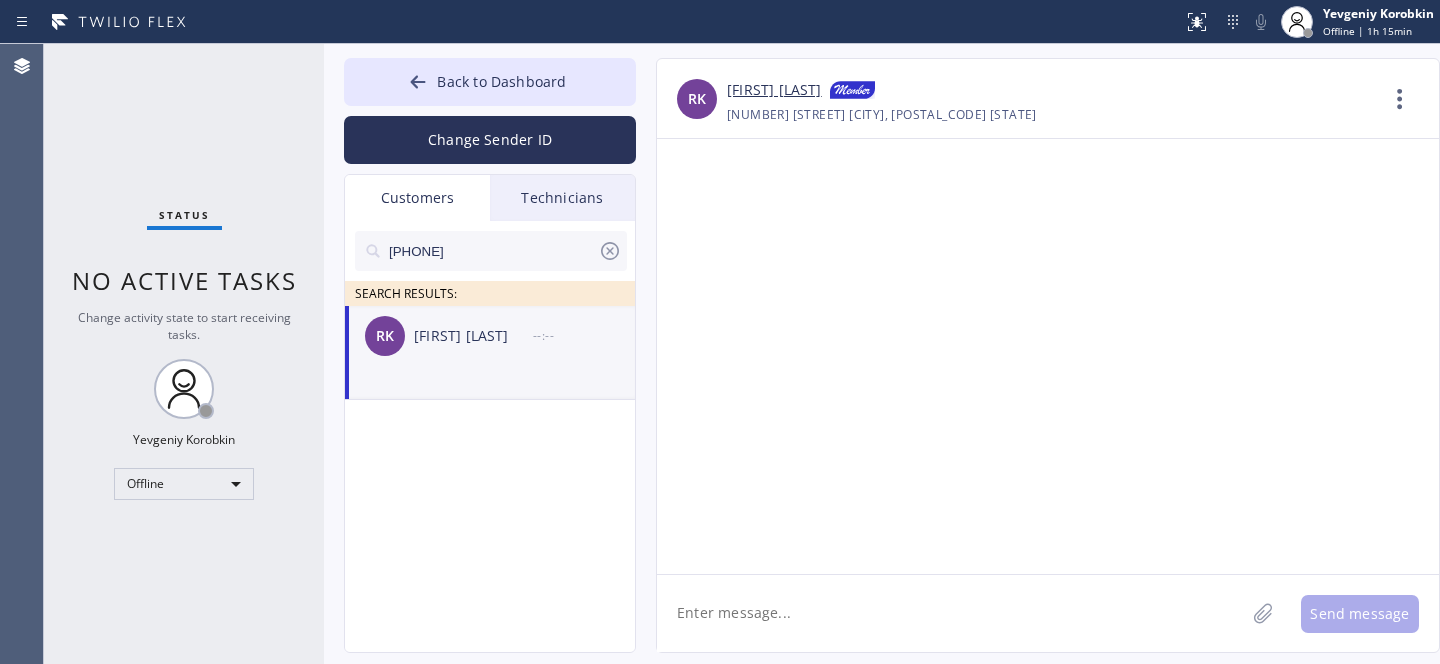 drag, startPoint x: 753, startPoint y: 595, endPoint x: 794, endPoint y: 602, distance: 41.59327 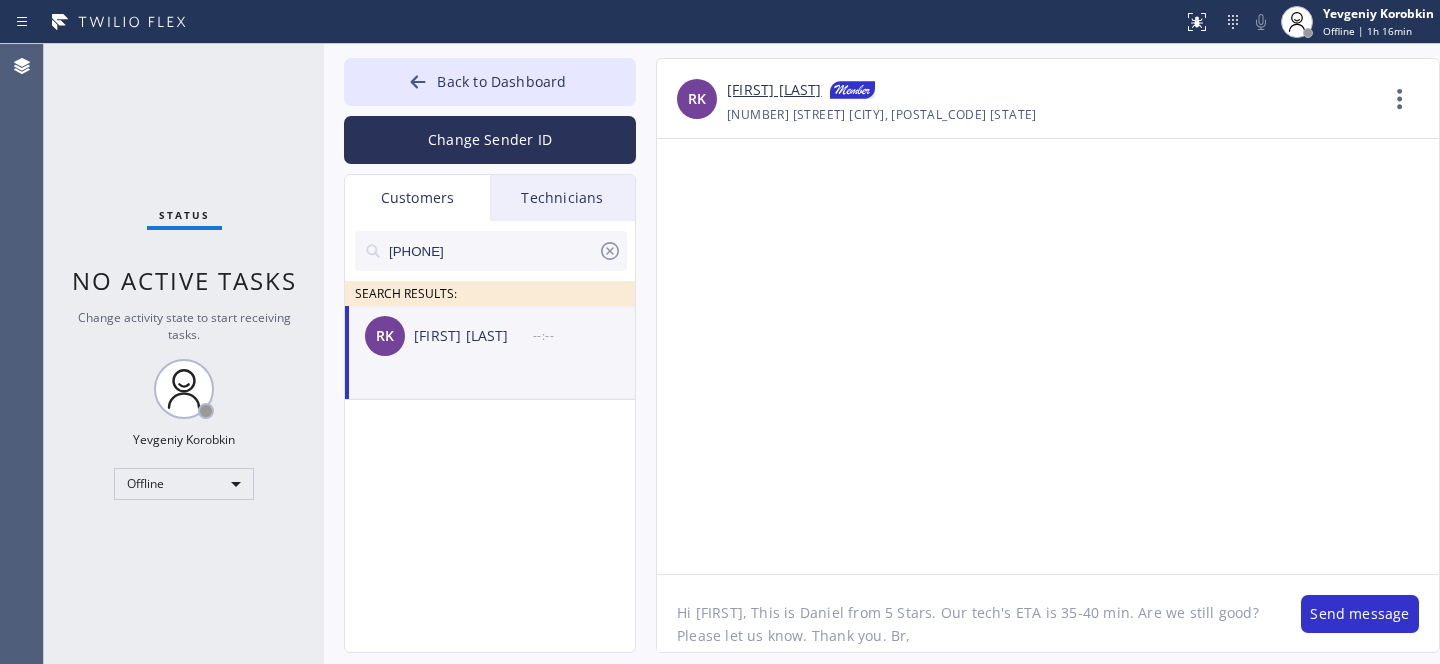 type on "Hi Ronen, This is Daniel from 5 Stars. Our tech's ETA is 35-40 min. Are we still good? Please let us know. Thank you. Br," 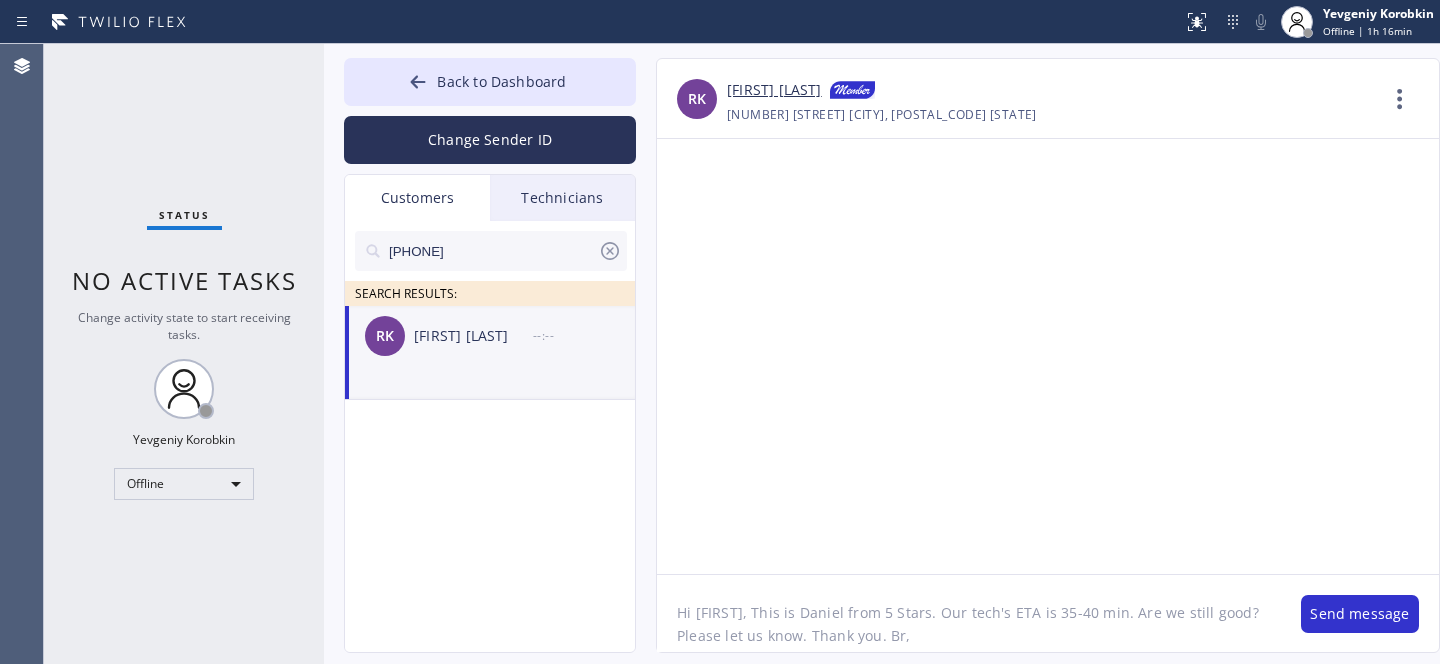 click on "Hi Ronen, This is Daniel from 5 Stars. Our tech's ETA is 35-40 min. Are we still good? Please let us know. Thank you. Br," 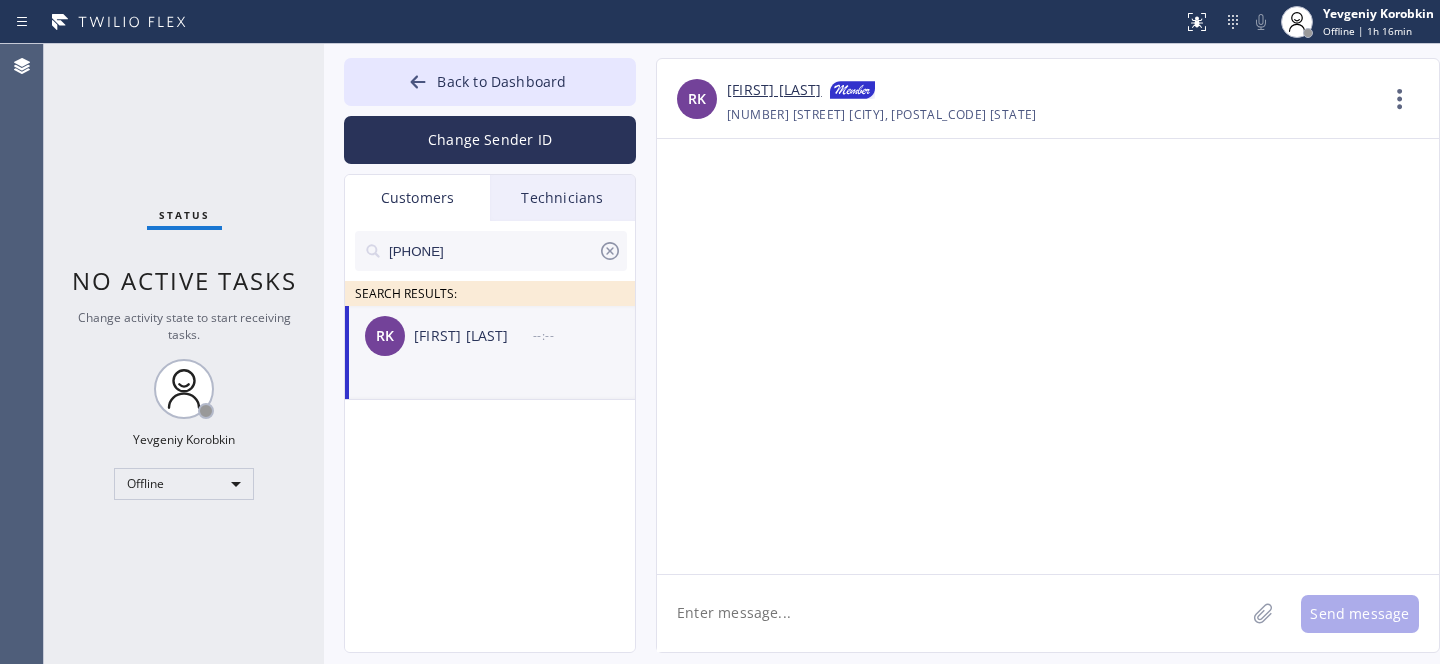 click 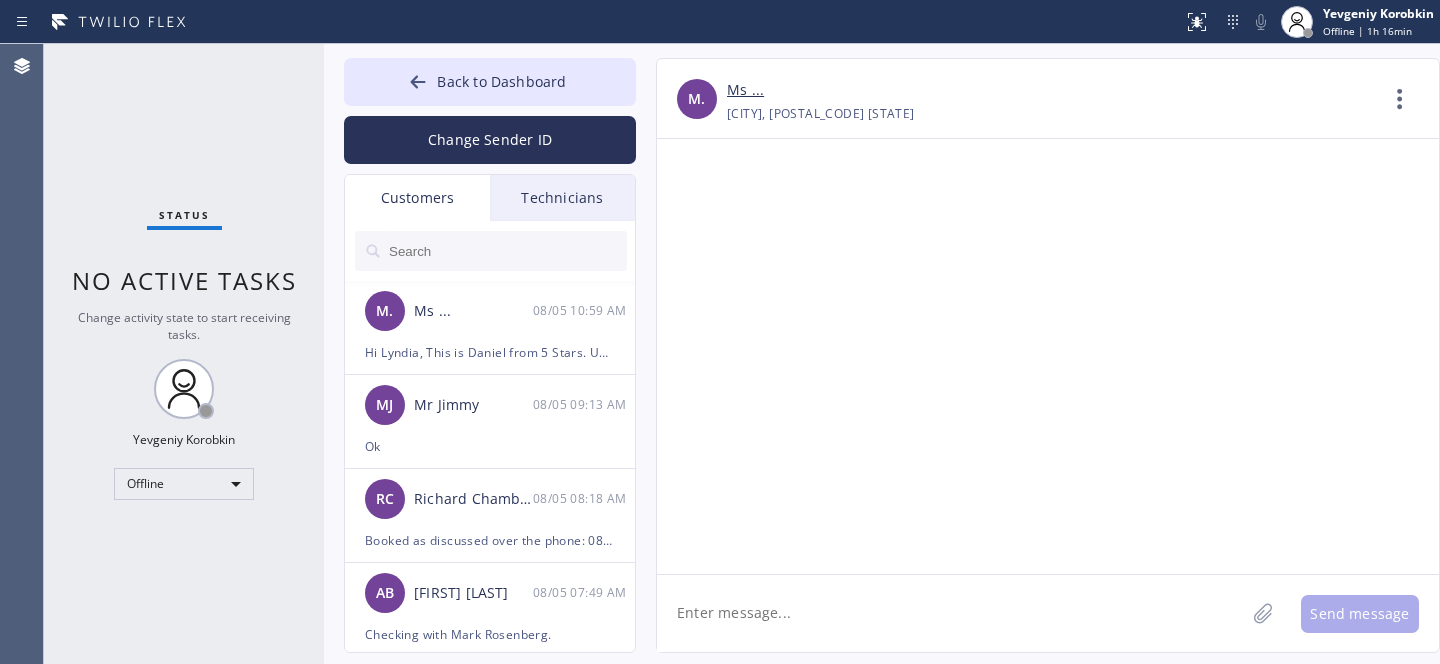 drag, startPoint x: 468, startPoint y: 73, endPoint x: 467, endPoint y: 3, distance: 70.00714 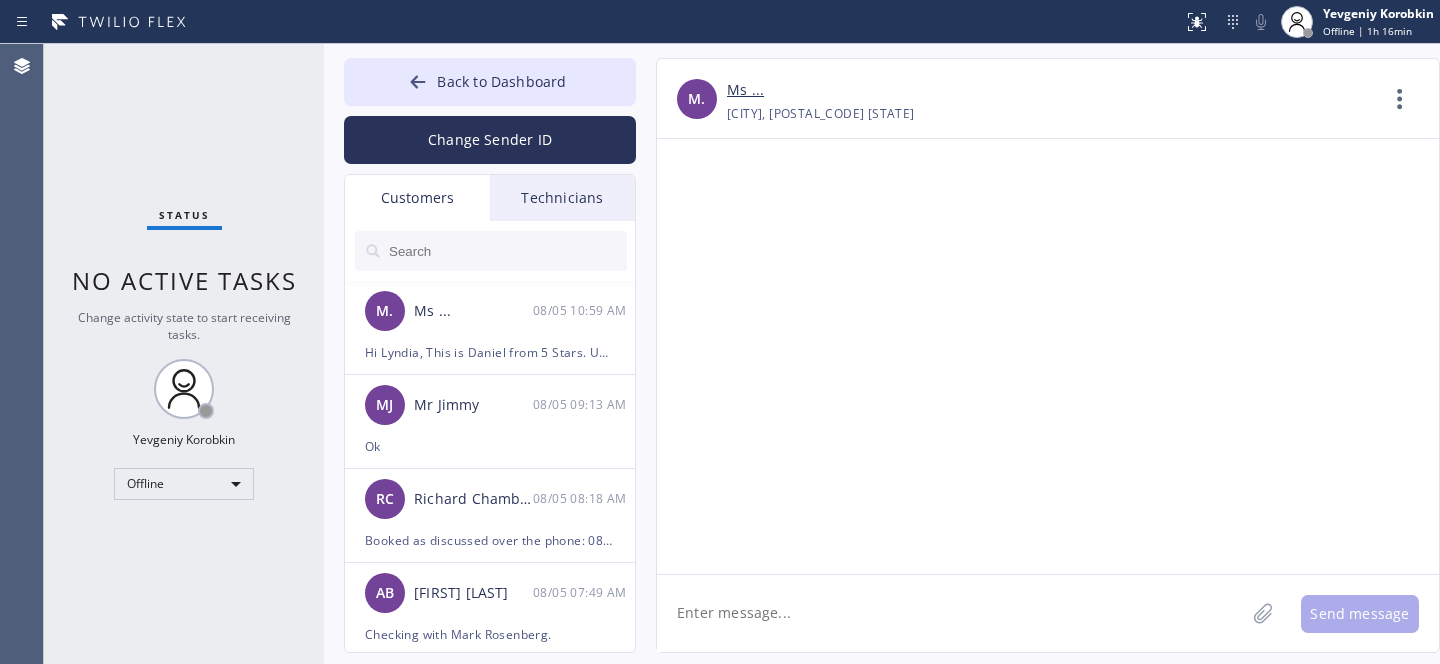 click on "Back to Dashboard" at bounding box center (501, 81) 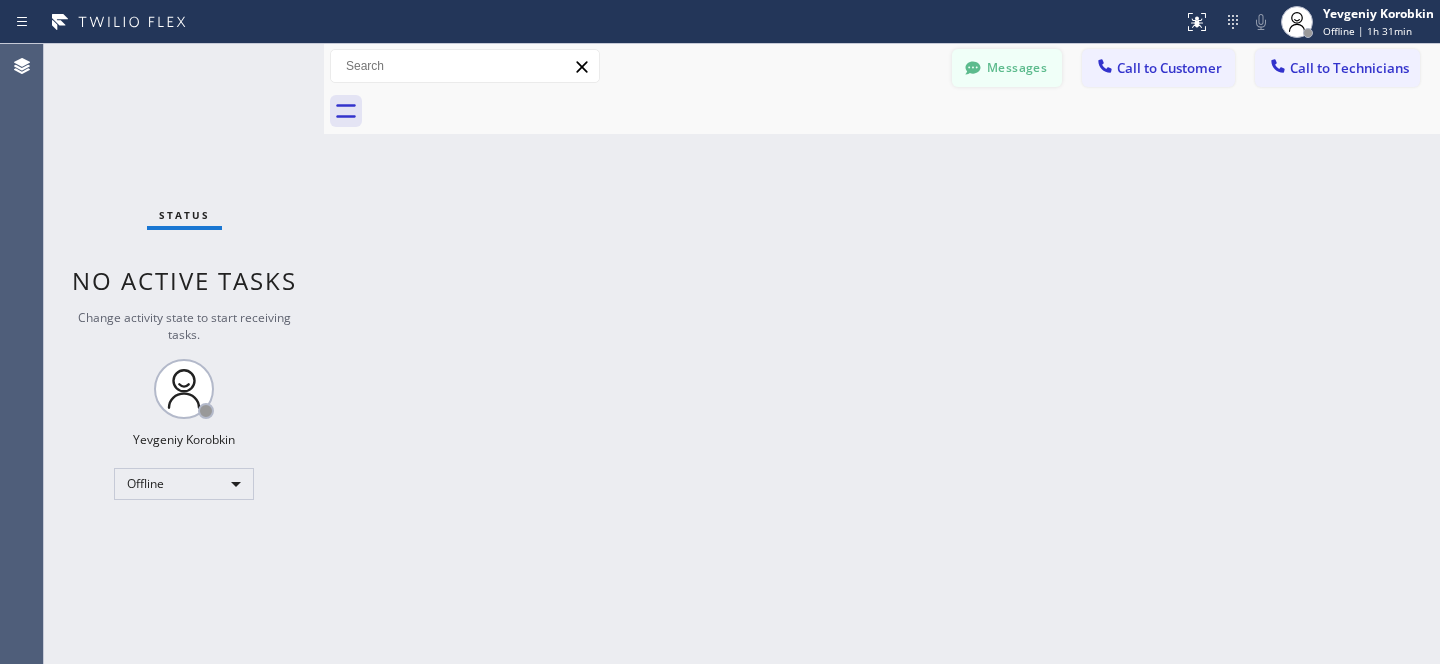 click on "Messages" at bounding box center (1007, 68) 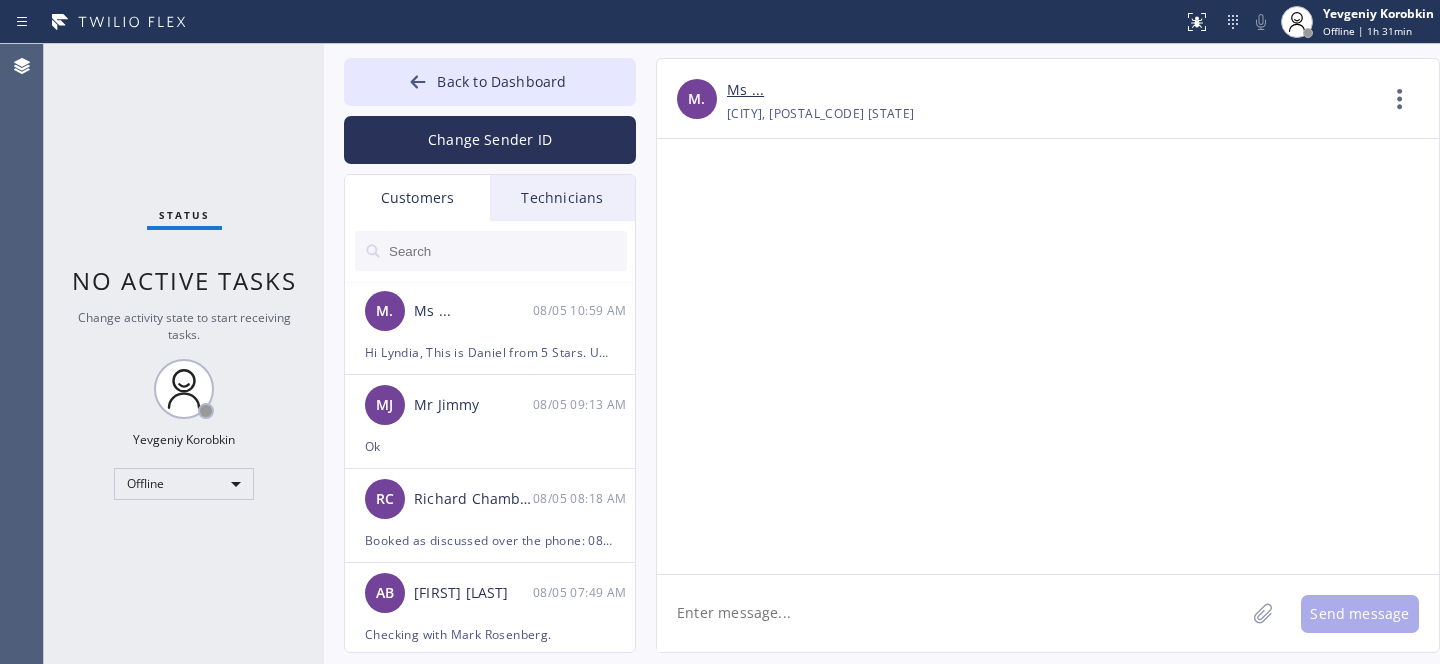 click at bounding box center (507, 251) 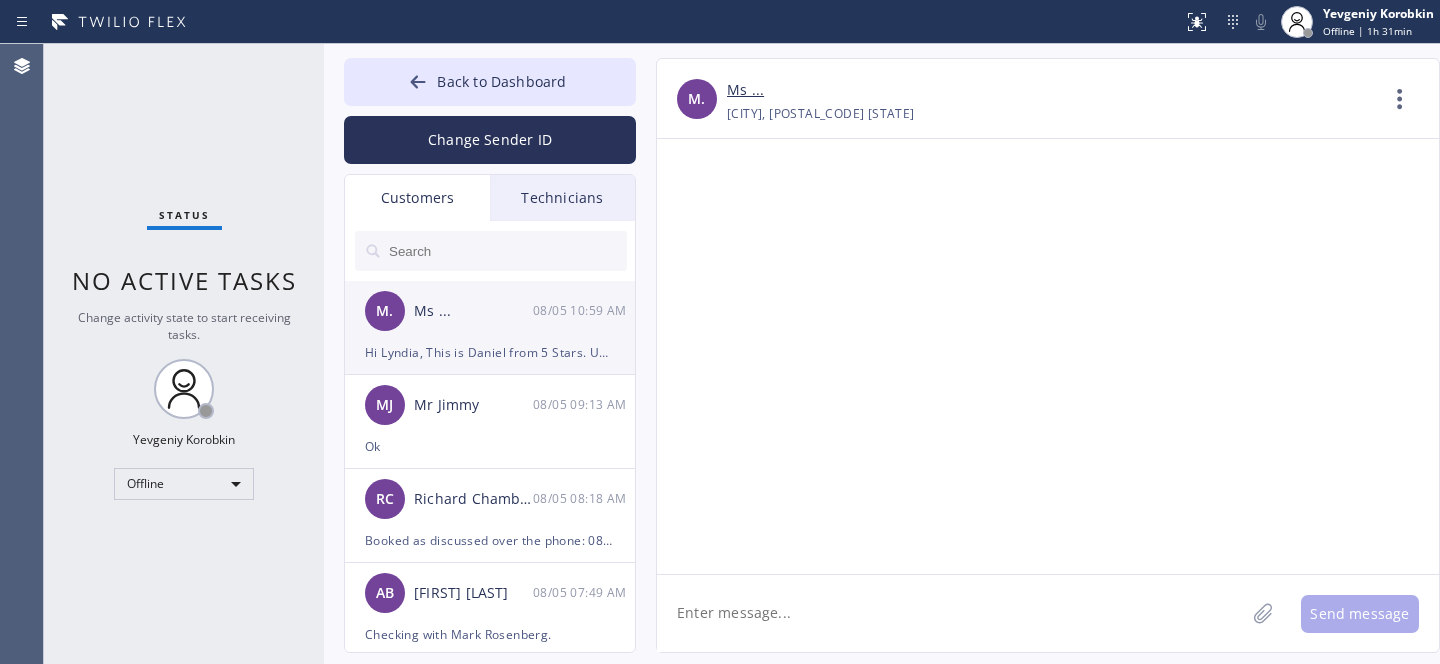 click on "M. Ms ... 08/05 10:59 AM" at bounding box center [491, 311] 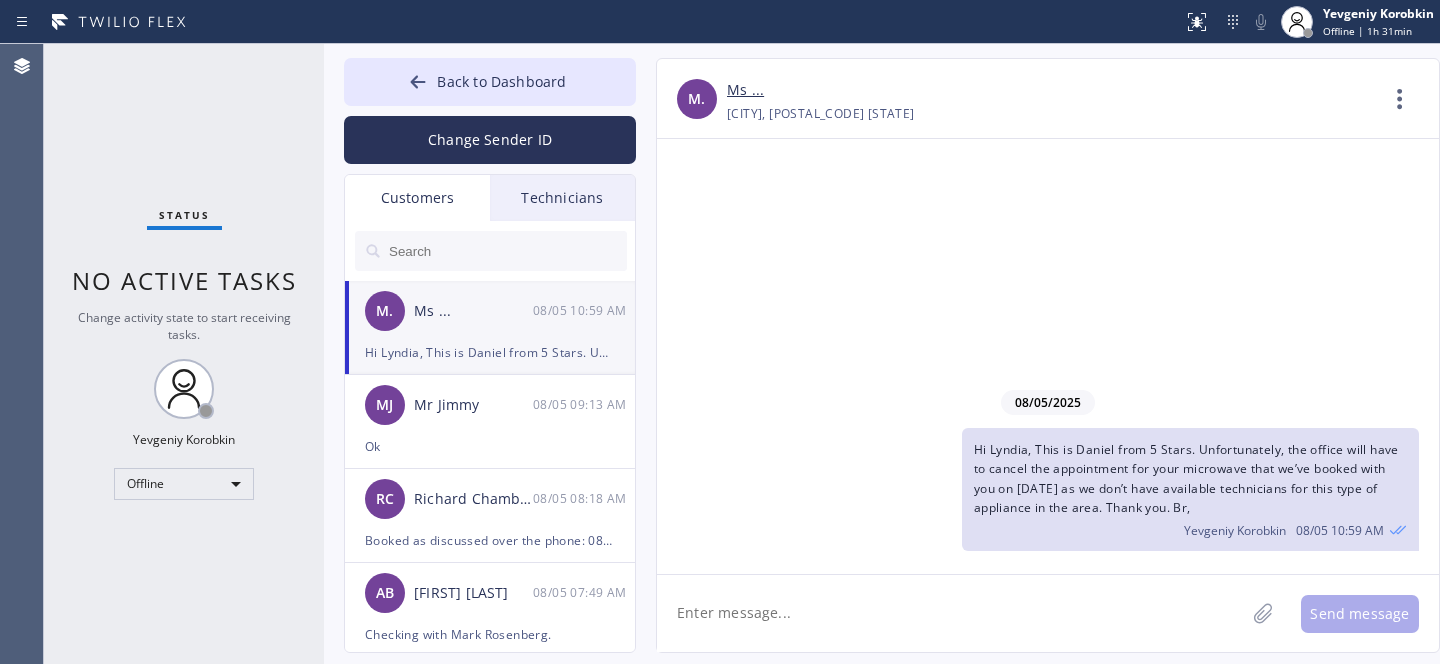 click at bounding box center [507, 251] 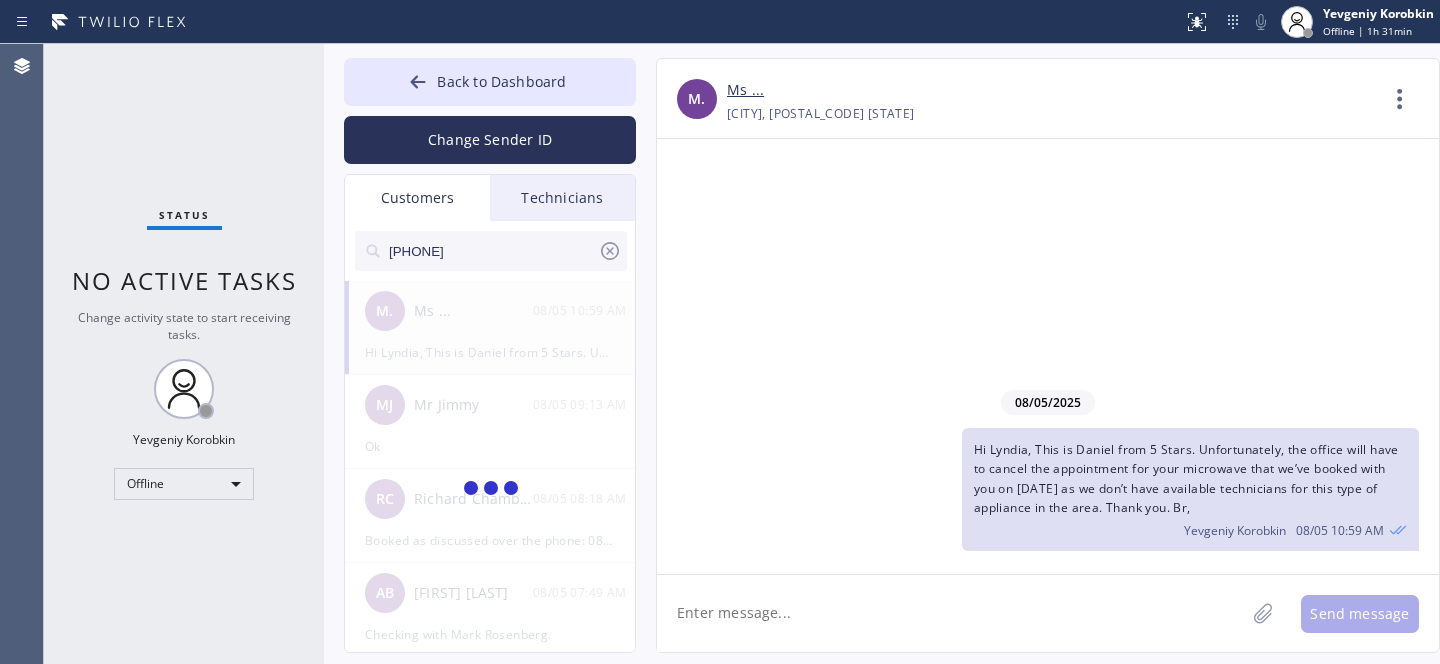 click on "Hi Lyndia, This is Daniel from 5 Stars. Unfortunately, the office will have to cancel the appointment for your microwave that we’ve booked with you on 08/08/2025 as we don’t have available technicians for this type of appliance in the area. Thank you. Br," at bounding box center (1186, 478) 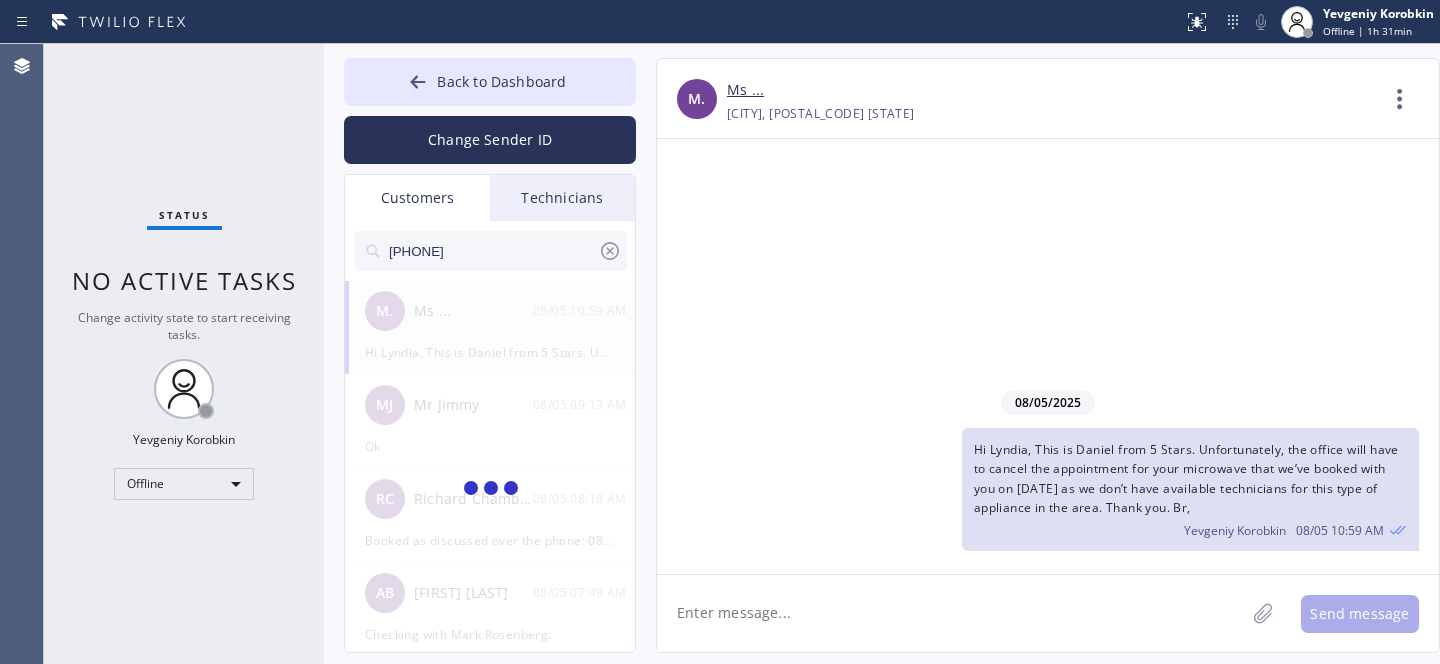 click on "Hi Lyndia, This is Daniel from 5 Stars. Unfortunately, the office will have to cancel the appointment for your microwave that we’ve booked with you on 08/08/2025 as we don’t have available technicians for this type of appliance in the area. Thank you. Br," at bounding box center [1186, 478] 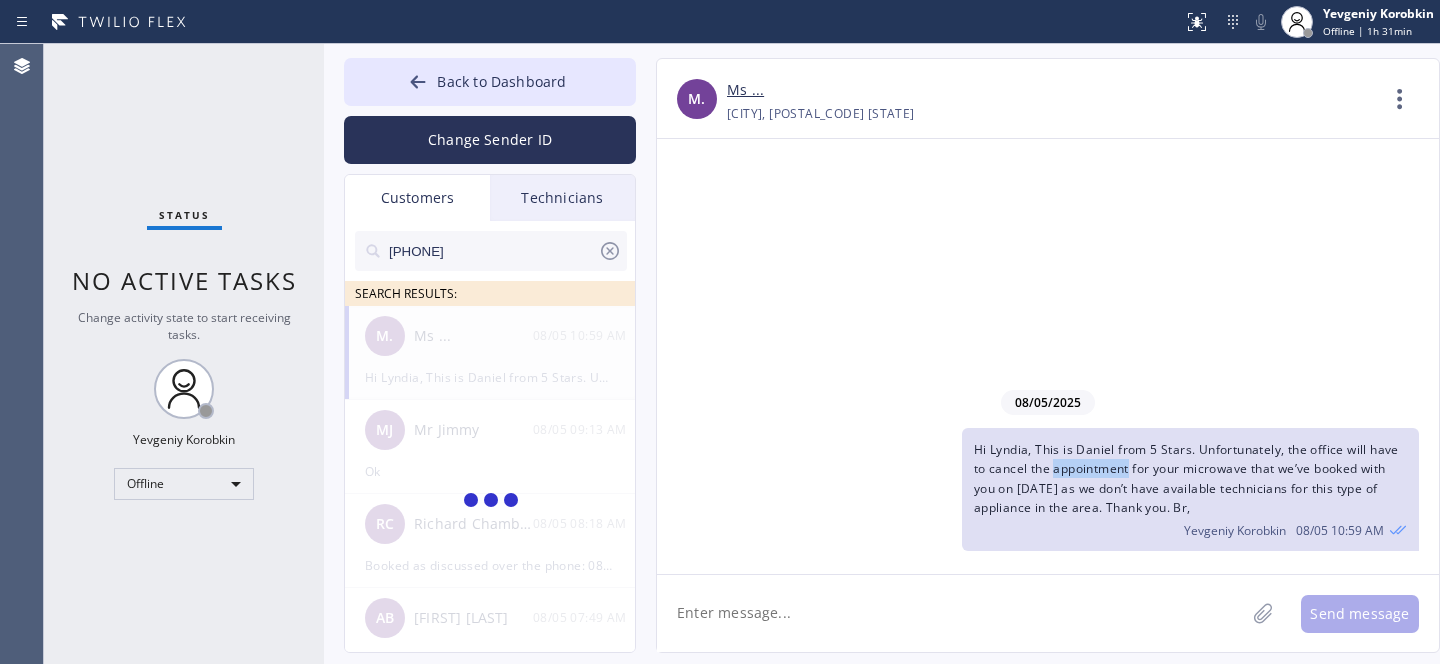 click on "Hi Lyndia, This is Daniel from 5 Stars. Unfortunately, the office will have to cancel the appointment for your microwave that we’ve booked with you on 08/08/2025 as we don’t have available technicians for this type of appliance in the area. Thank you. Br," at bounding box center [1186, 478] 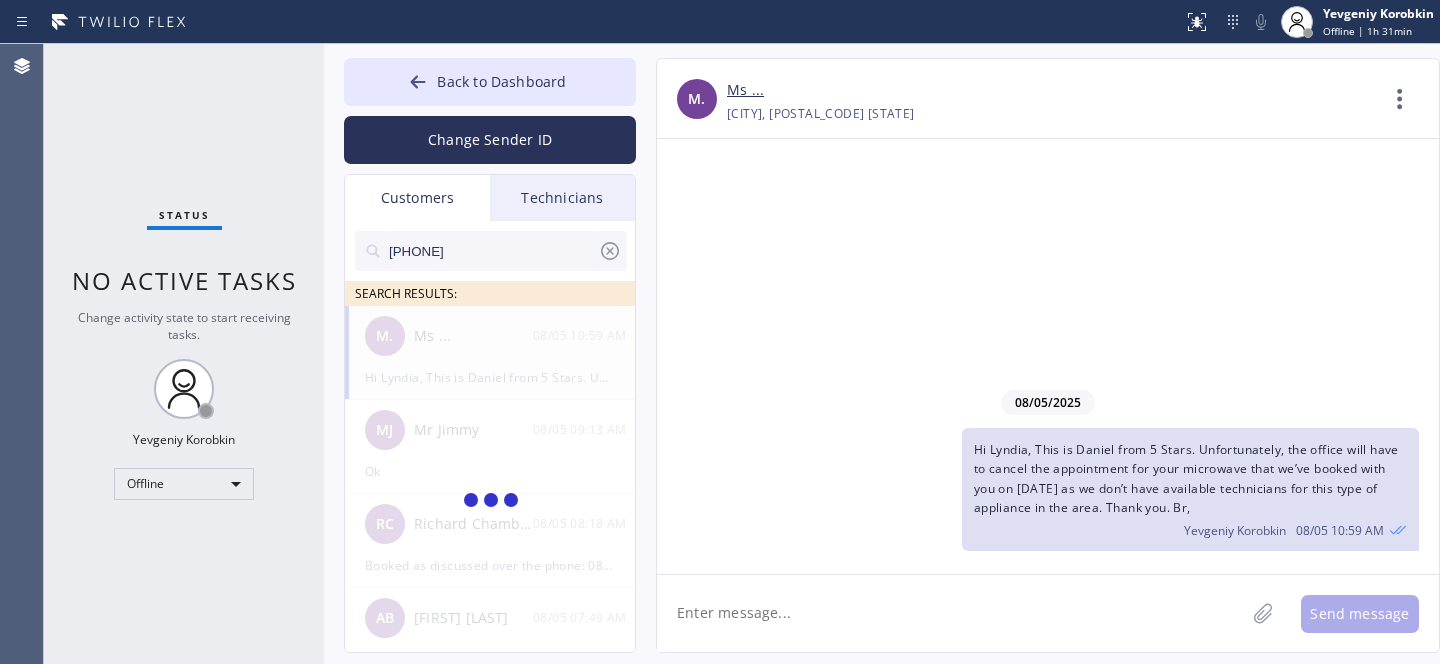 click on "Hi Lyndia, This is Daniel from 5 Stars. Unfortunately, the office will have to cancel the appointment for your microwave that we’ve booked with you on 08/08/2025 as we don’t have available technicians for this type of appliance in the area. Thank you. Br," at bounding box center [1186, 478] 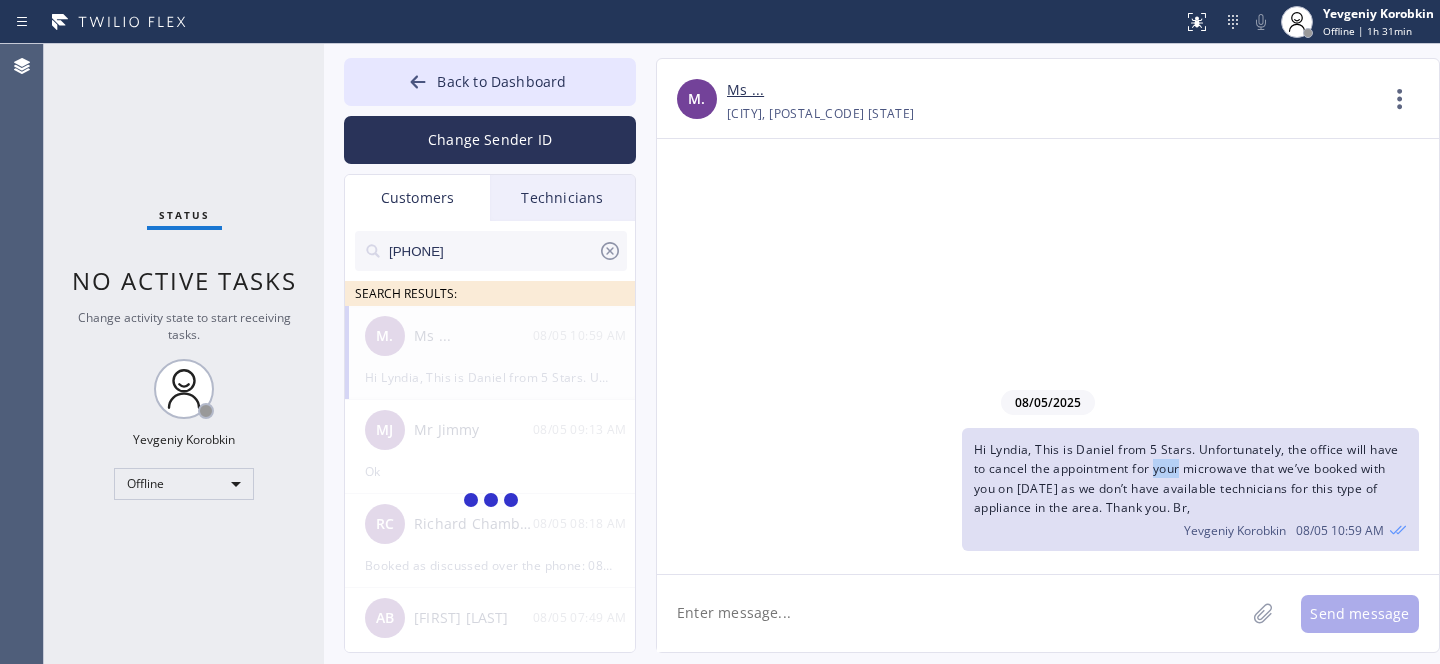 click on "Hi Lyndia, This is Daniel from 5 Stars. Unfortunately, the office will have to cancel the appointment for your microwave that we’ve booked with you on 08/08/2025 as we don’t have available technicians for this type of appliance in the area. Thank you. Br," at bounding box center [1186, 478] 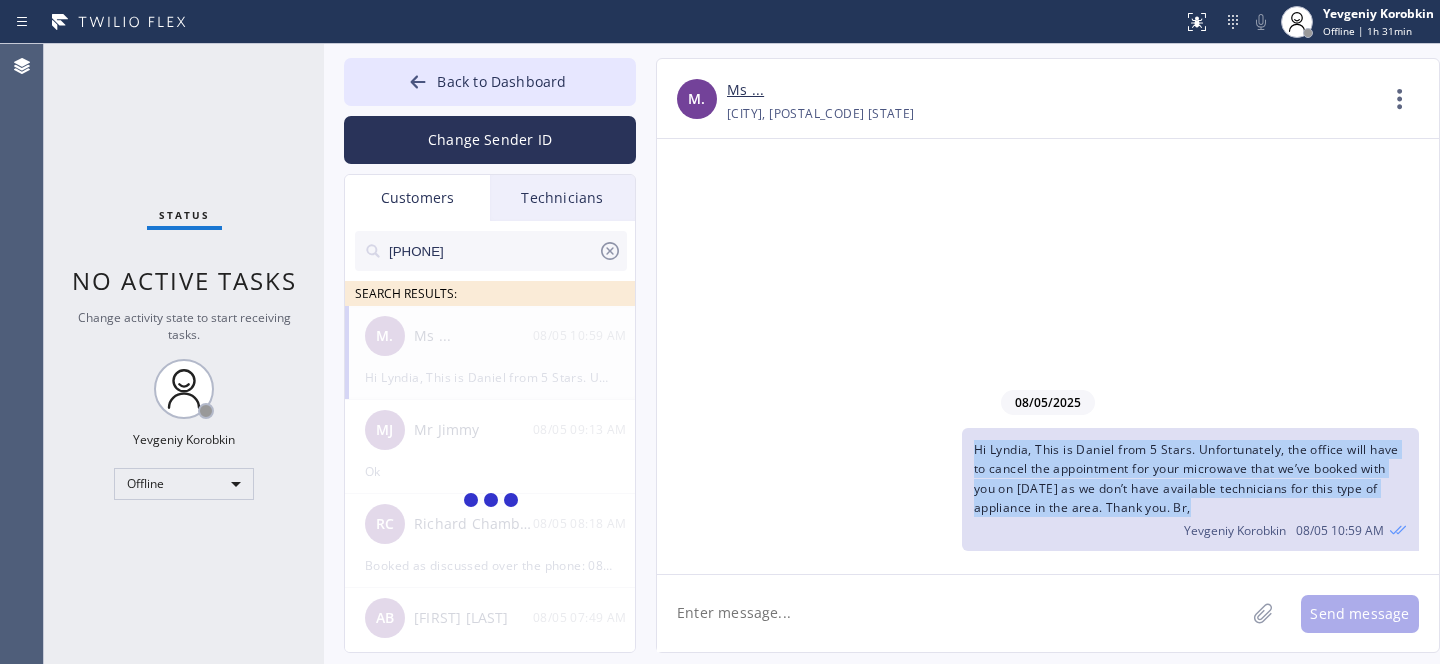 click on "Hi Lyndia, This is Daniel from 5 Stars. Unfortunately, the office will have to cancel the appointment for your microwave that we’ve booked with you on 08/08/2025 as we don’t have available technicians for this type of appliance in the area. Thank you. Br," at bounding box center (1186, 478) 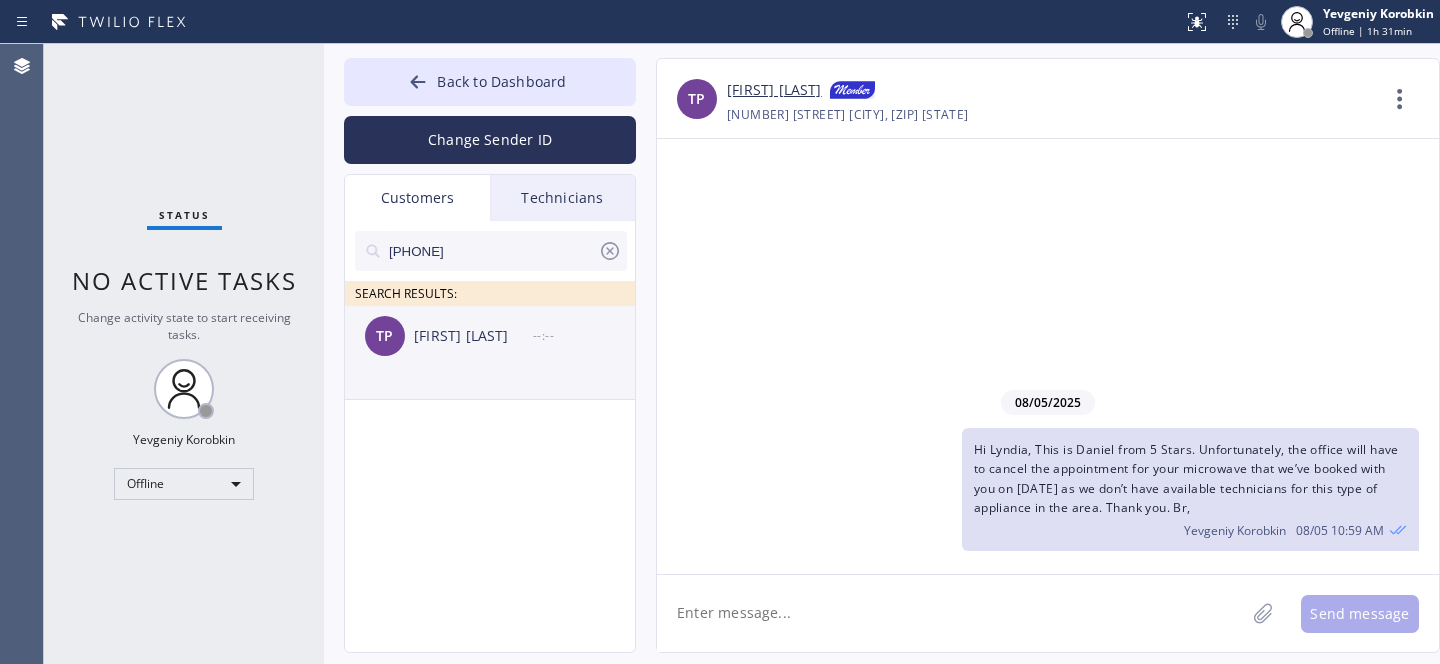 click on "Therese  Pipe" at bounding box center (473, 336) 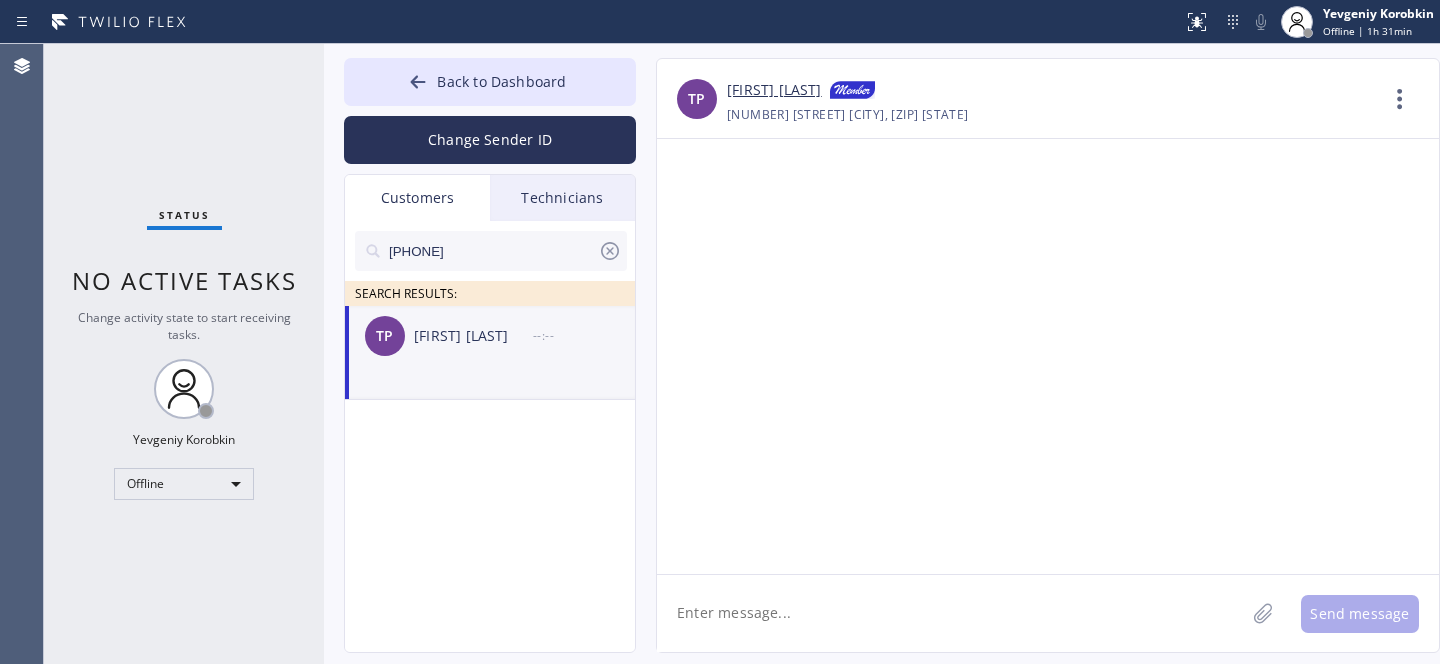 click 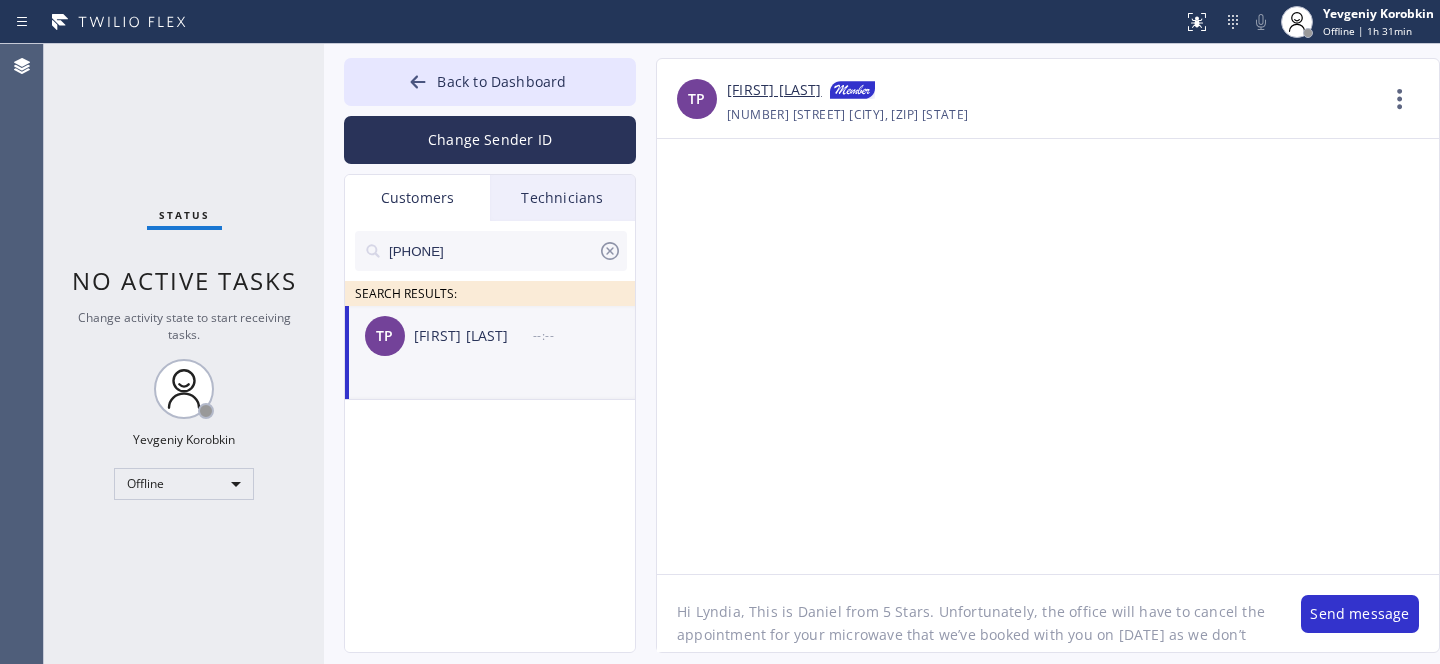 scroll, scrollTop: 0, scrollLeft: 0, axis: both 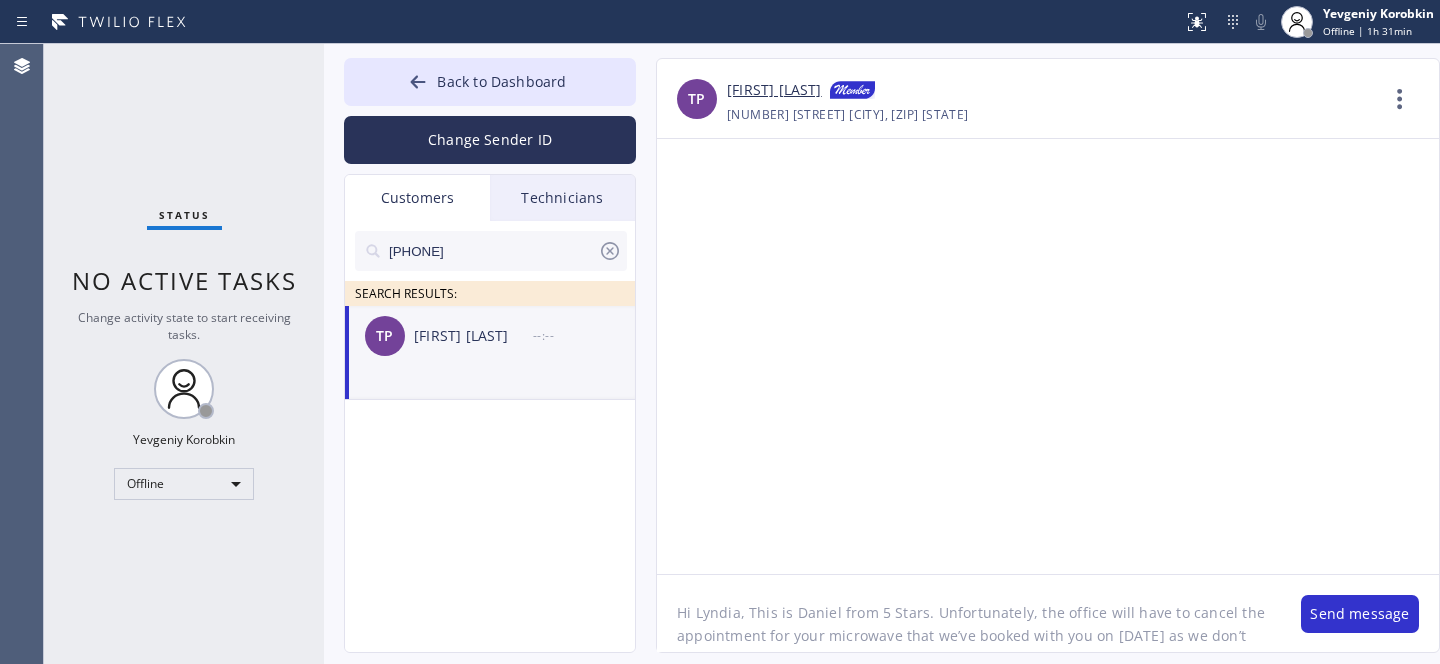 click on "Hi Lyndia, This is Daniel from 5 Stars. Unfortunately, the office will have to cancel the appointment for your microwave that we’ve booked with you on 08/08/2025 as we don’t have available technicians for this type of appliance in the area. Thank you. Br," 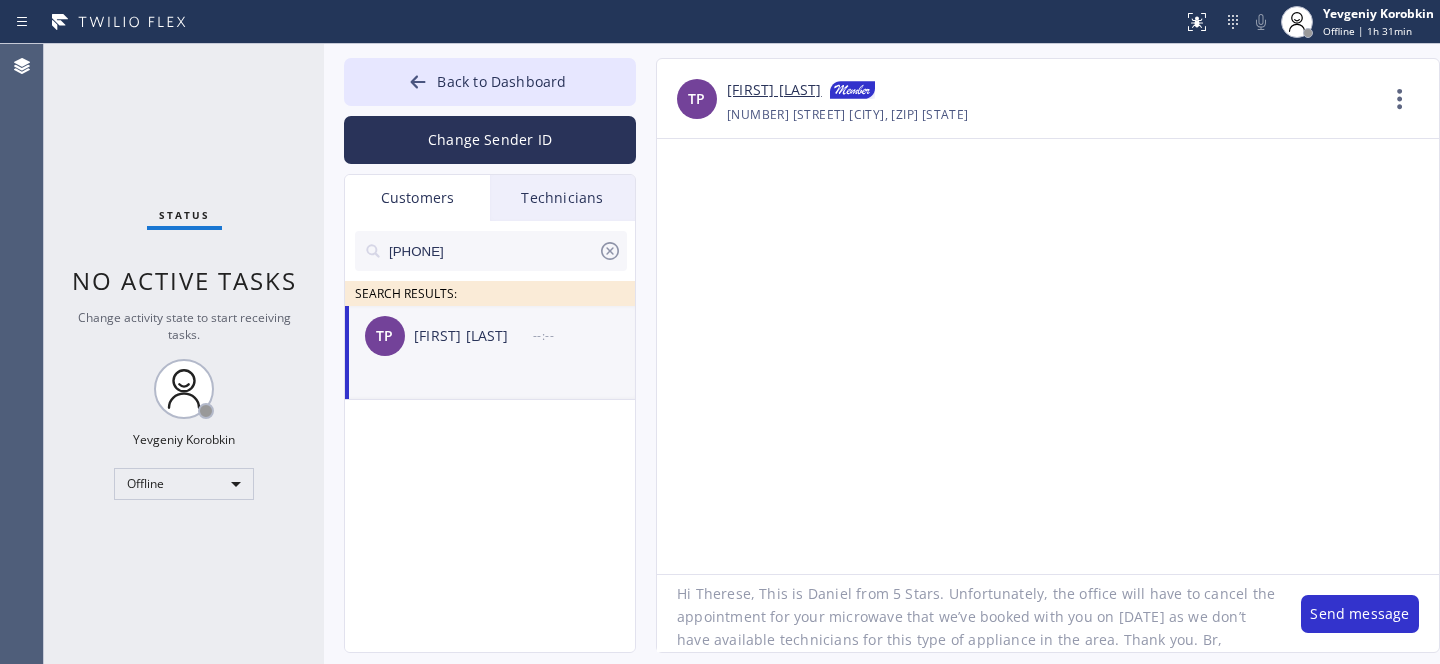 scroll, scrollTop: 9, scrollLeft: 0, axis: vertical 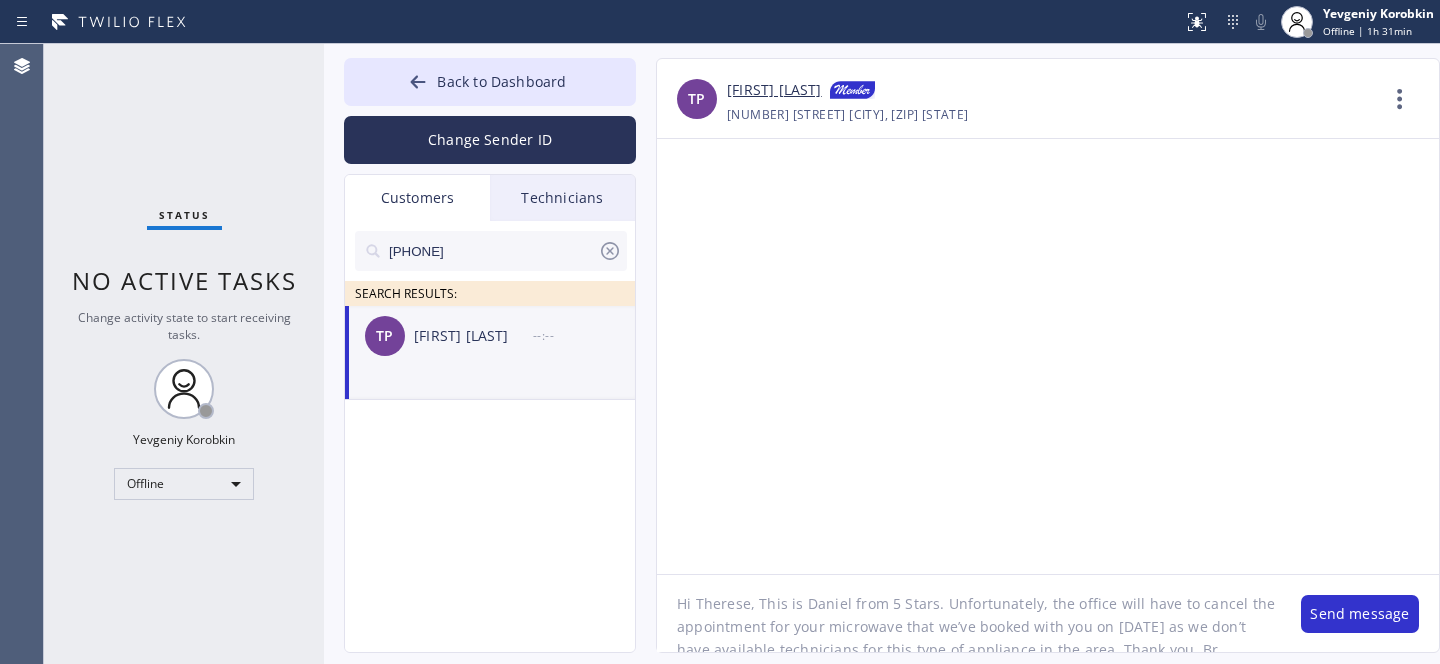 click on "Hi Therese, This is Daniel from 5 Stars. Unfortunately, the office will have to cancel the appointment for your microwave that we’ve booked with you on 08/08/2025 as we don’t have available technicians for this type of appliance in the area. Thank you. Br," 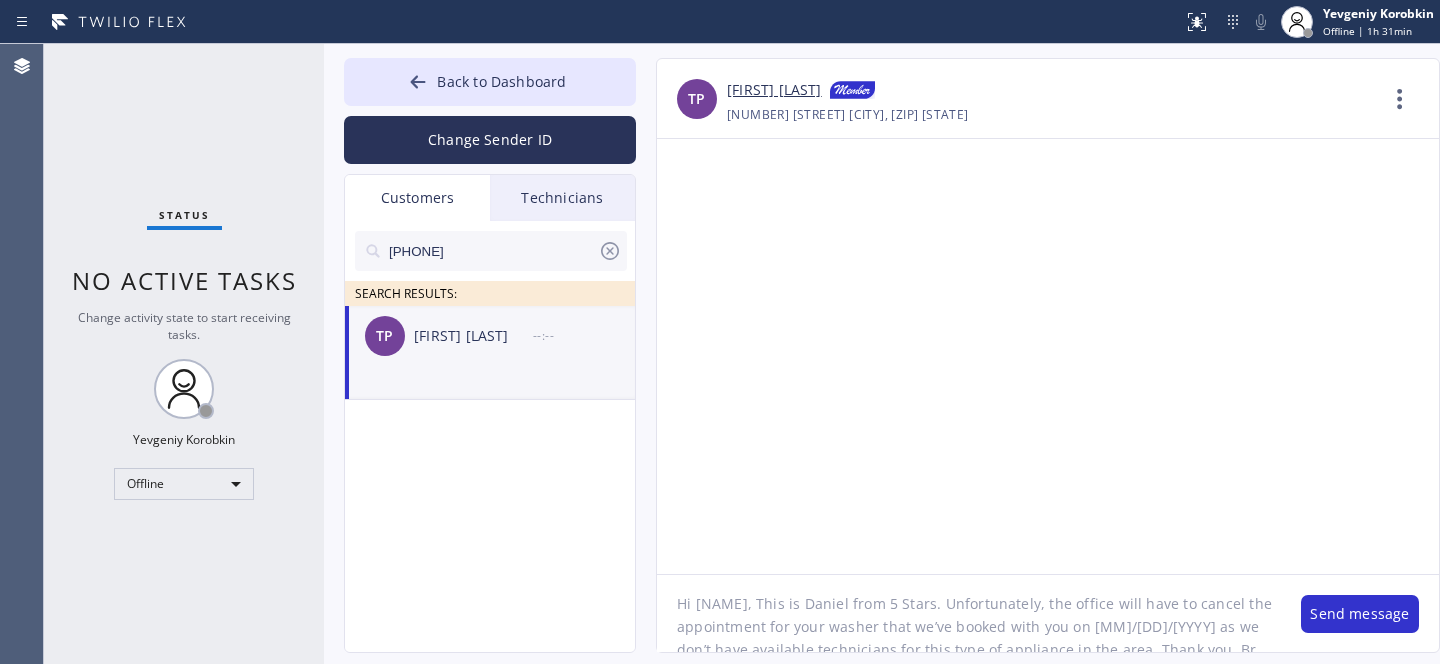 drag, startPoint x: 1089, startPoint y: 630, endPoint x: 1159, endPoint y: 627, distance: 70.064255 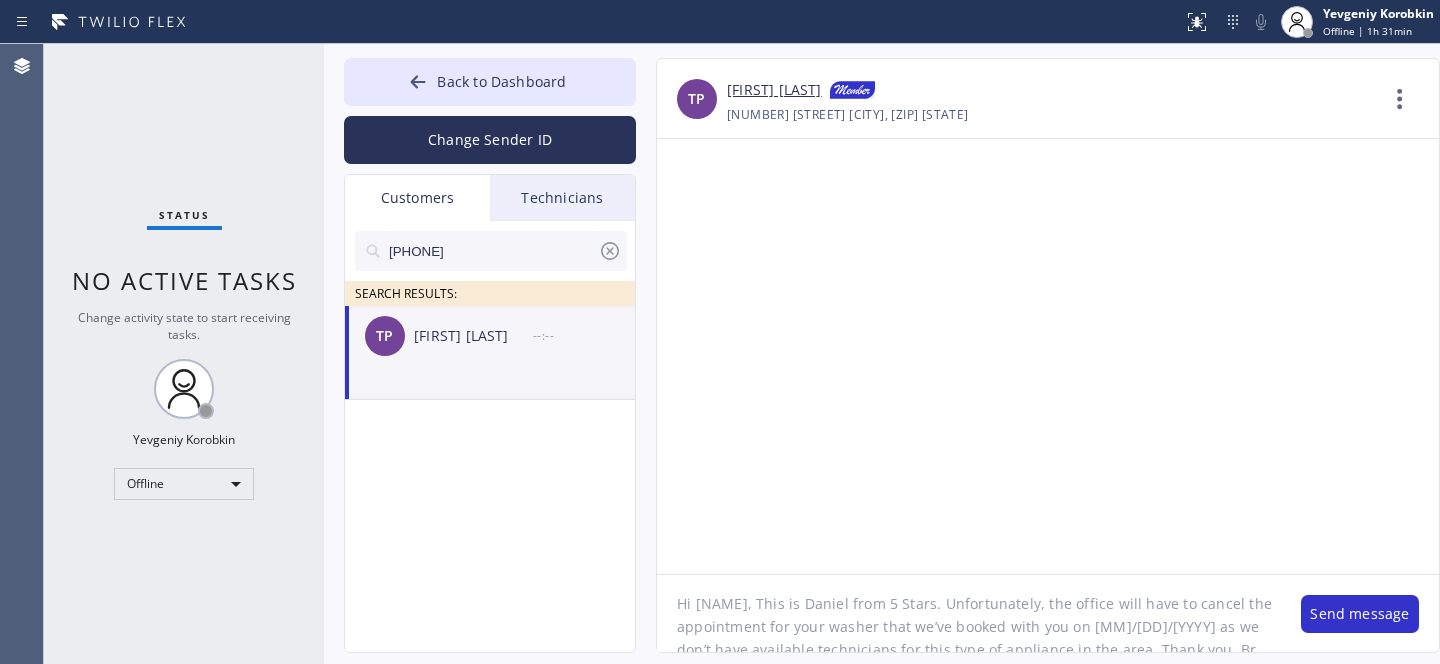 click on "Hi Therese, This is Daniel from 5 Stars. Unfortunately, the office will have to cancel the appointment for your washer that we’ve booked with you on 08/08/2025 as we don’t have available technicians for this type of appliance in the area. Thank you. Br," 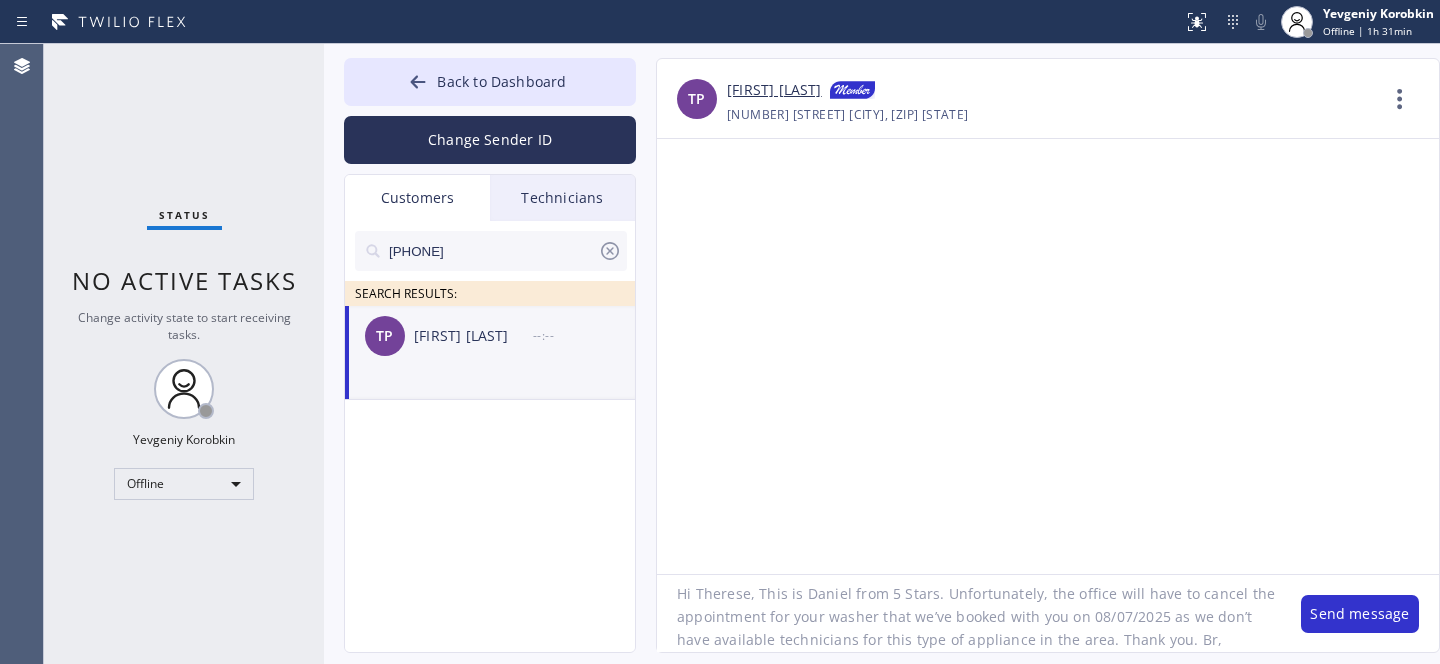 scroll, scrollTop: 0, scrollLeft: 0, axis: both 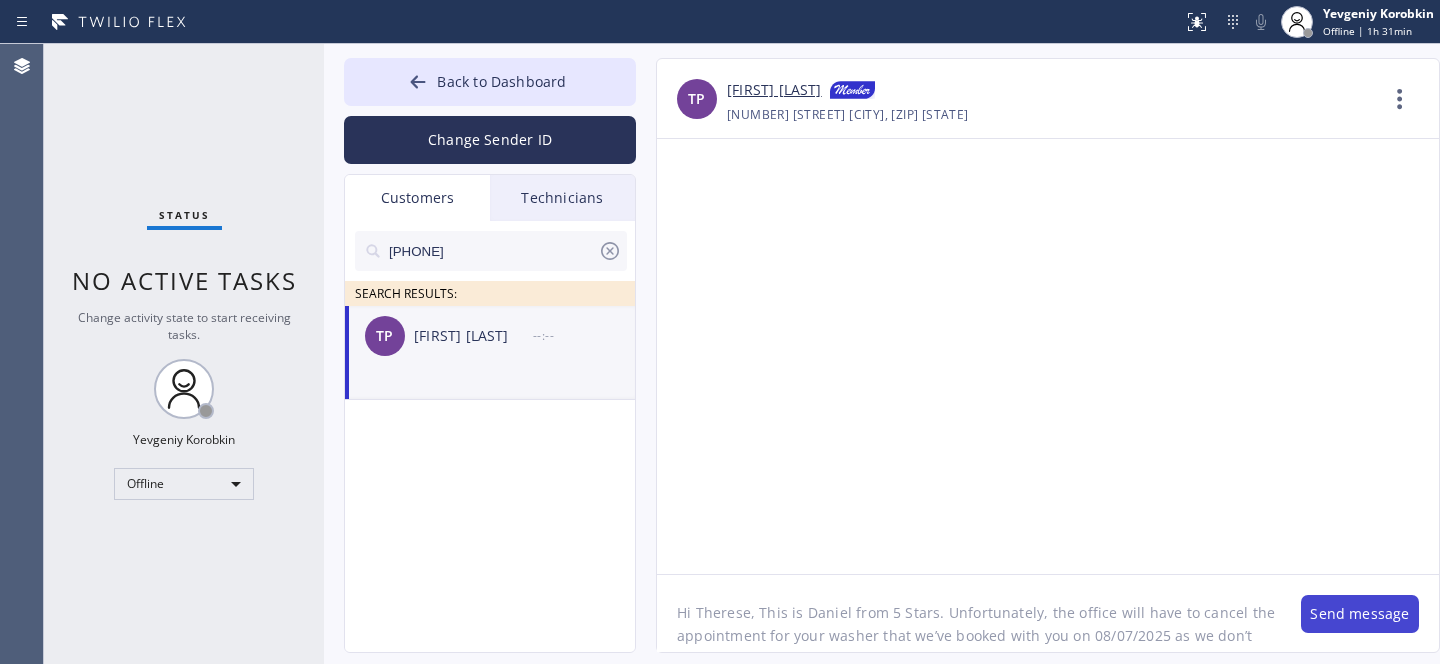 type on "Hi Therese, This is Daniel from 5 Stars. Unfortunately, the office will have to cancel the appointment for your washer that we’ve booked with you on 08/07/2025 as we don’t have available technicians for this type of appliance in the area. Thank you. Br," 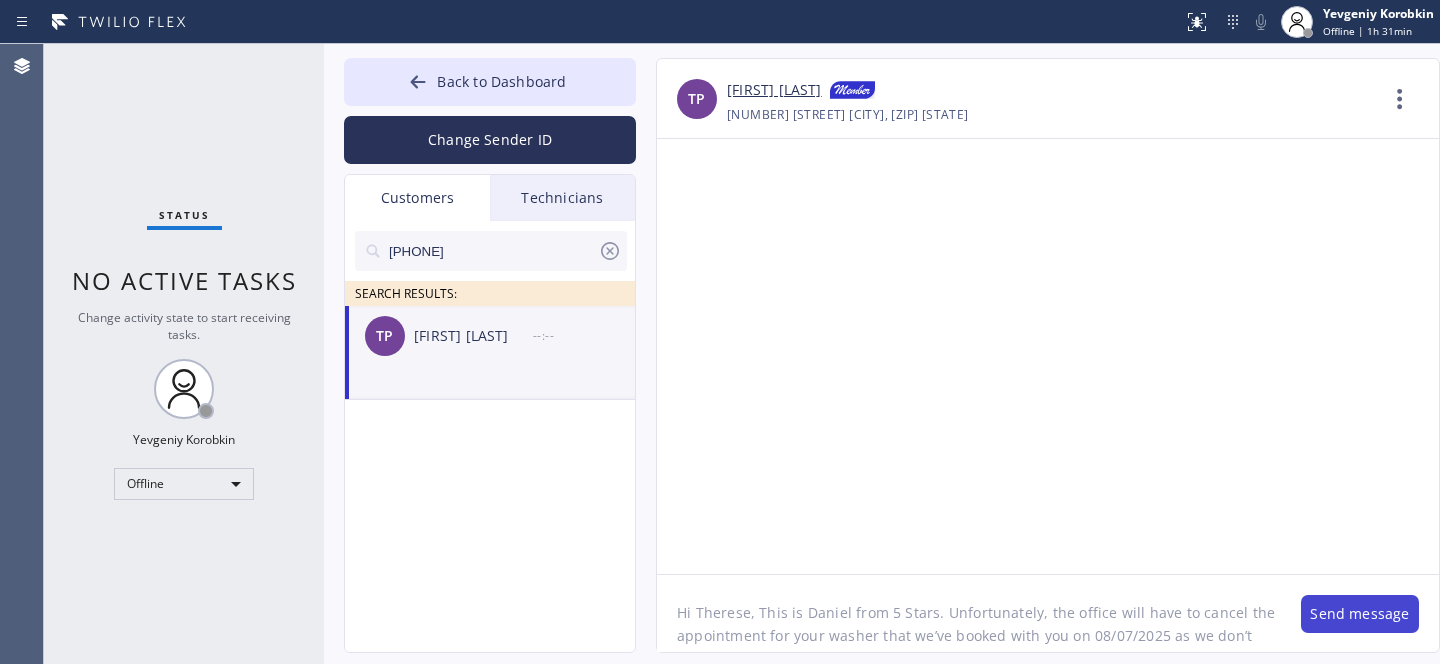 click on "Send message" at bounding box center [1360, 614] 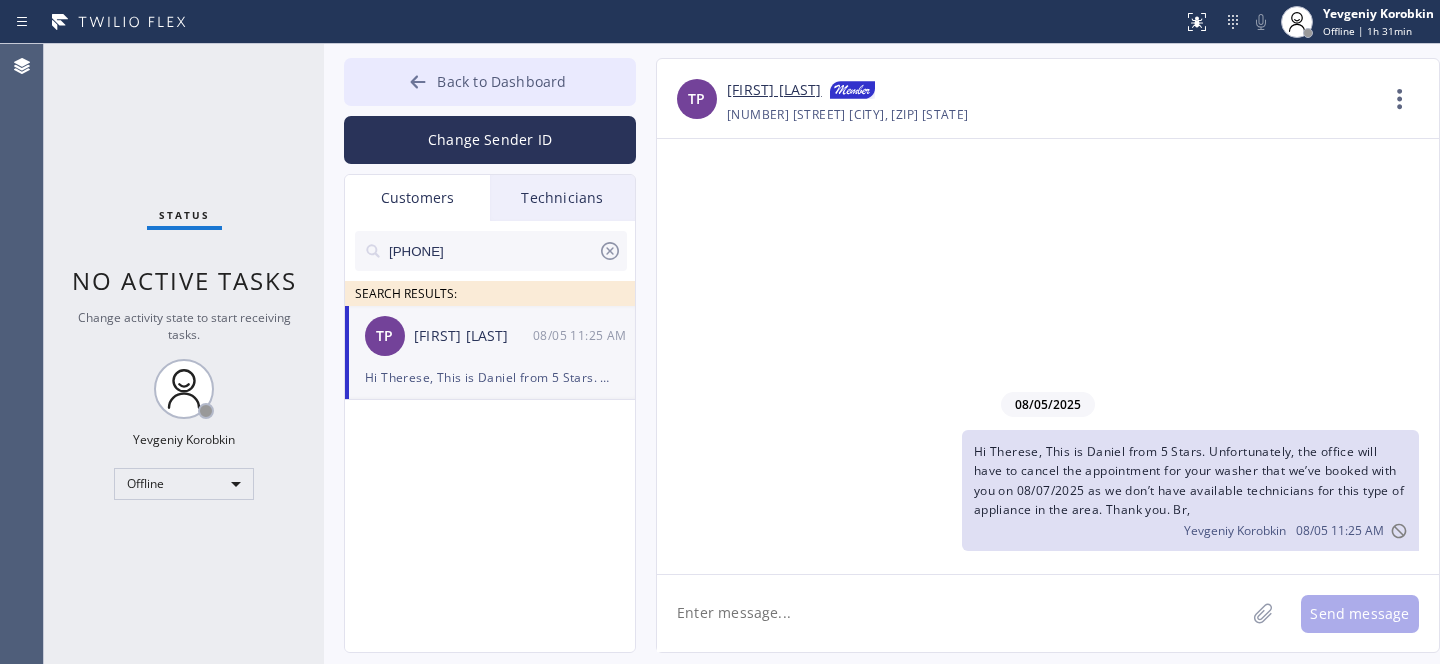 click on "Back to Dashboard" at bounding box center (501, 81) 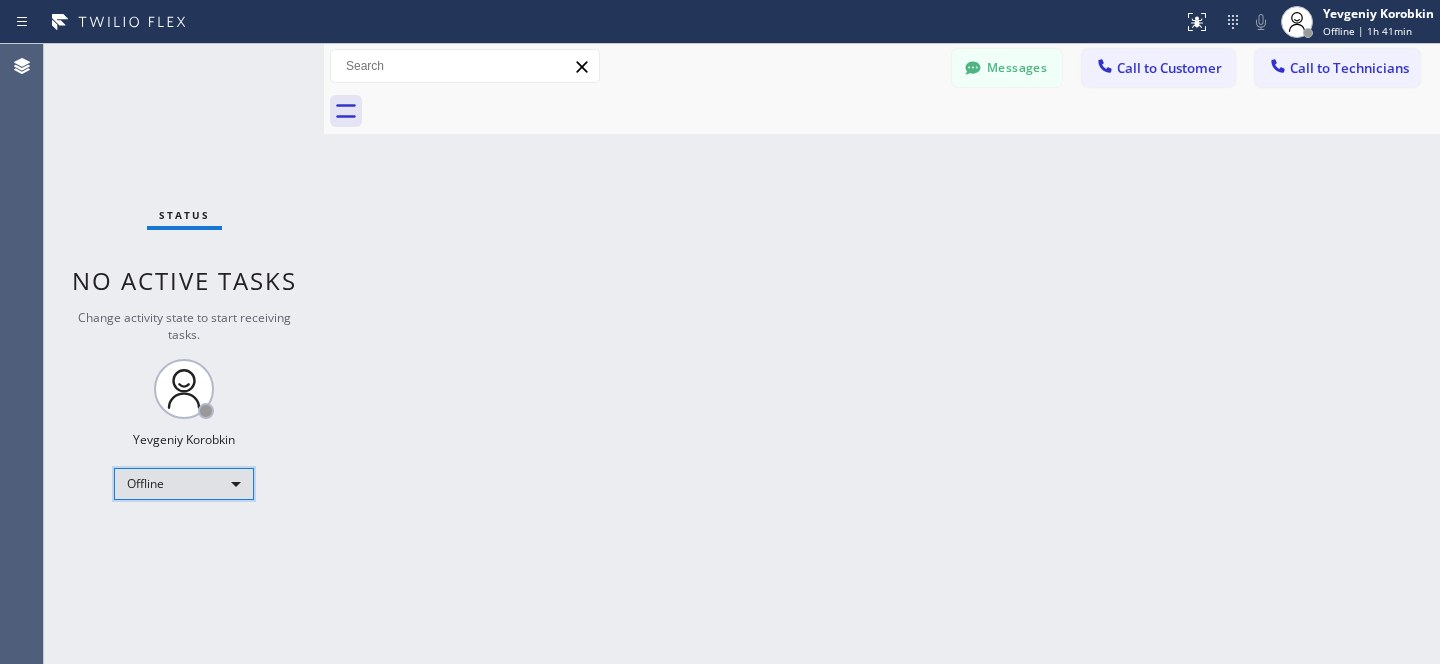 click on "Offline" at bounding box center [184, 484] 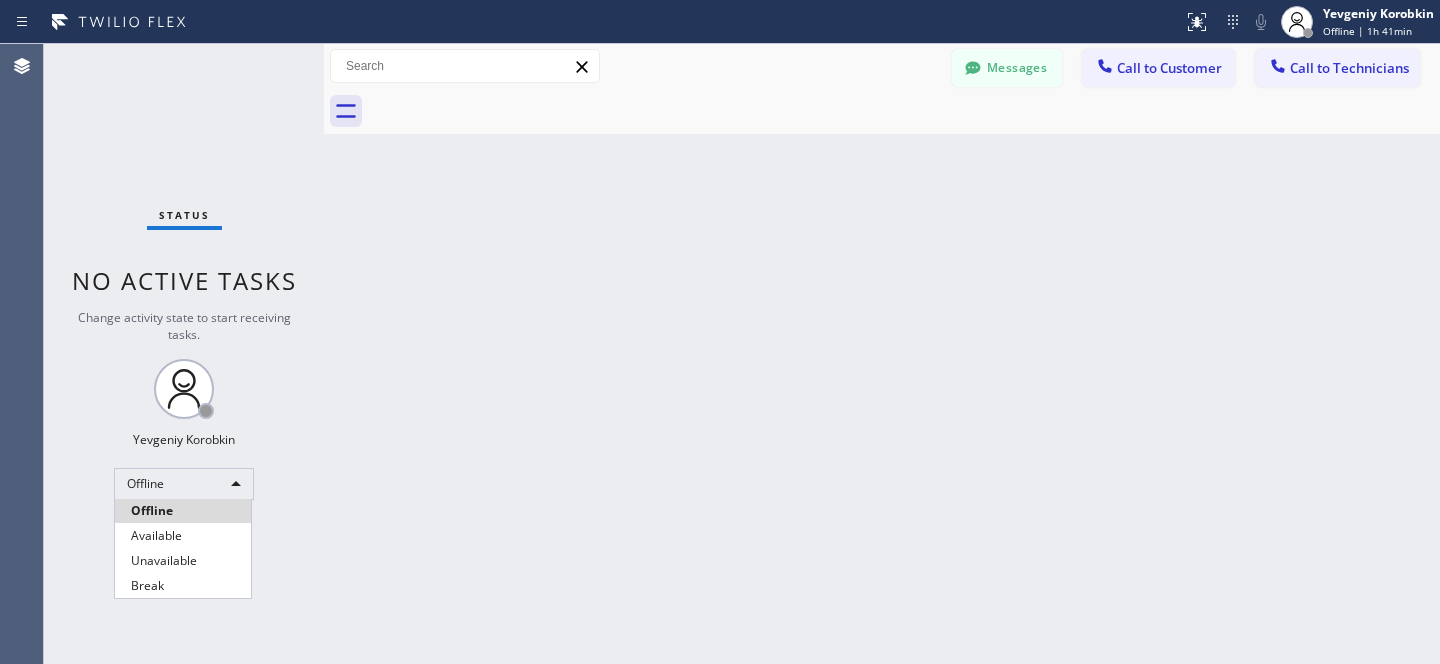 click on "Available" at bounding box center (183, 536) 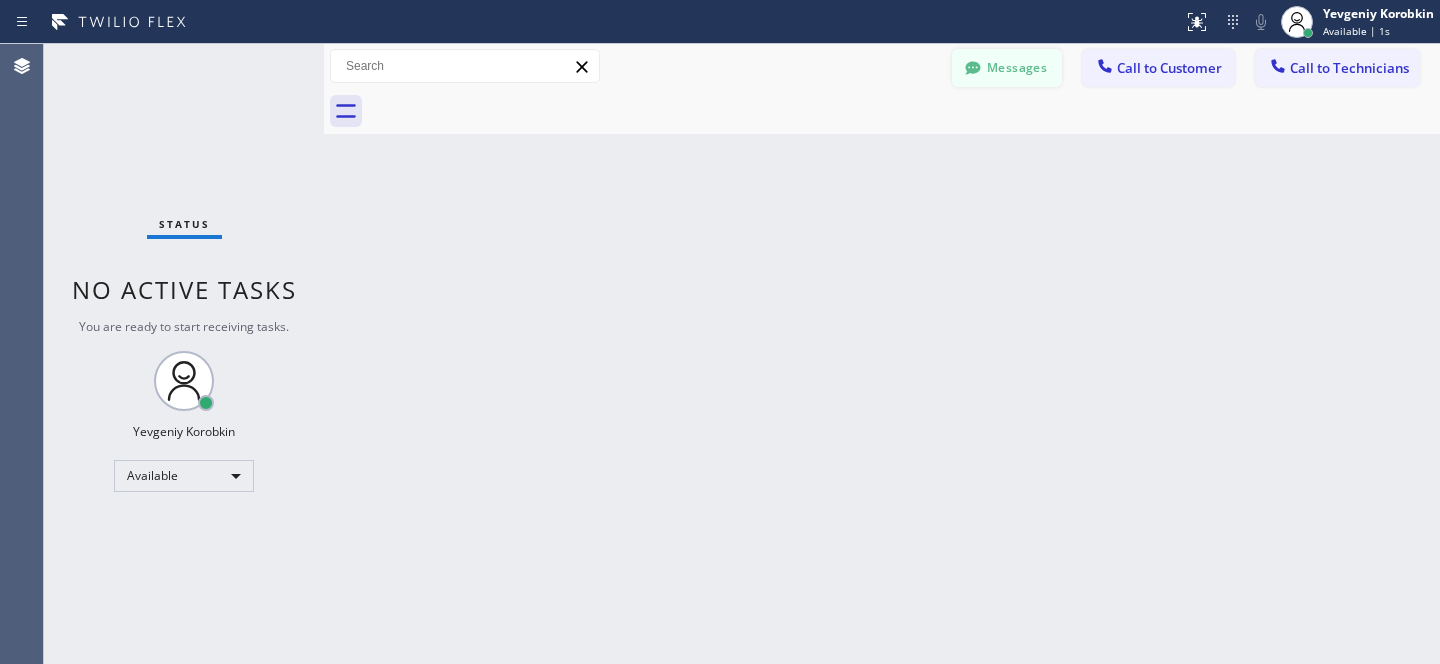 click on "Messages" at bounding box center (1007, 68) 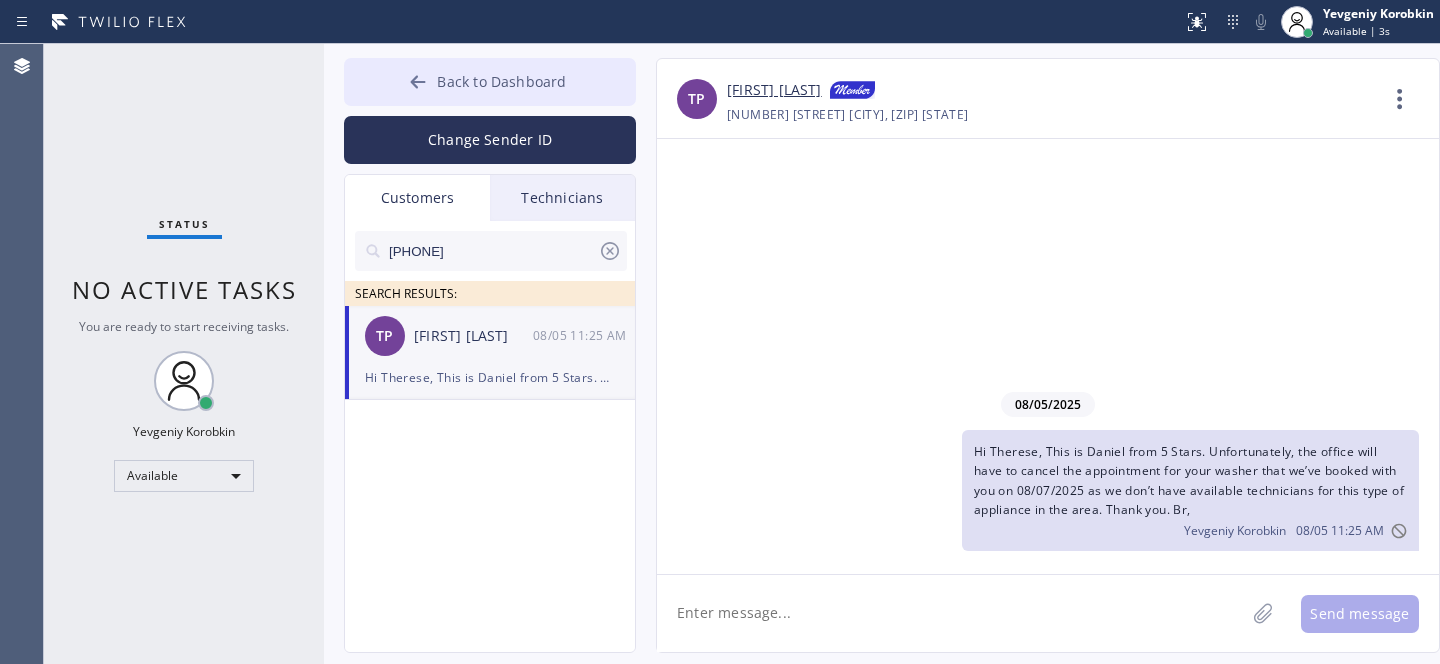 click on "Back to Dashboard" at bounding box center [501, 81] 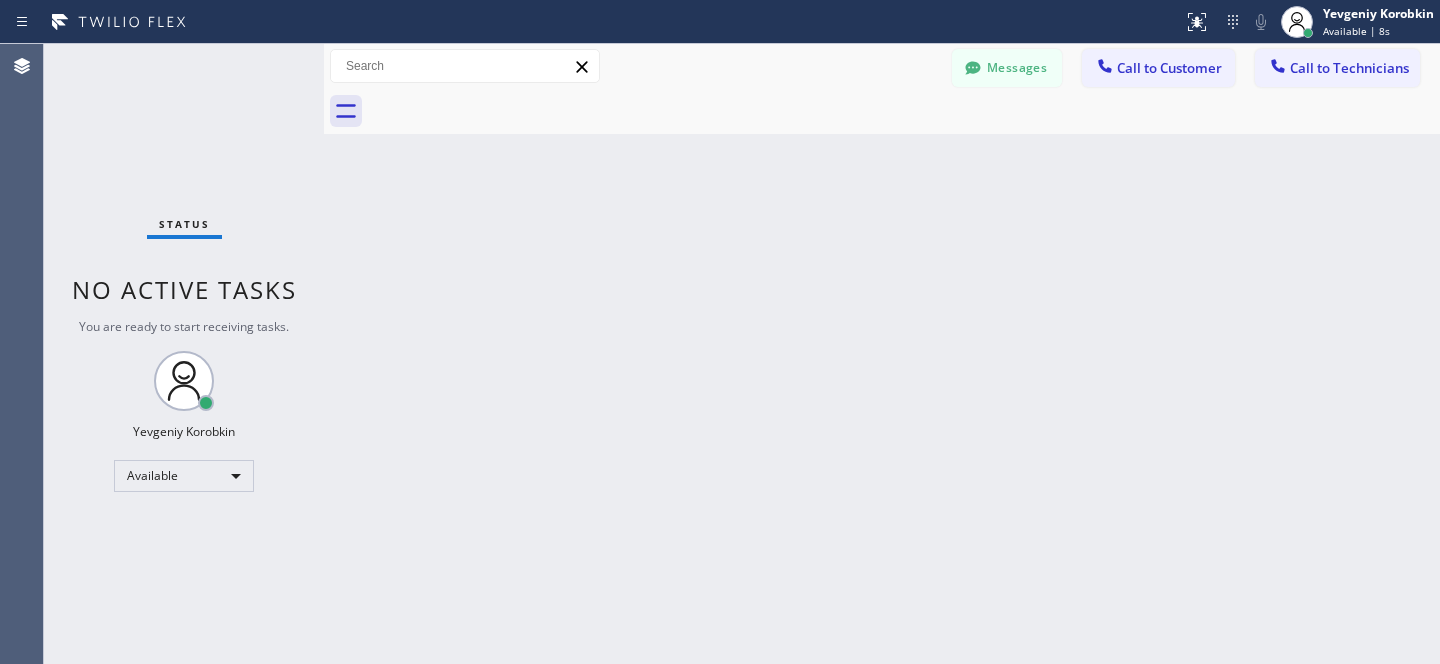 click on "Call to Customer" at bounding box center (1169, 68) 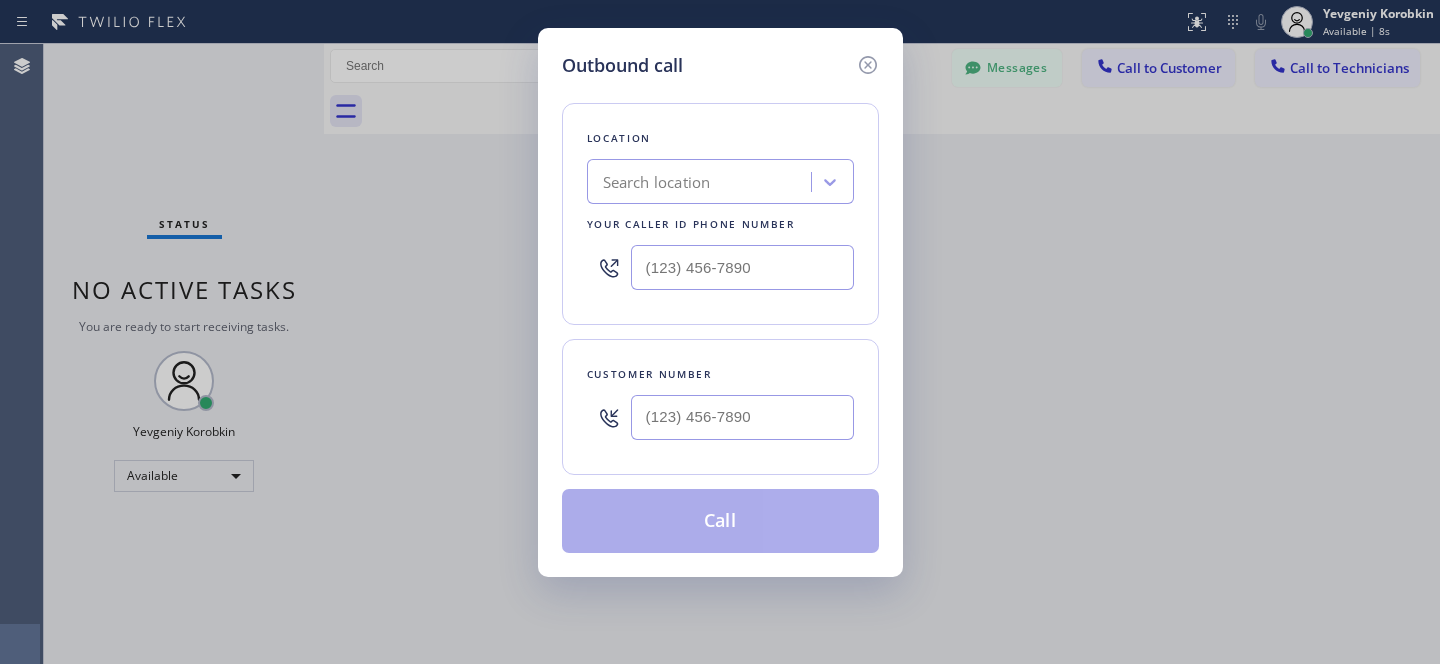 click on "Search location" at bounding box center (702, 182) 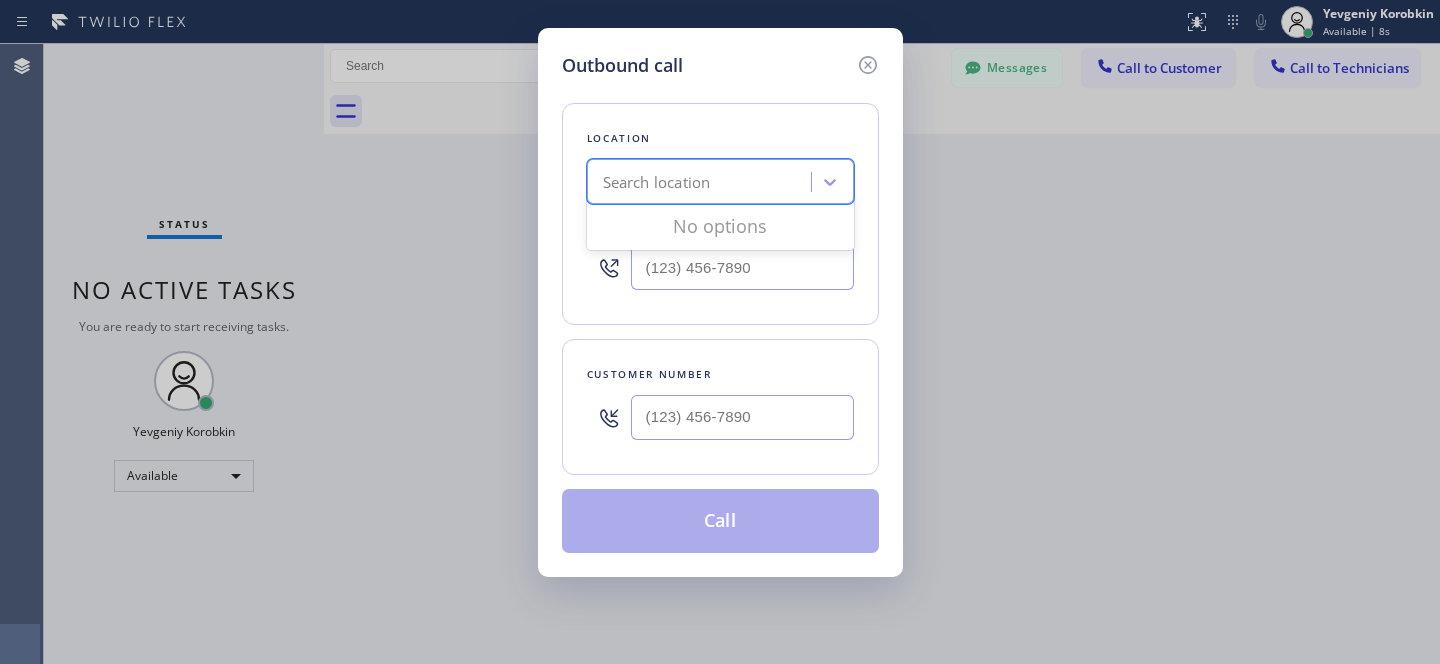 paste on "Berkeley KitchenAid Repair" 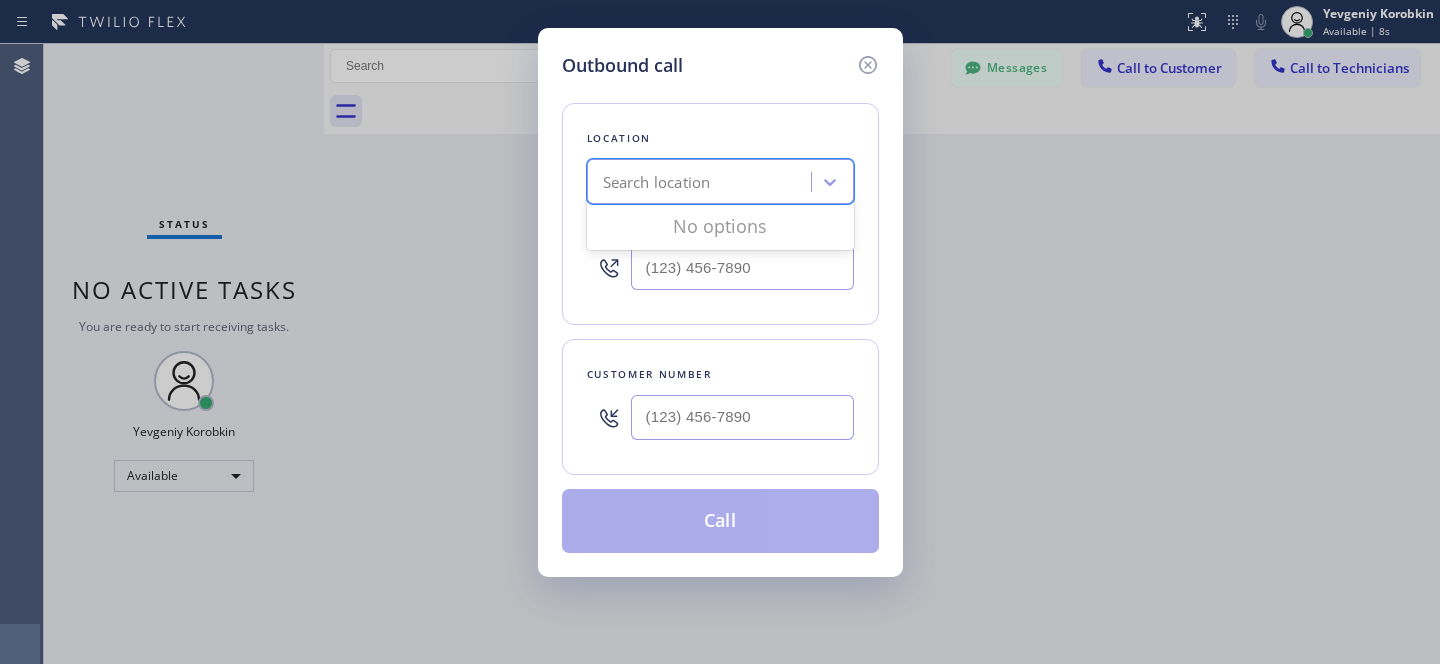 type on "Berkeley KitchenAid Repair" 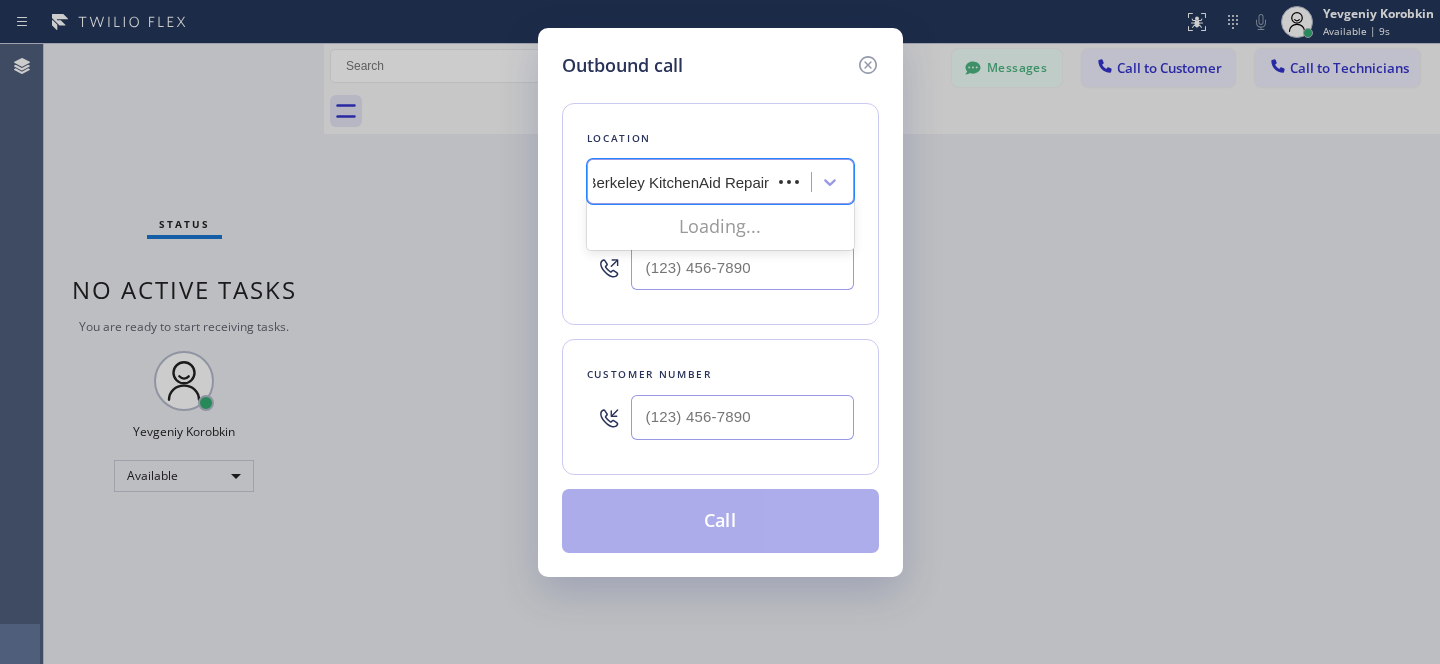 scroll, scrollTop: 0, scrollLeft: 0, axis: both 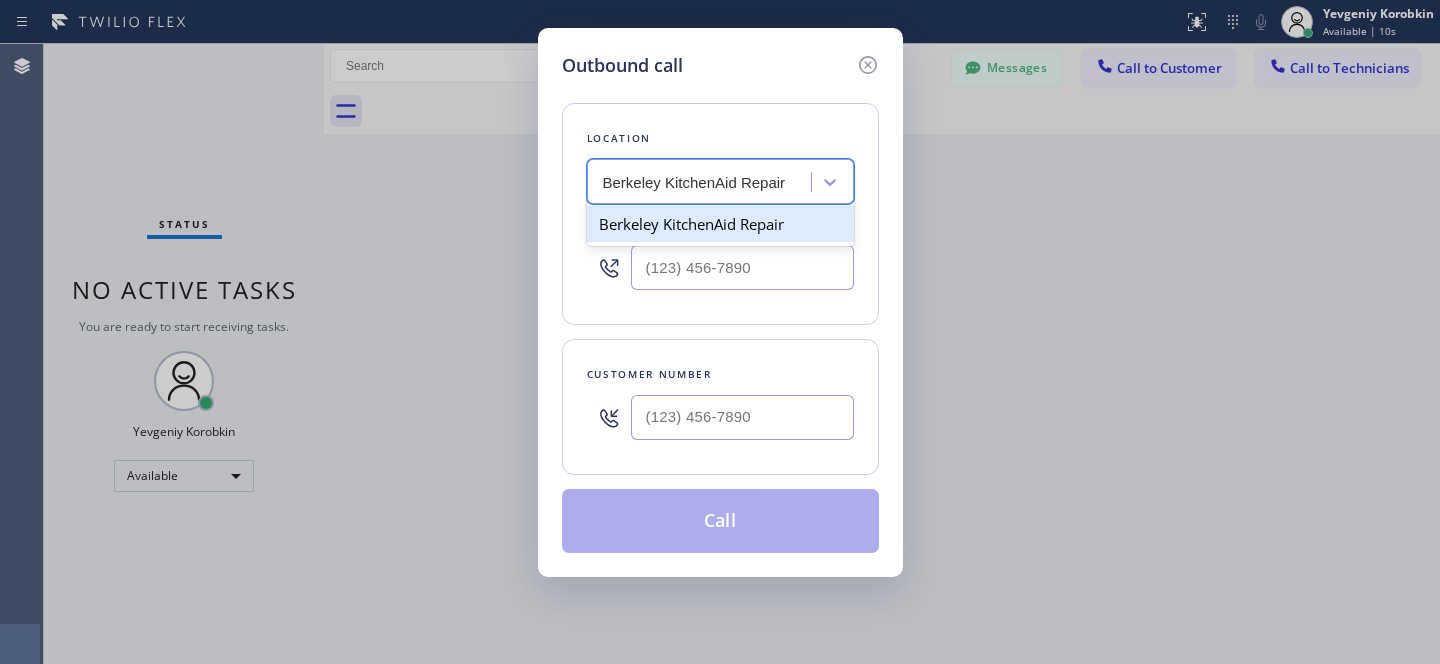 click on "Berkeley KitchenAid Repair" at bounding box center (720, 224) 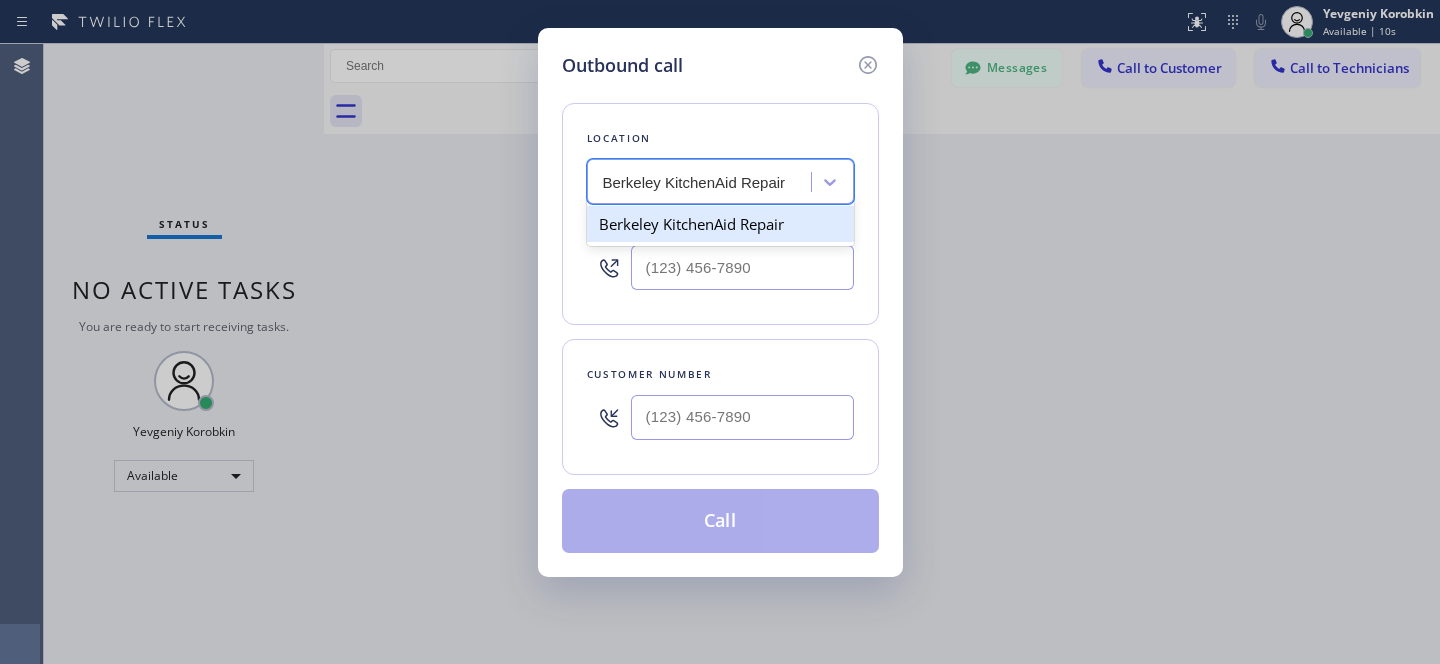 type 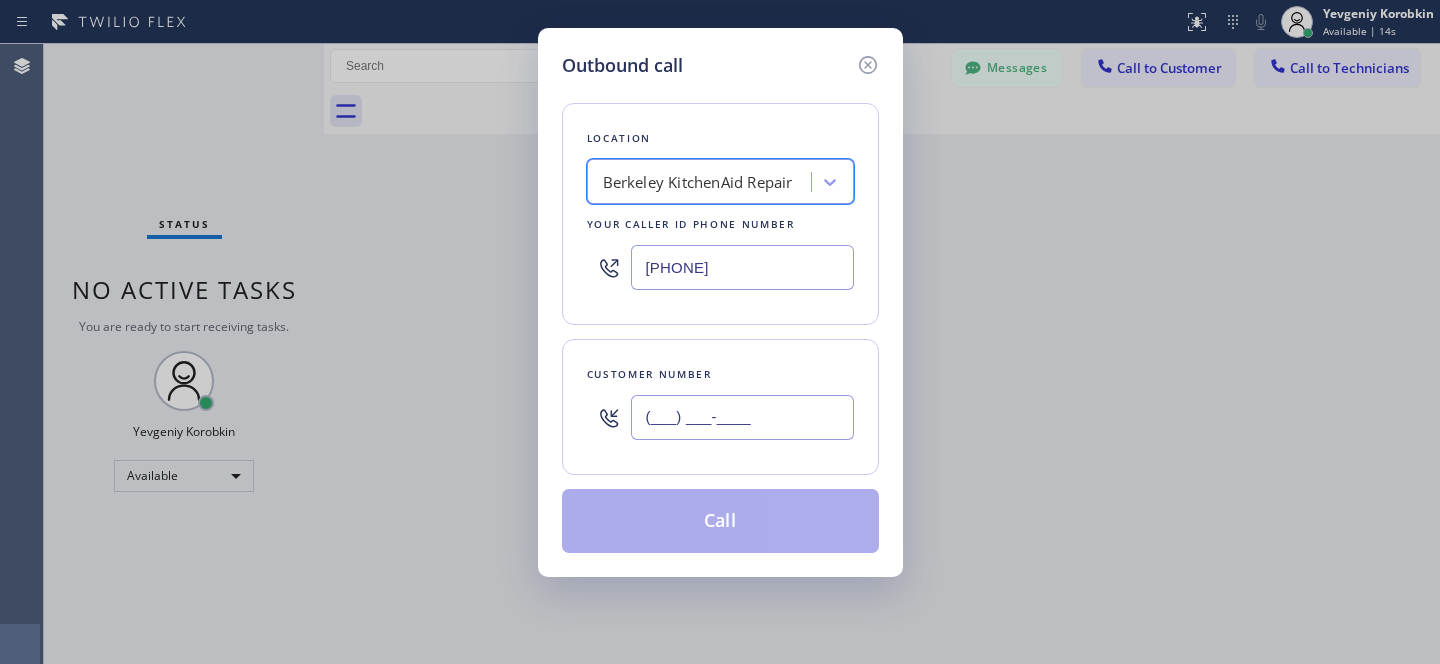 drag, startPoint x: 722, startPoint y: 402, endPoint x: 747, endPoint y: 400, distance: 25.079872 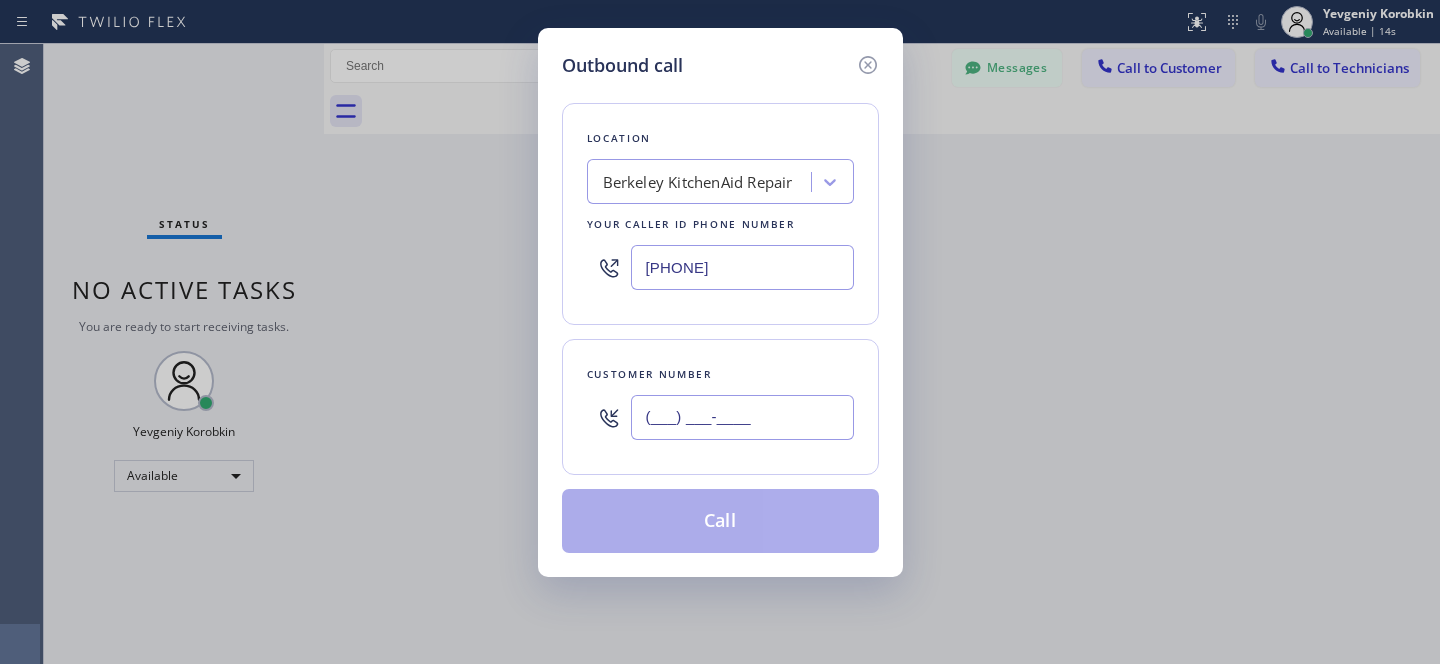 paste on "510) 841-5493" 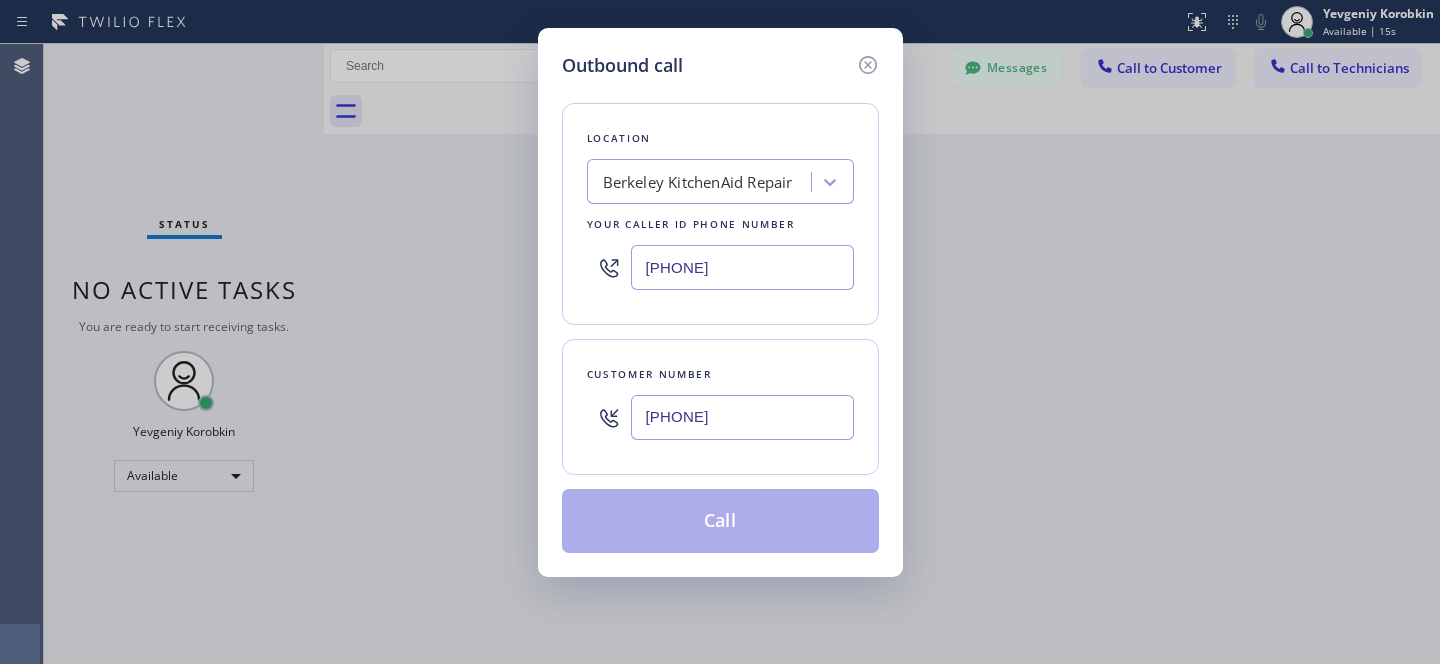 type on "(510) 841-5493" 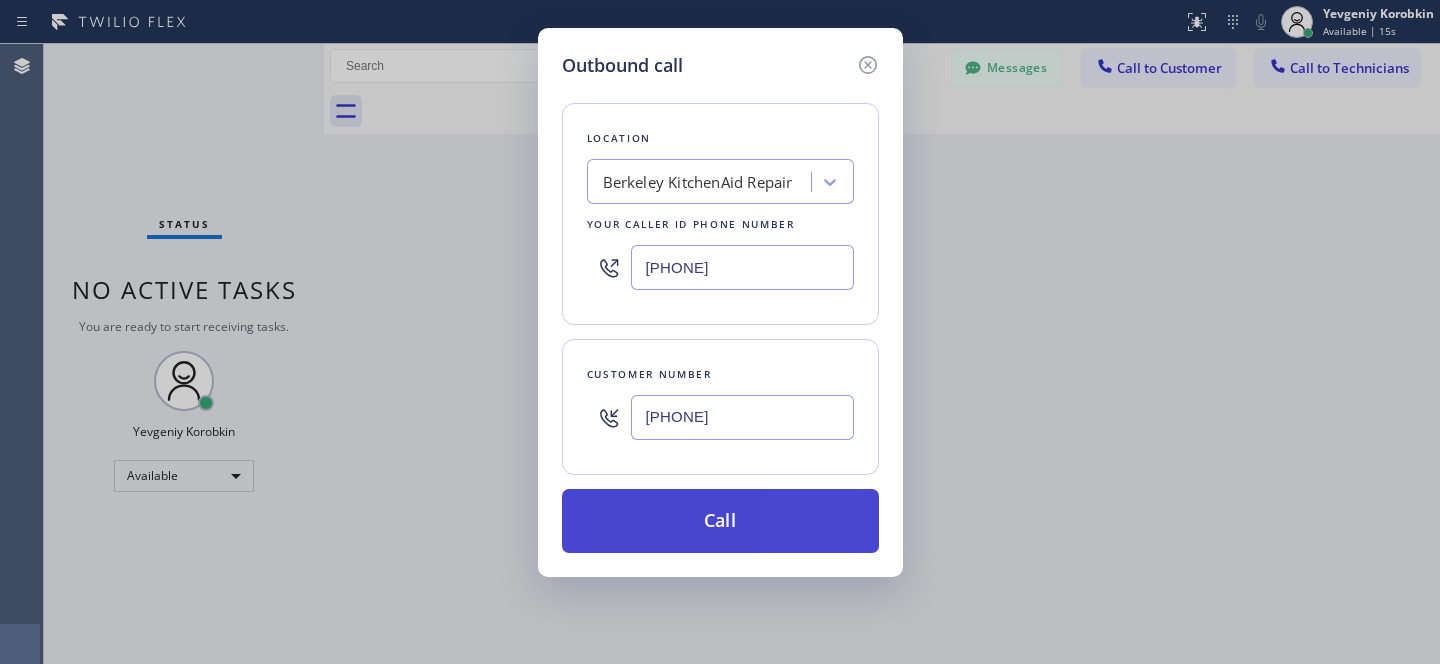 click on "Call" at bounding box center [720, 521] 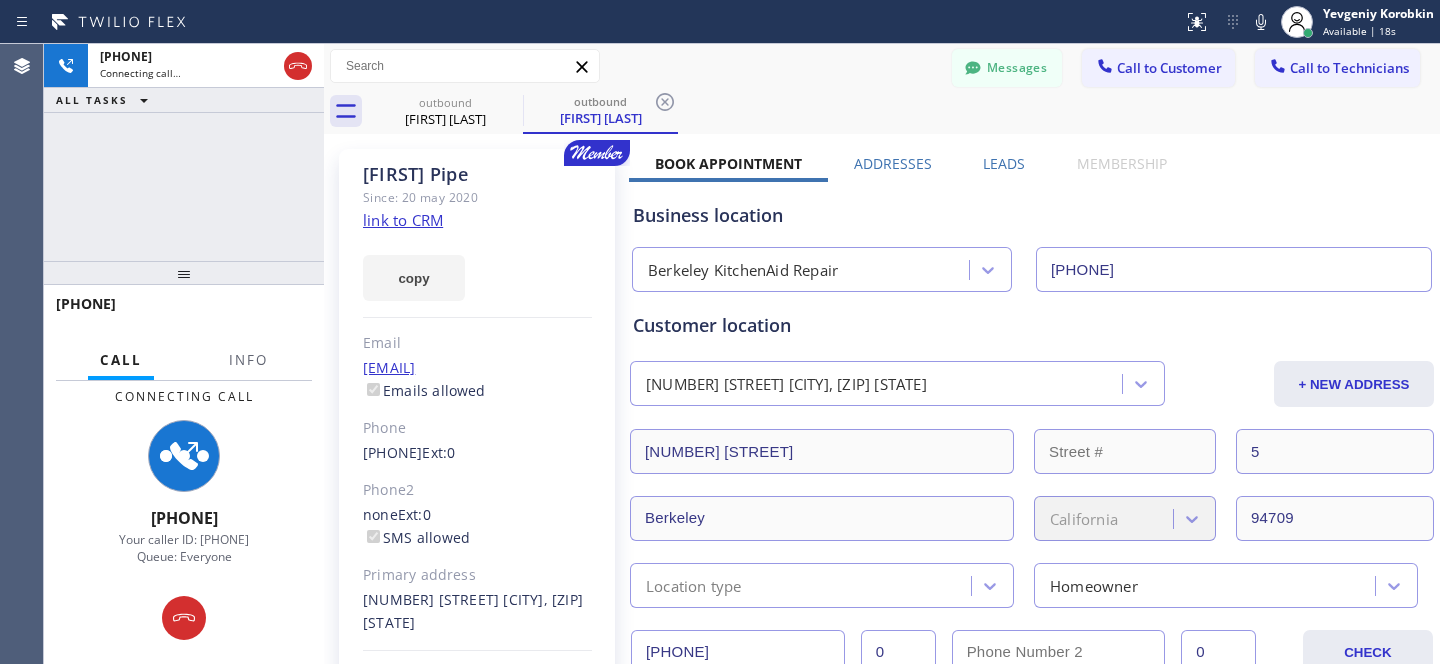 type on "(510) 931-4327" 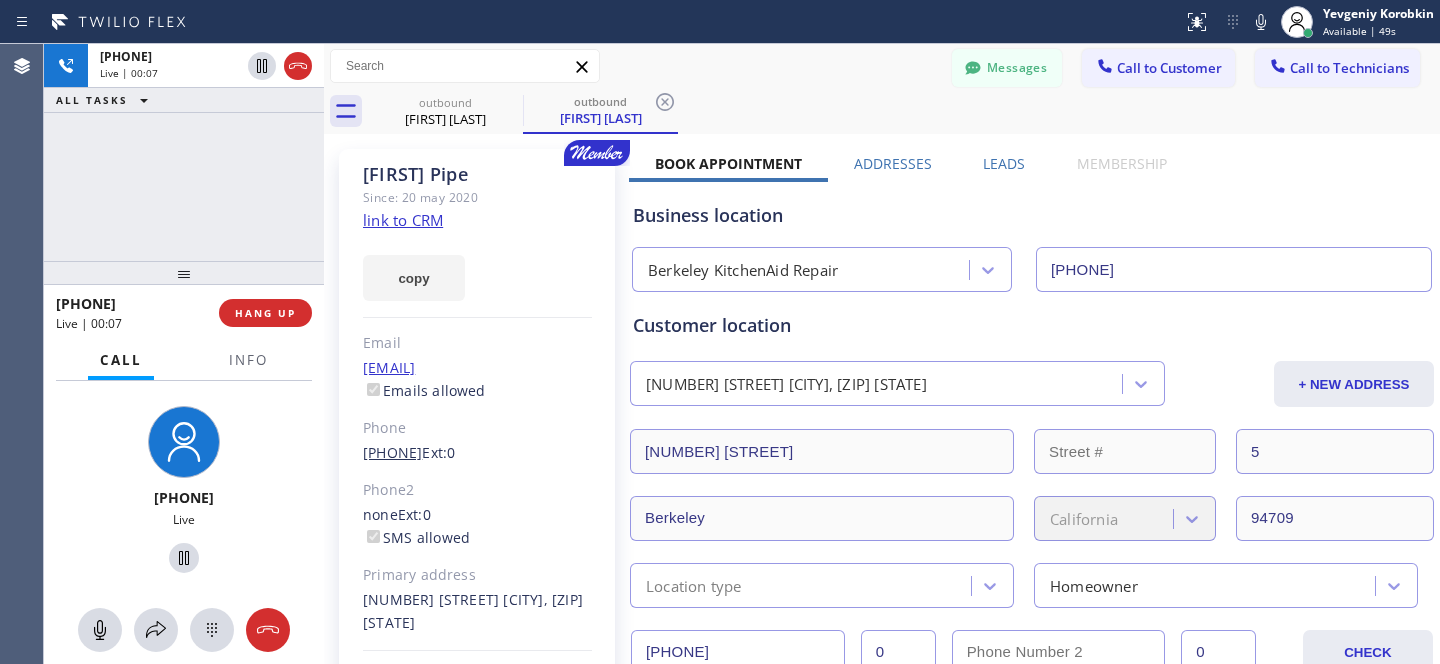 click on "(510) 841-5493" at bounding box center [392, 452] 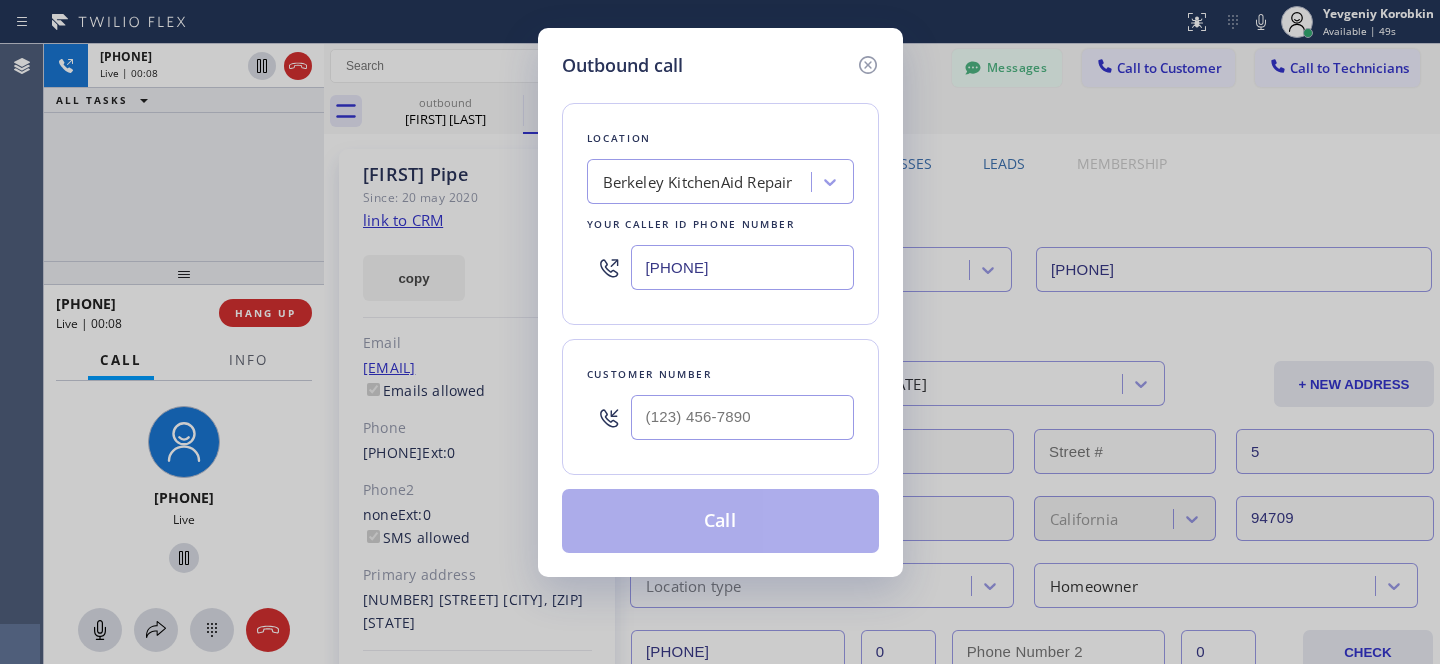 type on "(510) 841-5493" 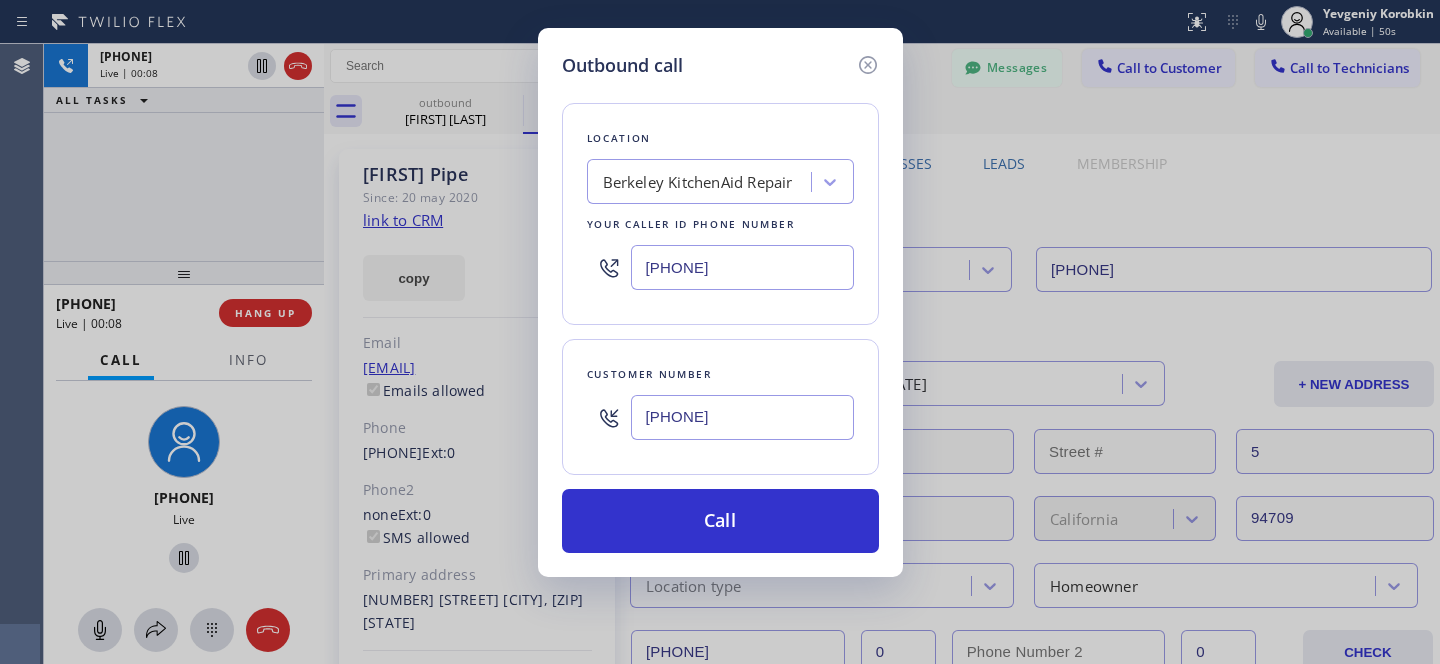 drag, startPoint x: 744, startPoint y: 536, endPoint x: 850, endPoint y: 657, distance: 160.8633 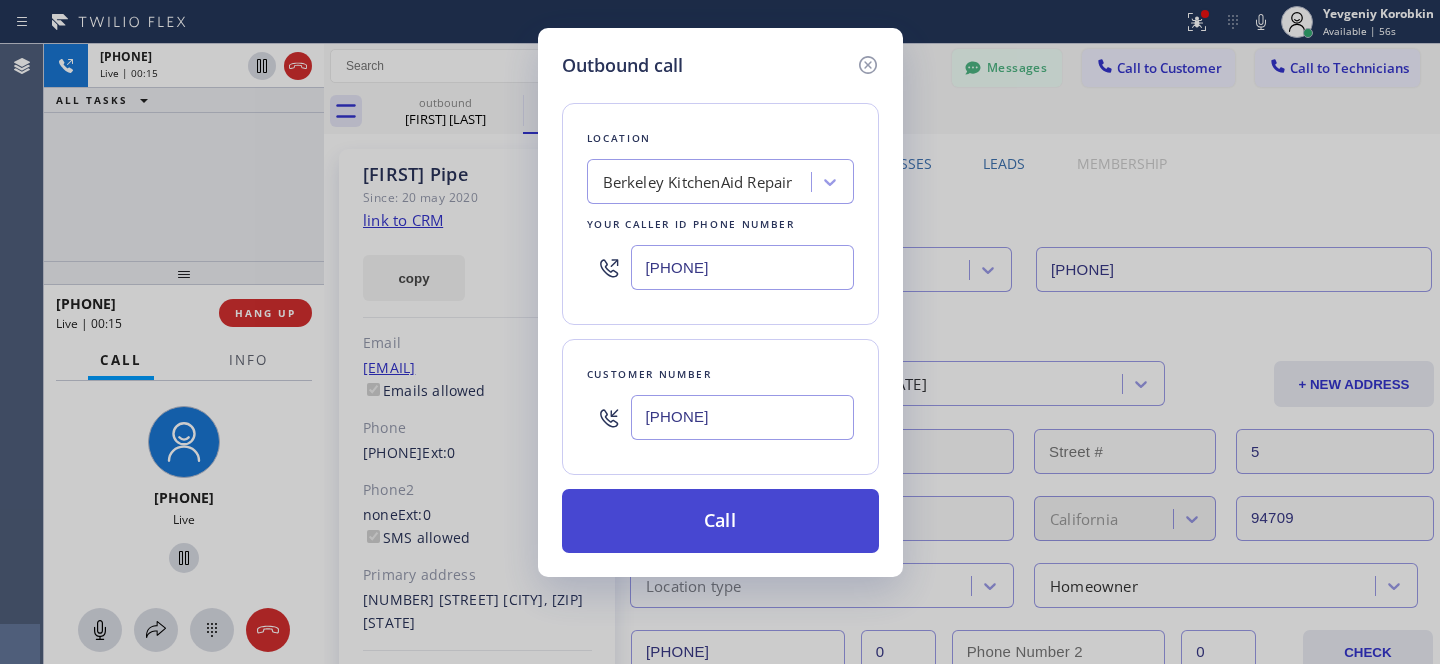 click on "Call" at bounding box center (720, 521) 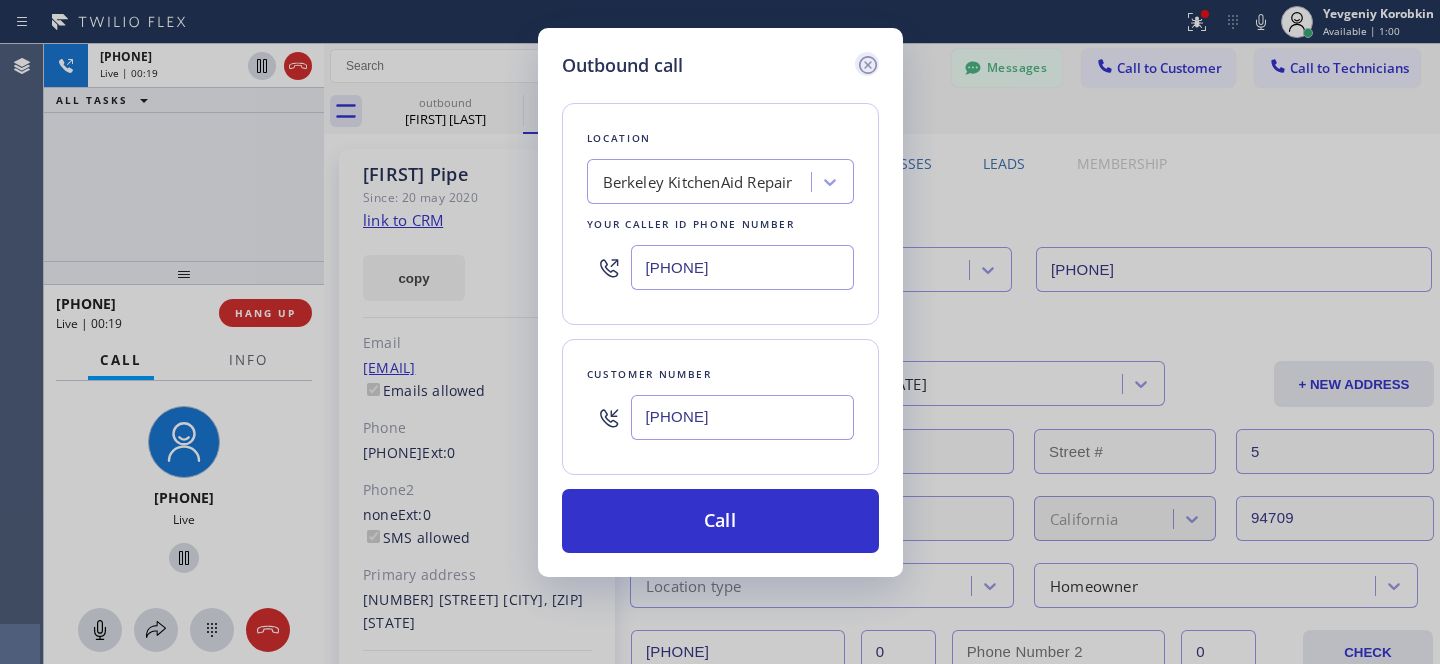 click 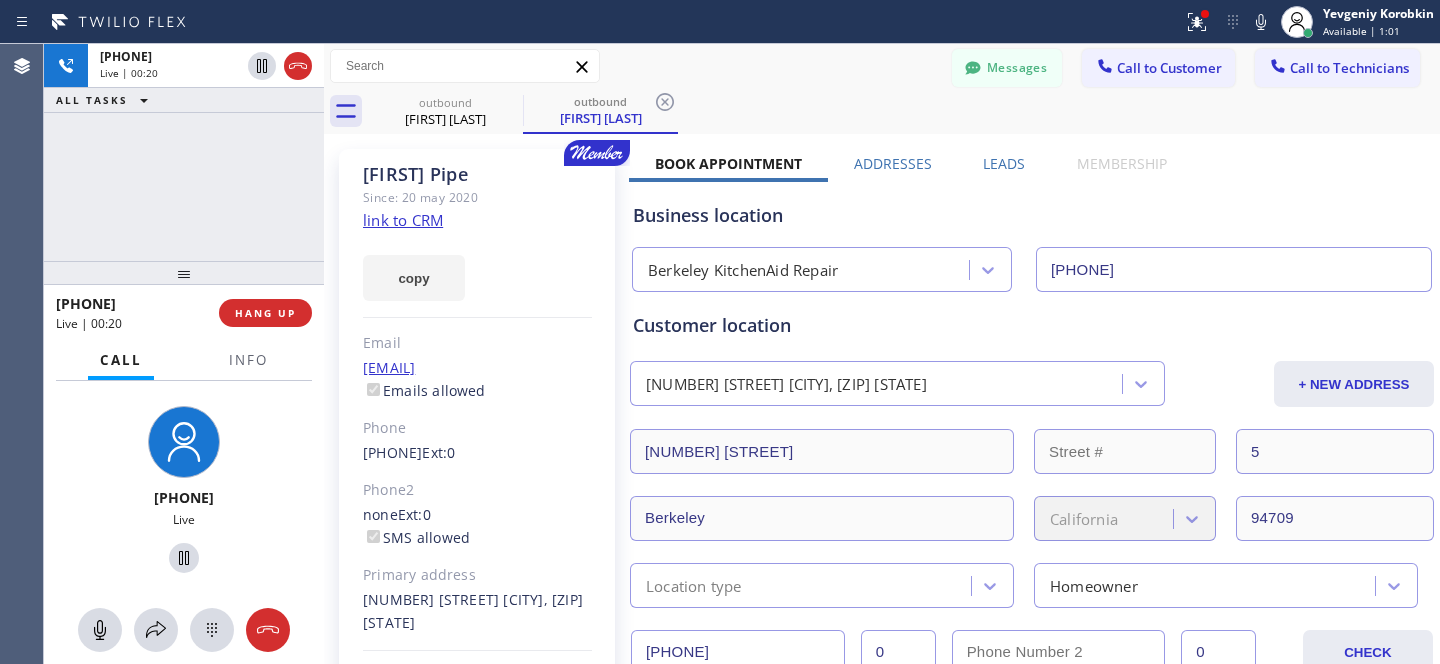 type on "(510) 931-4327" 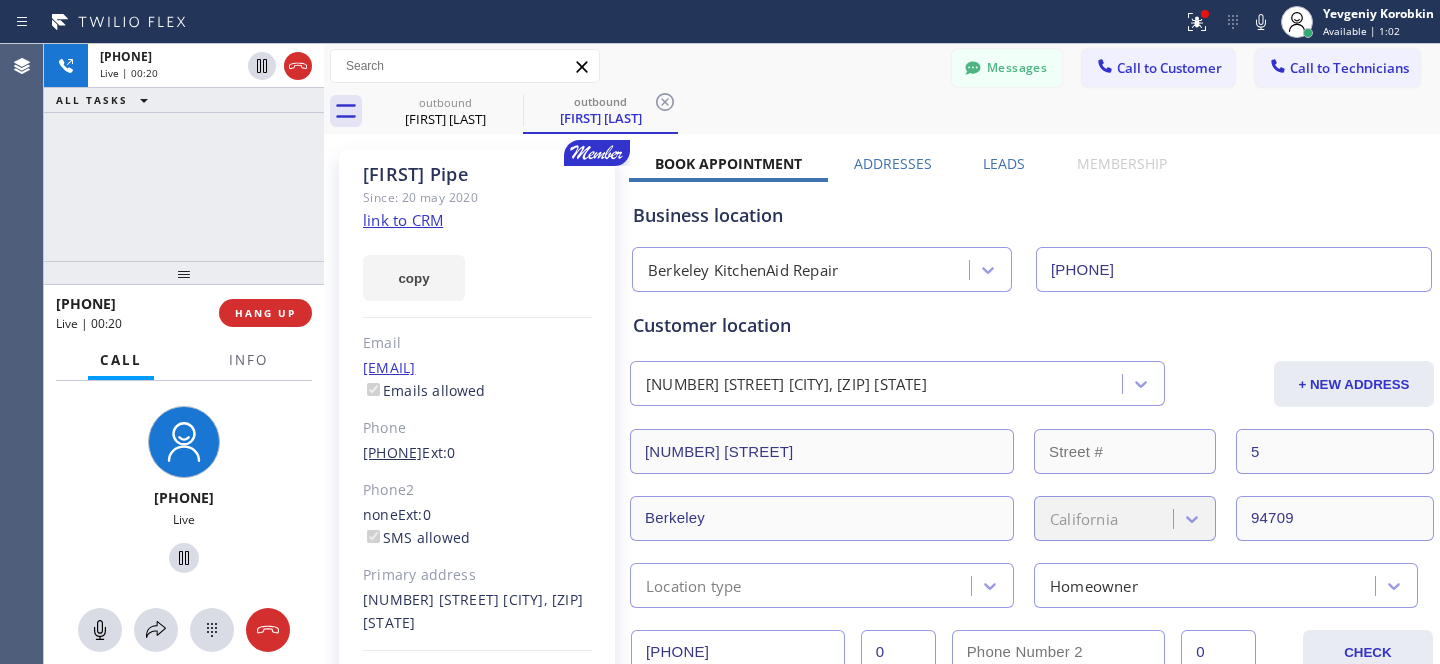 click on "(510) 841-5493" at bounding box center [392, 452] 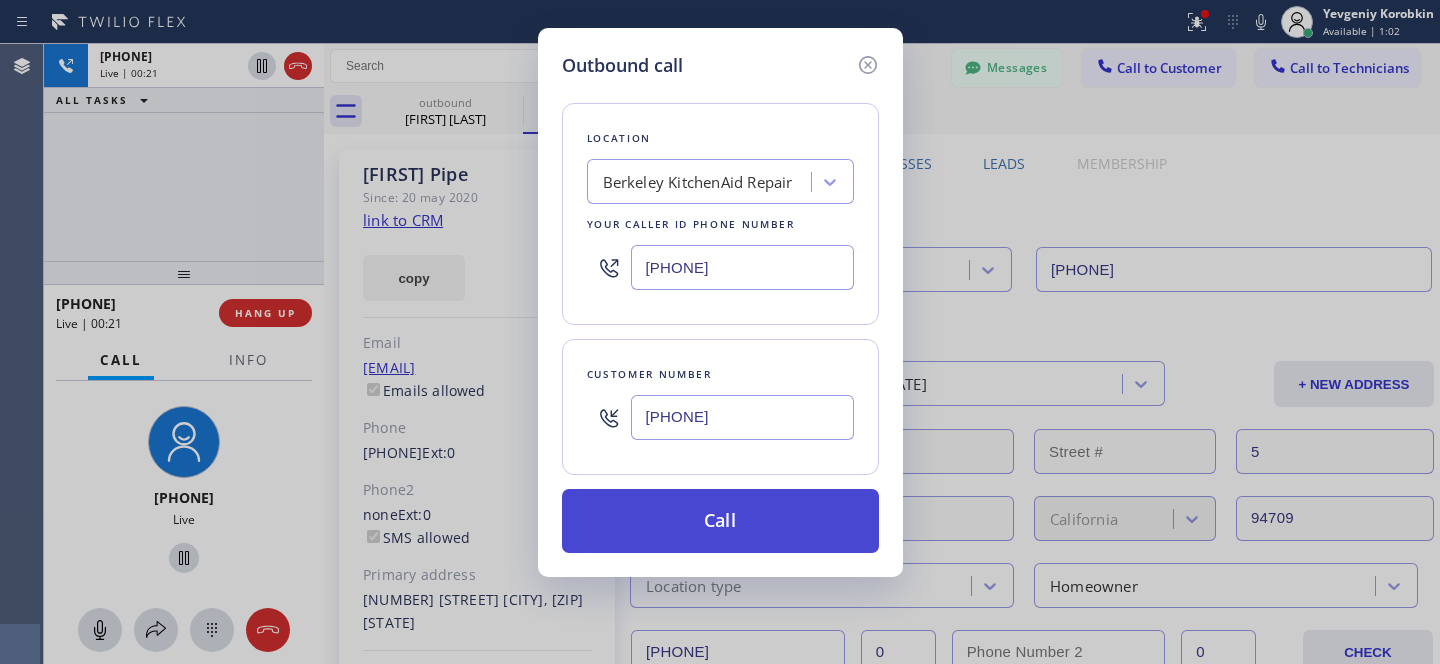 click on "Call" at bounding box center [720, 521] 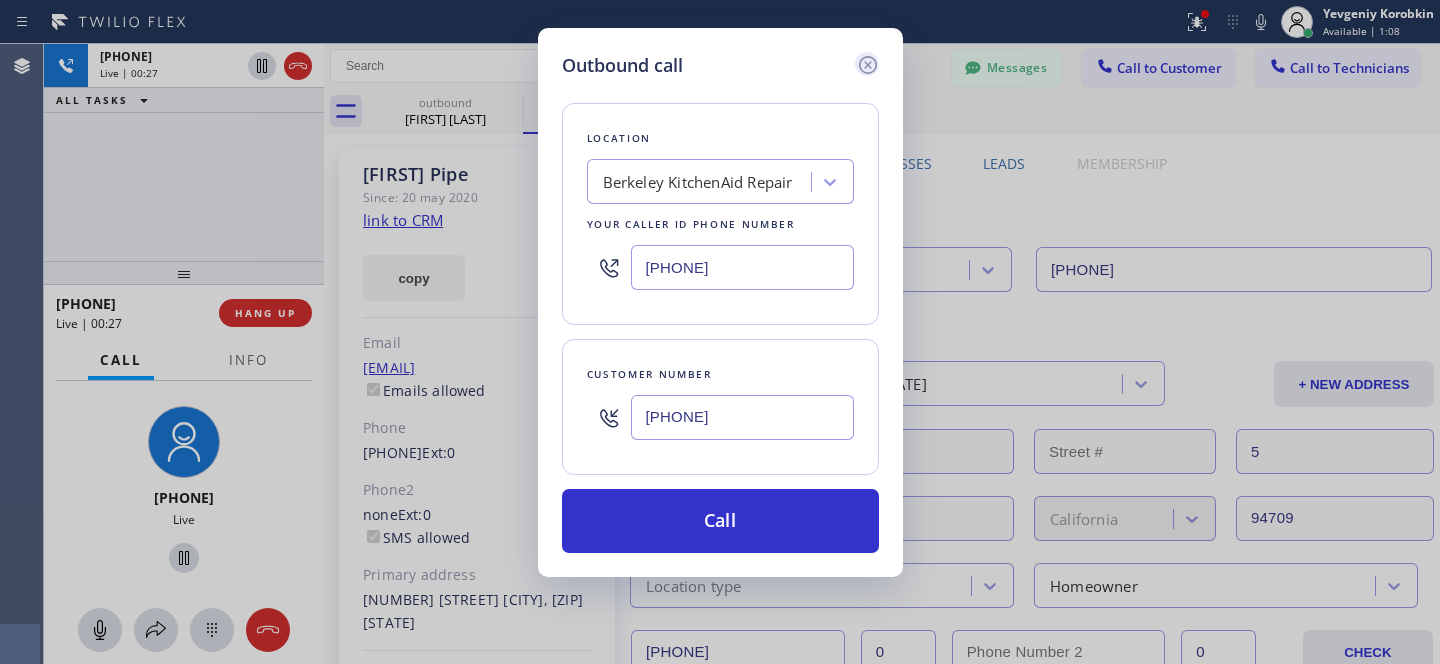 click 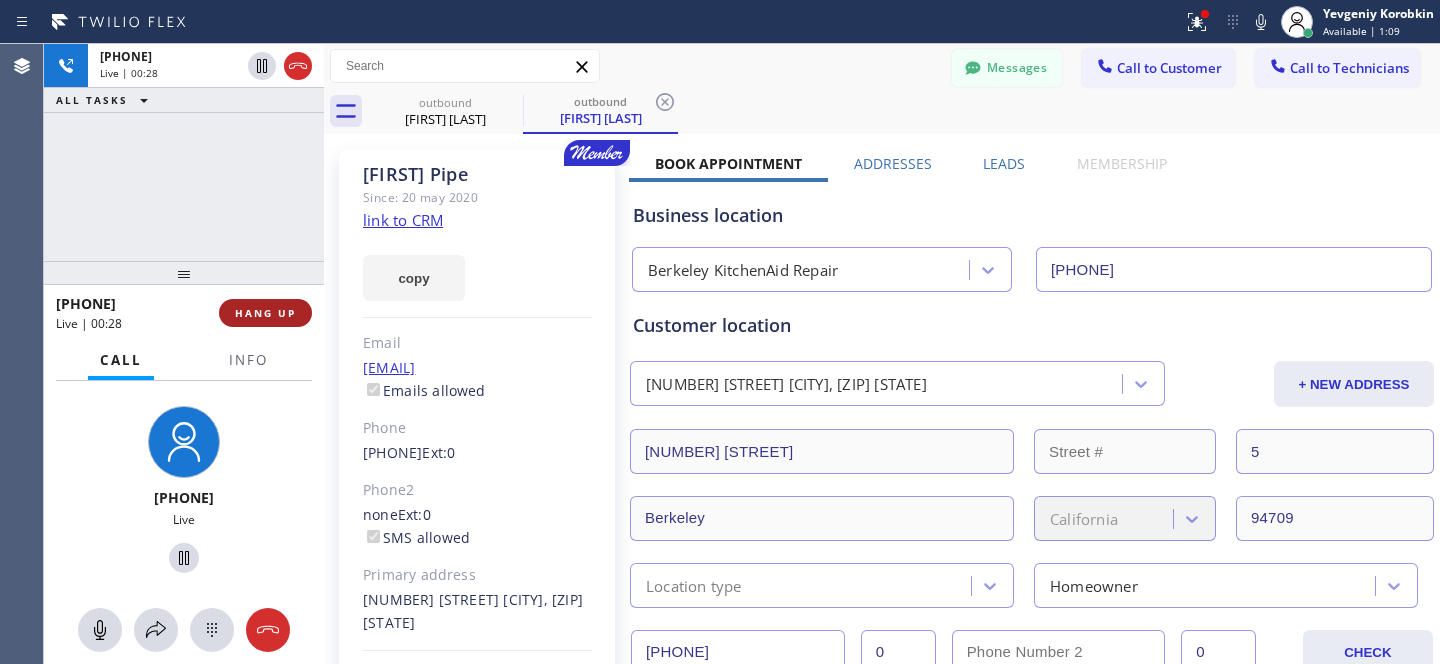 click on "HANG UP" at bounding box center (265, 313) 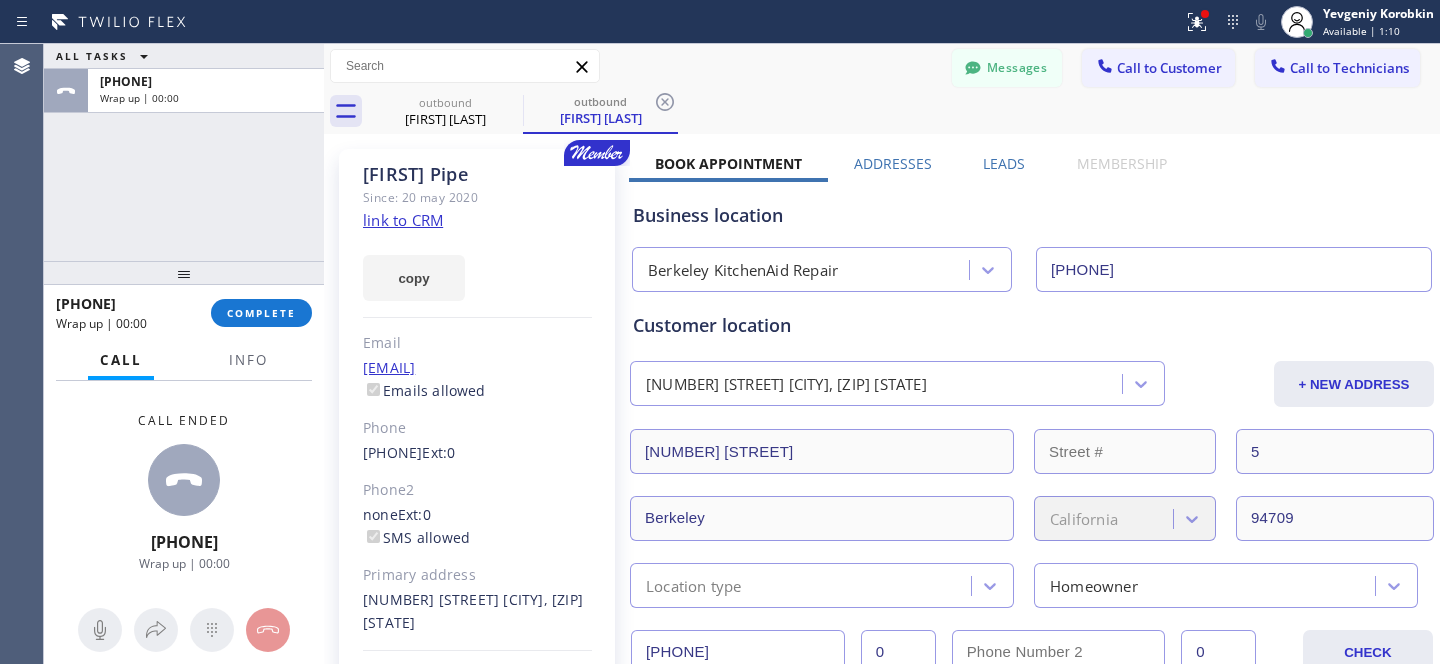 drag, startPoint x: 431, startPoint y: 461, endPoint x: 477, endPoint y: 467, distance: 46.389652 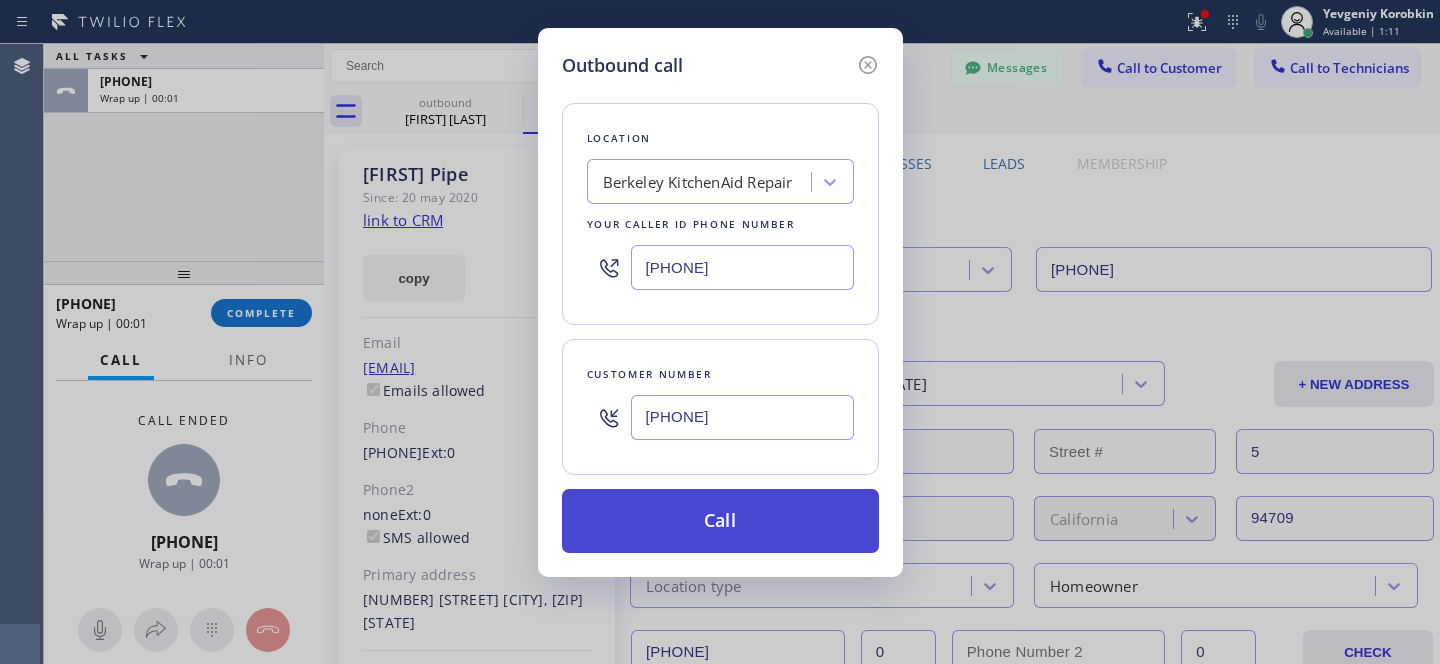 click on "Call" at bounding box center (720, 521) 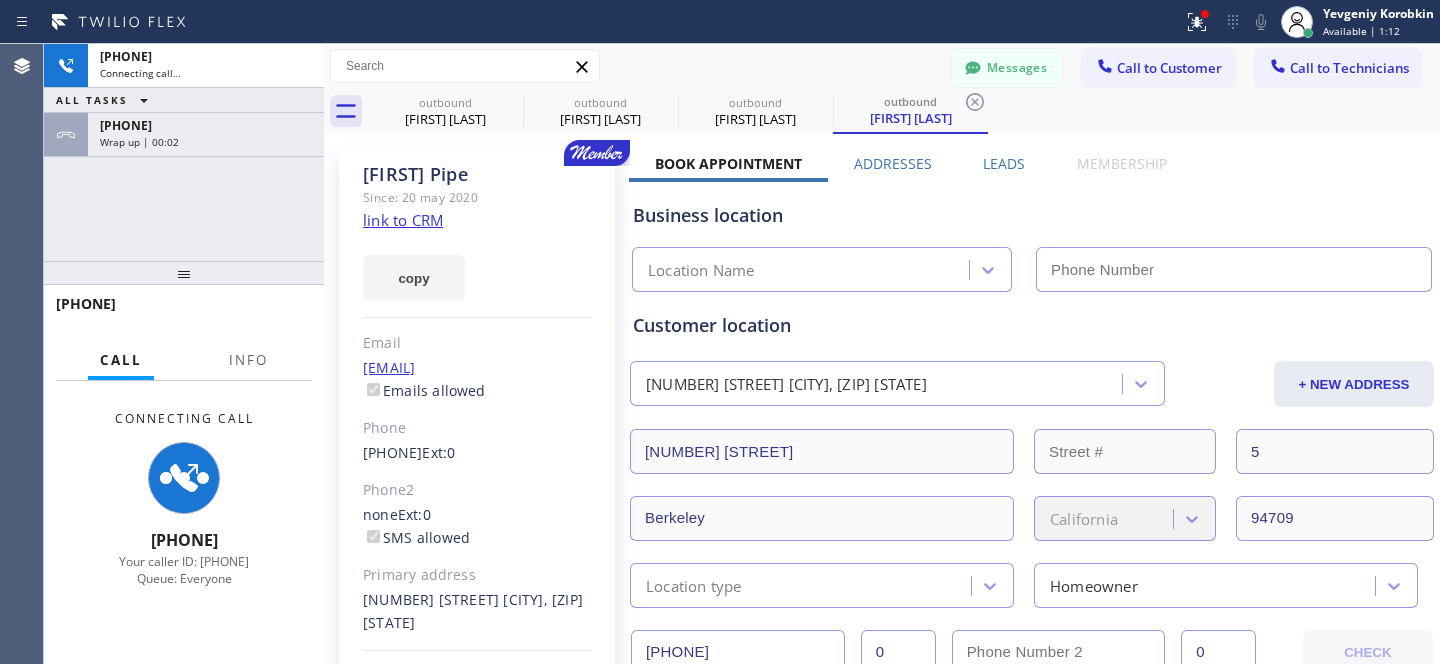 type on "(510) 931-4327" 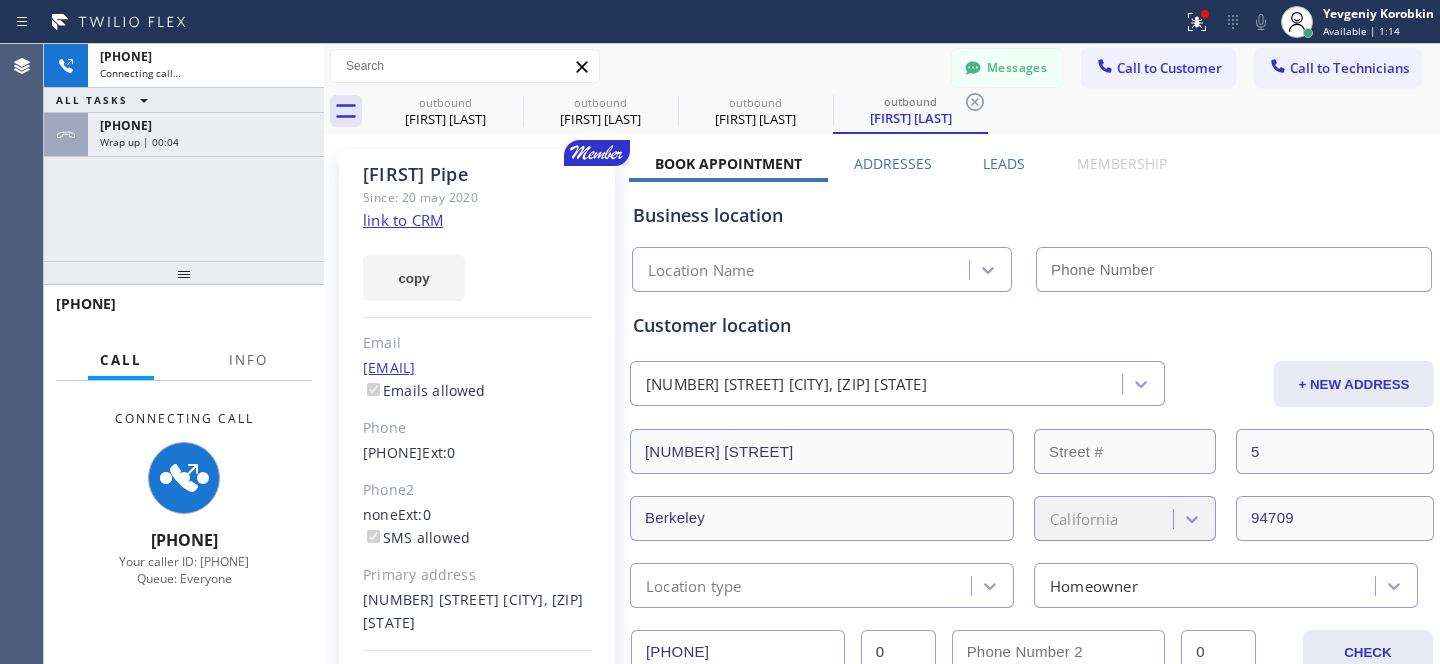 type on "(510) 931-4327" 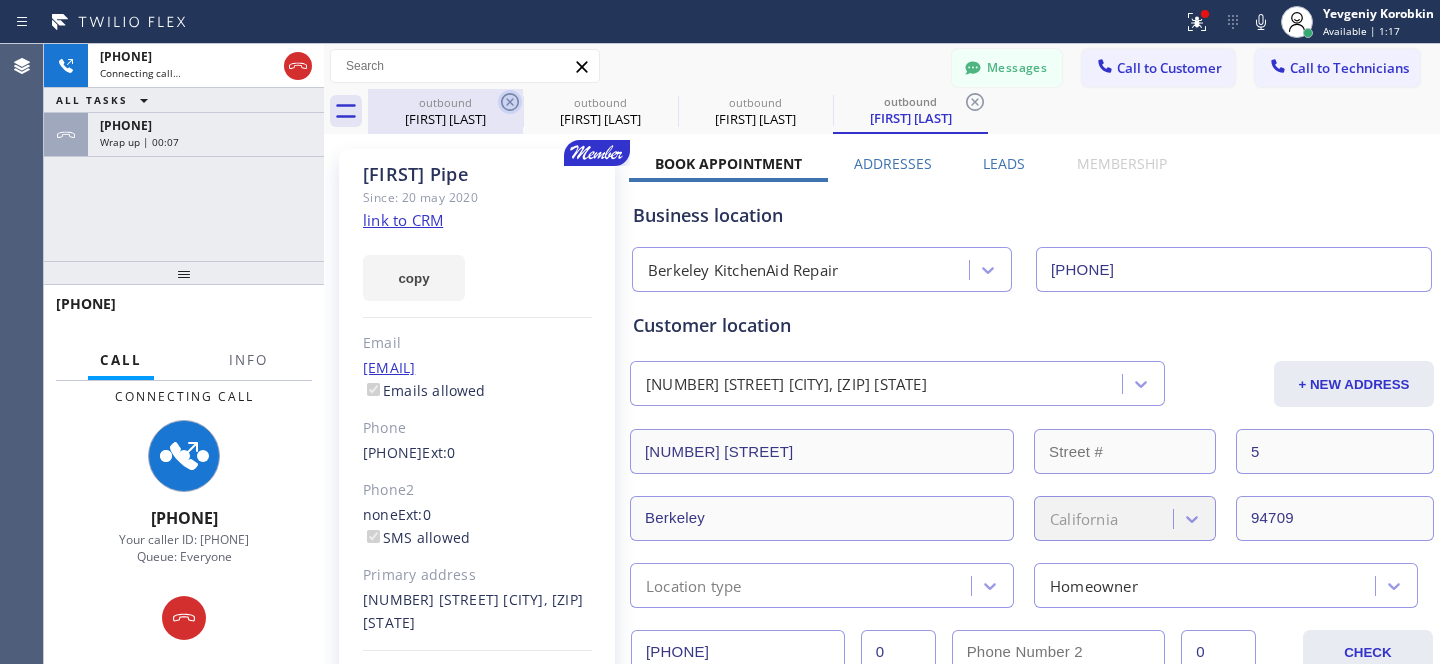 click 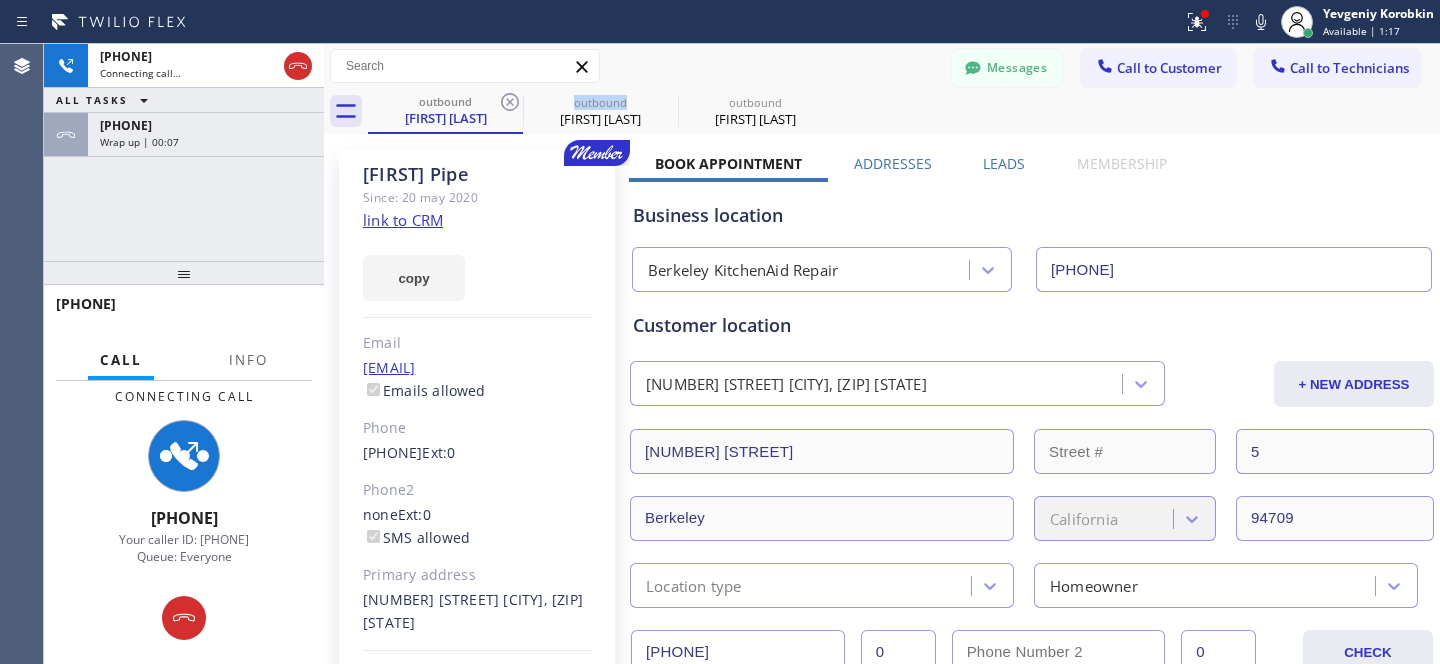 click 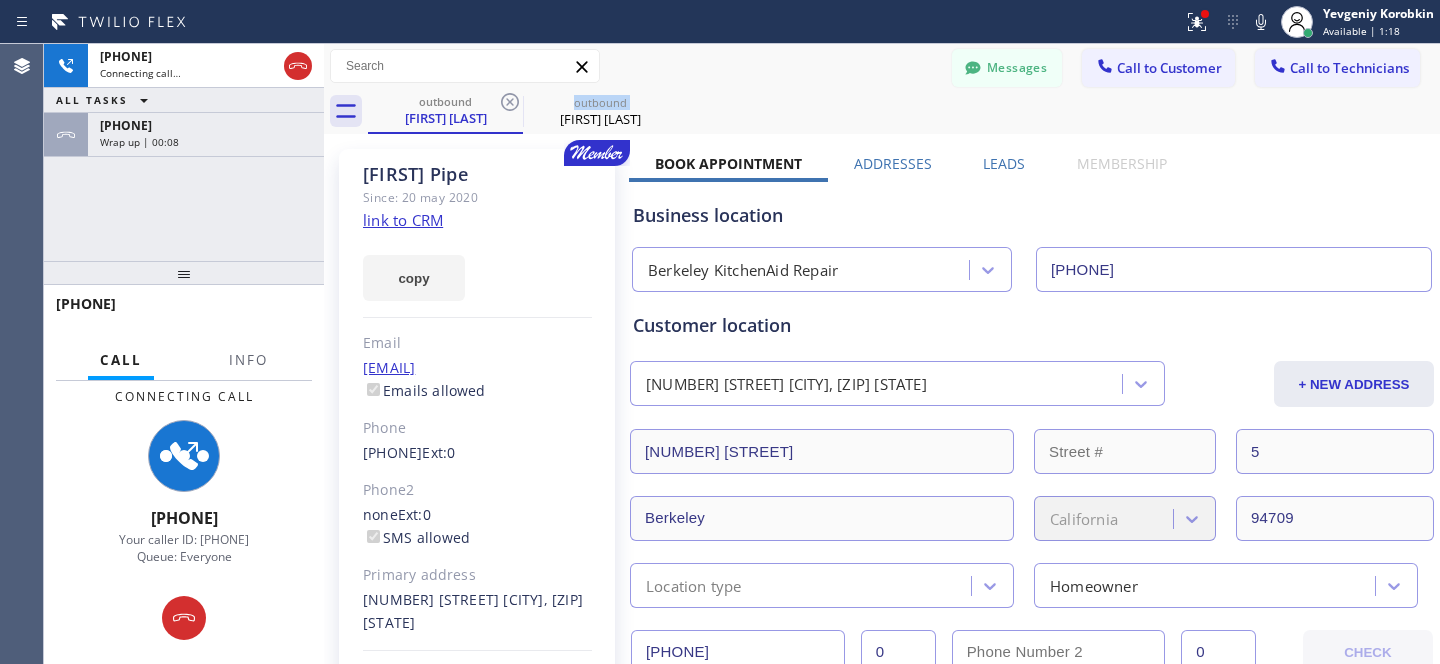 click 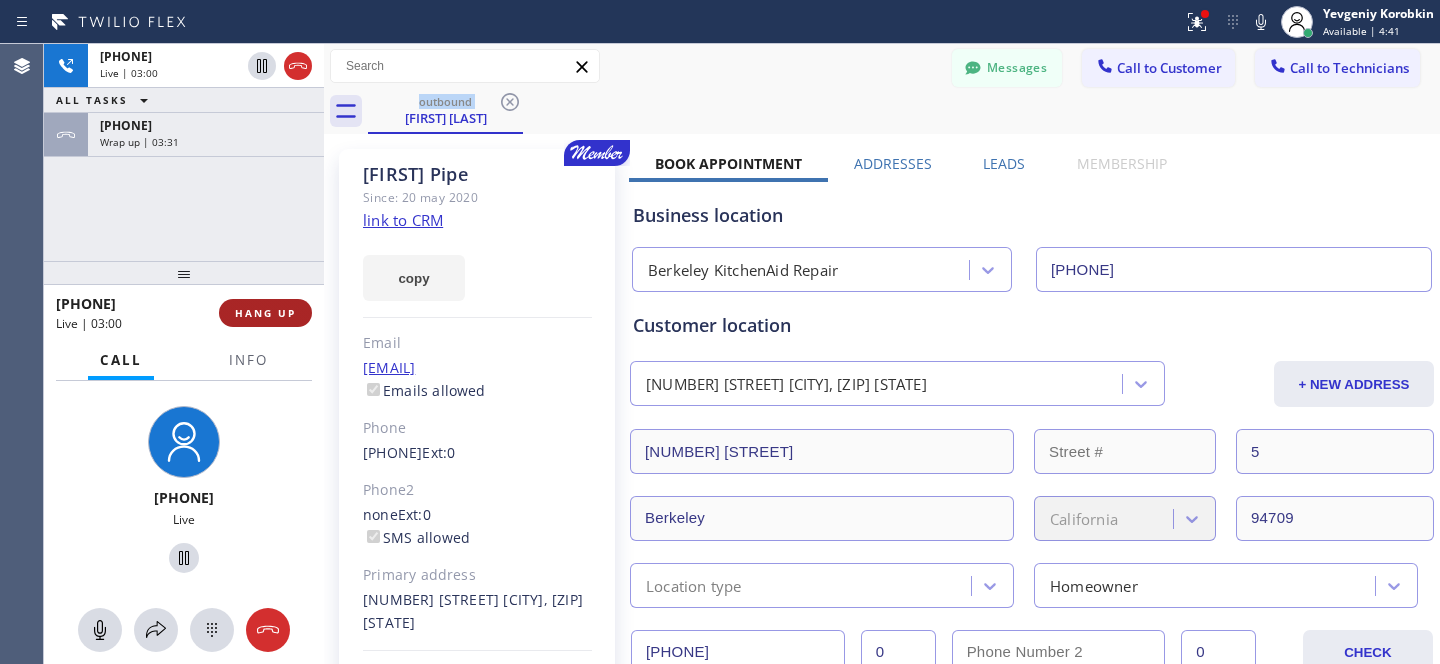 click on "HANG UP" at bounding box center (265, 313) 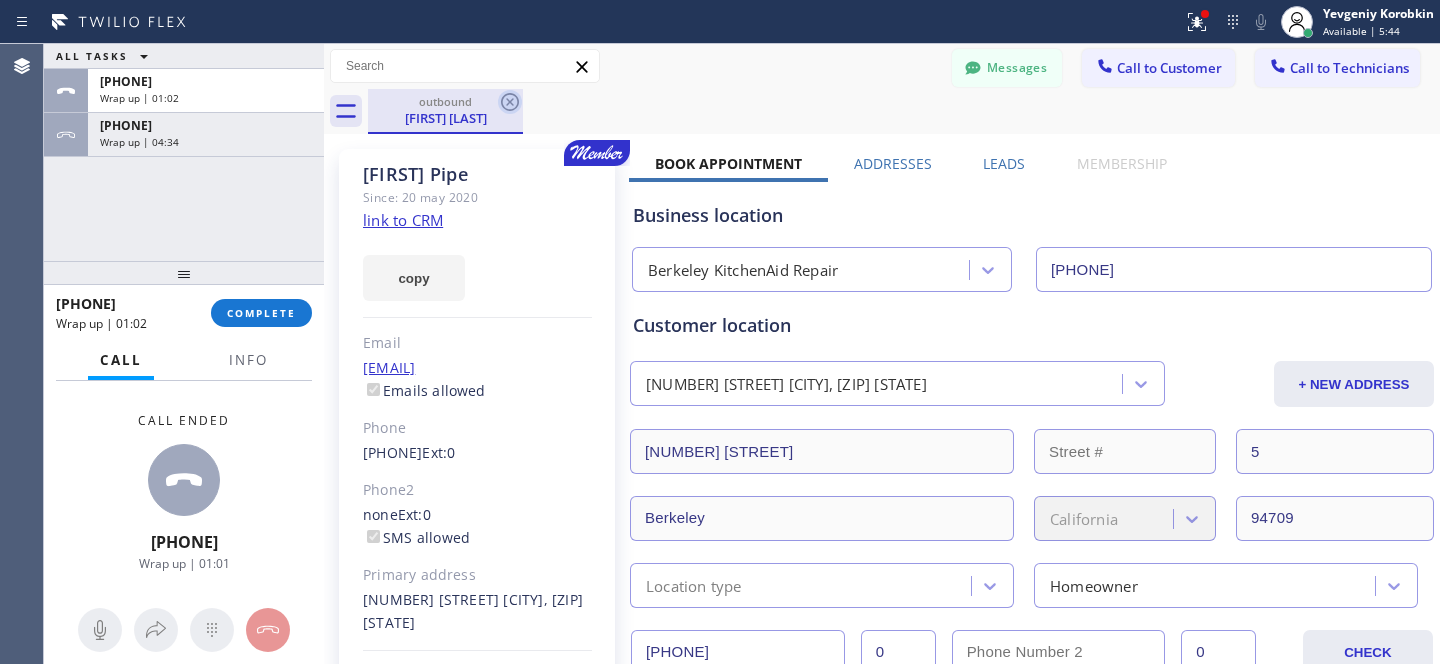 click 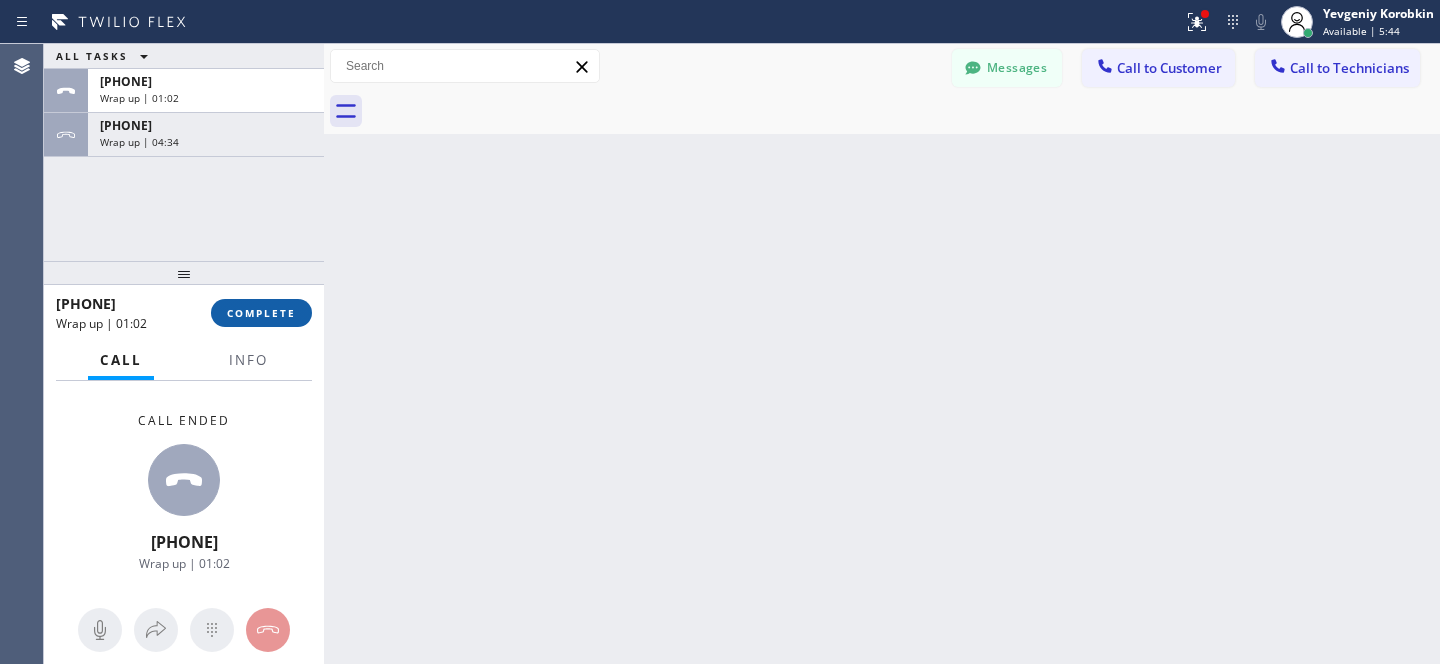 drag, startPoint x: 262, startPoint y: 324, endPoint x: 283, endPoint y: 323, distance: 21.023796 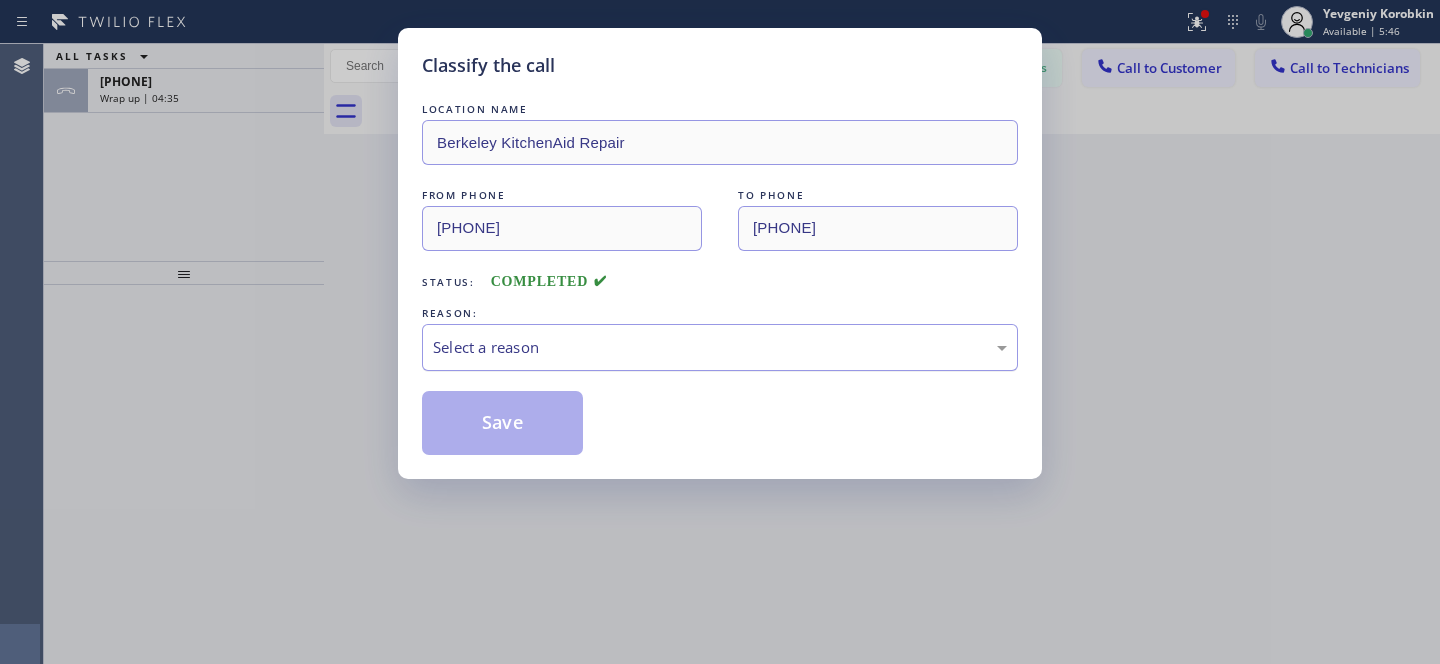 click on "Select a reason" at bounding box center (720, 347) 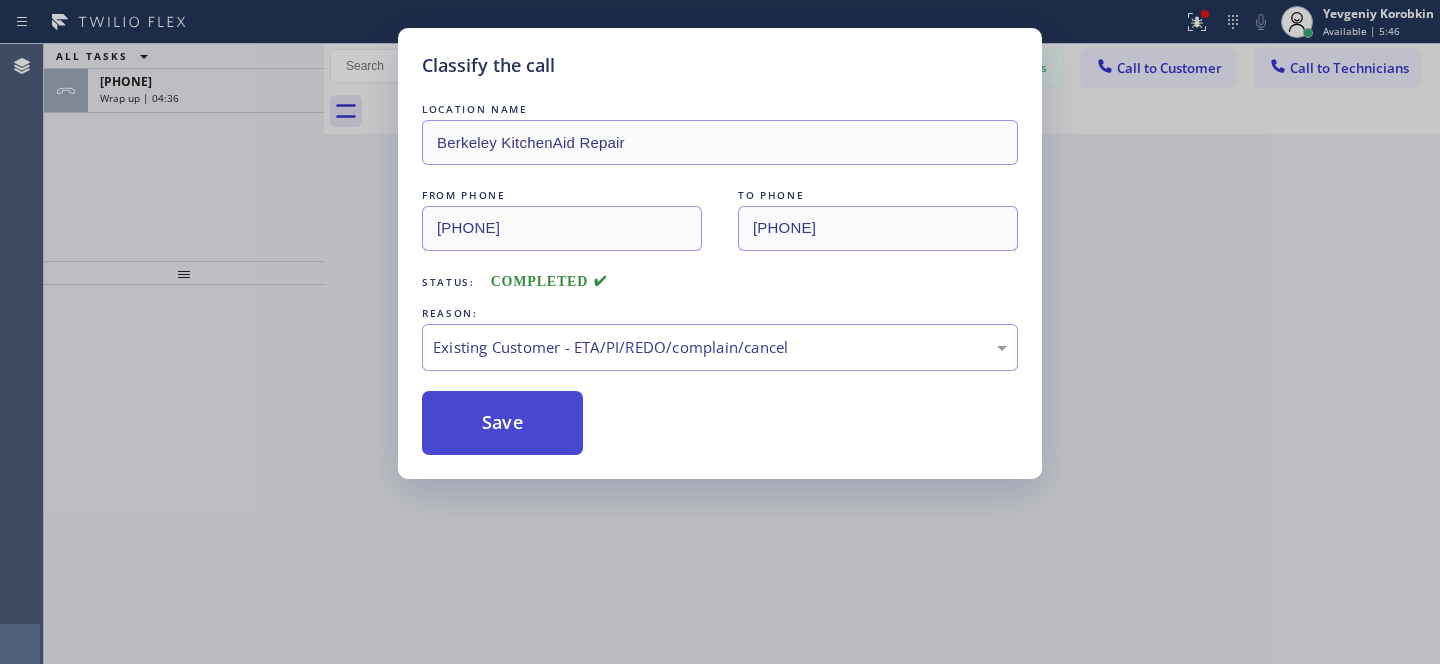 click on "Save" at bounding box center (502, 423) 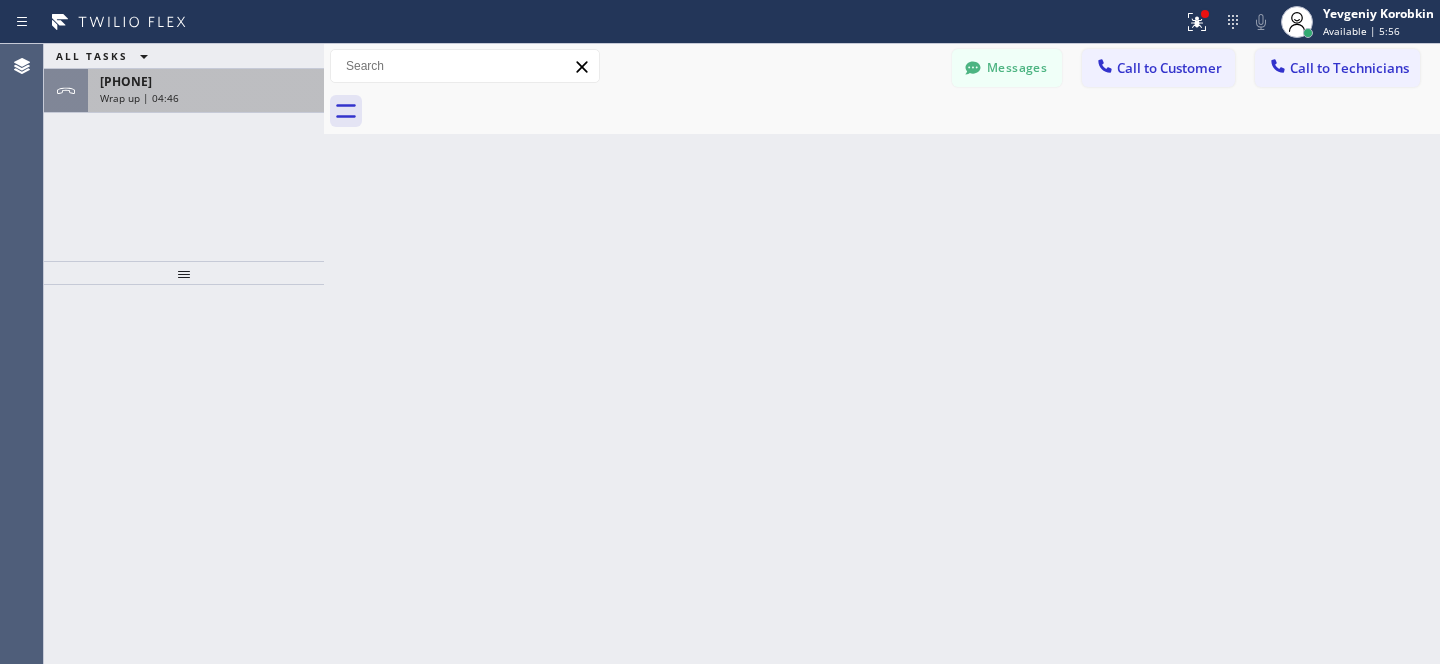 drag, startPoint x: 160, startPoint y: 79, endPoint x: 197, endPoint y: 81, distance: 37.054016 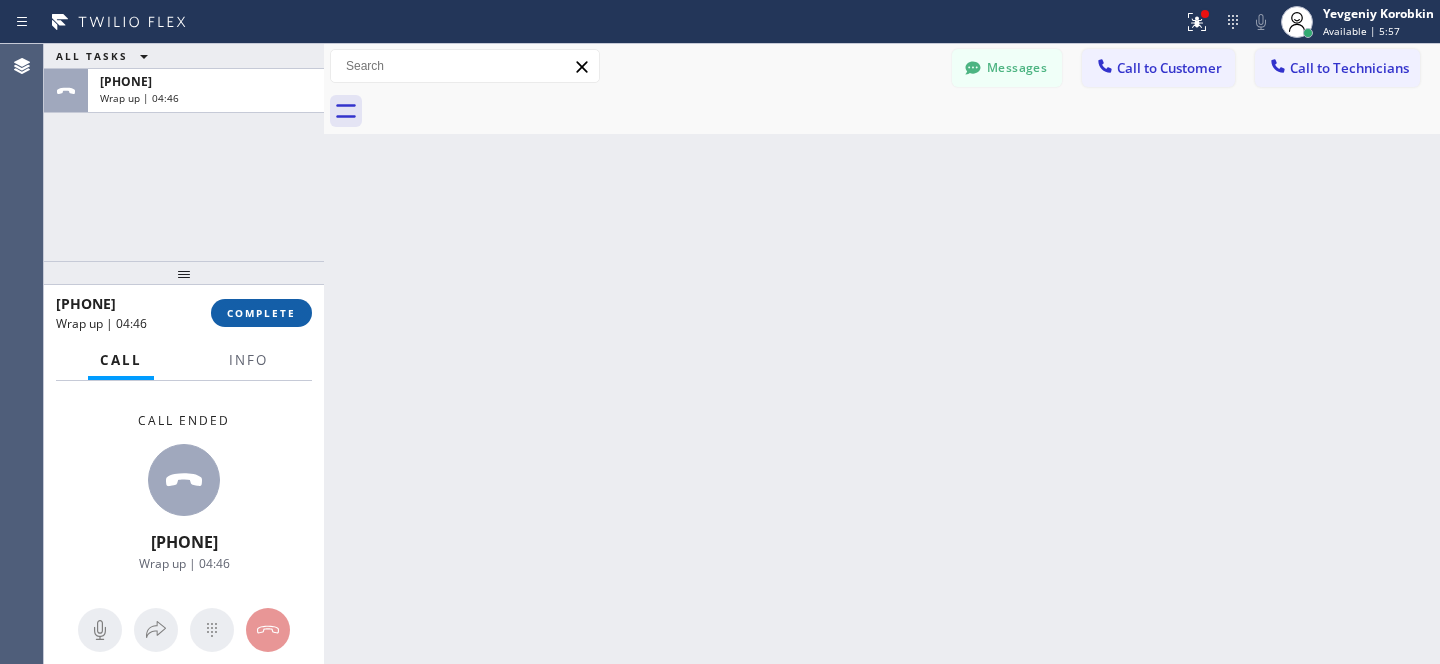click at bounding box center (184, 273) 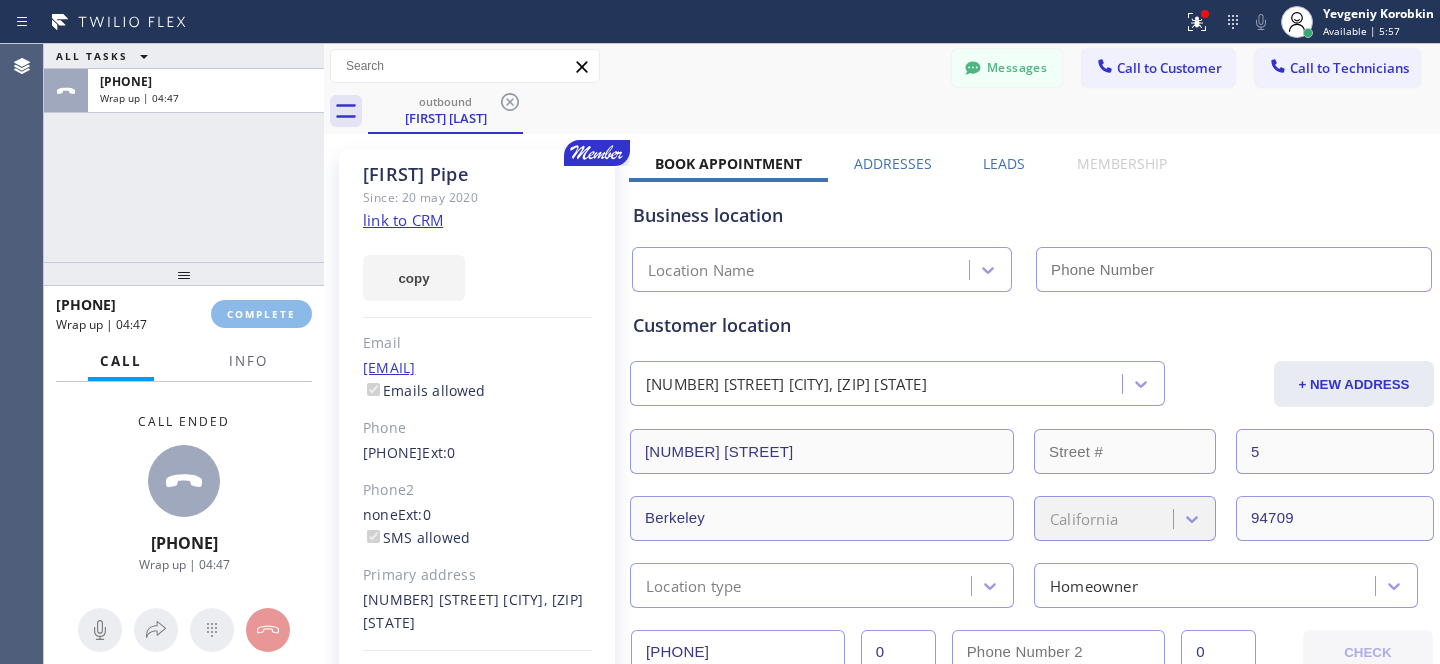 type on "(510) 931-4327" 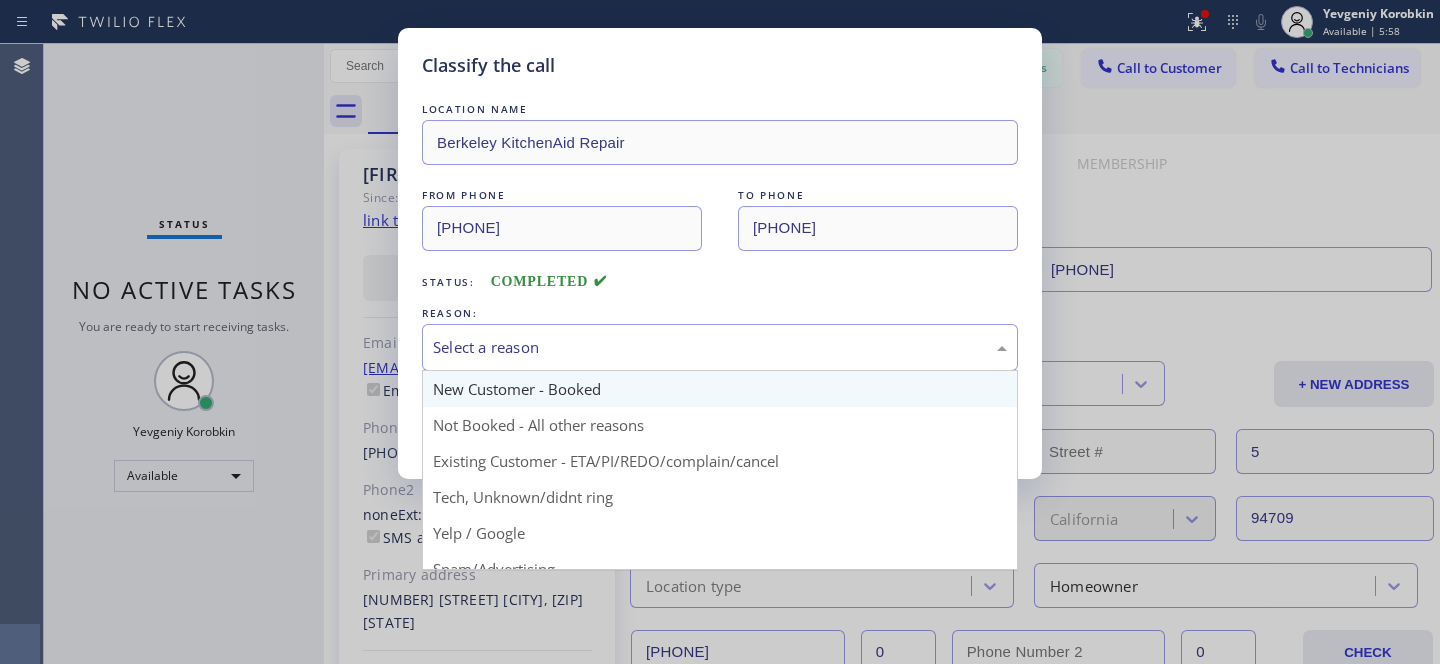 drag, startPoint x: 518, startPoint y: 349, endPoint x: 567, endPoint y: 377, distance: 56.435802 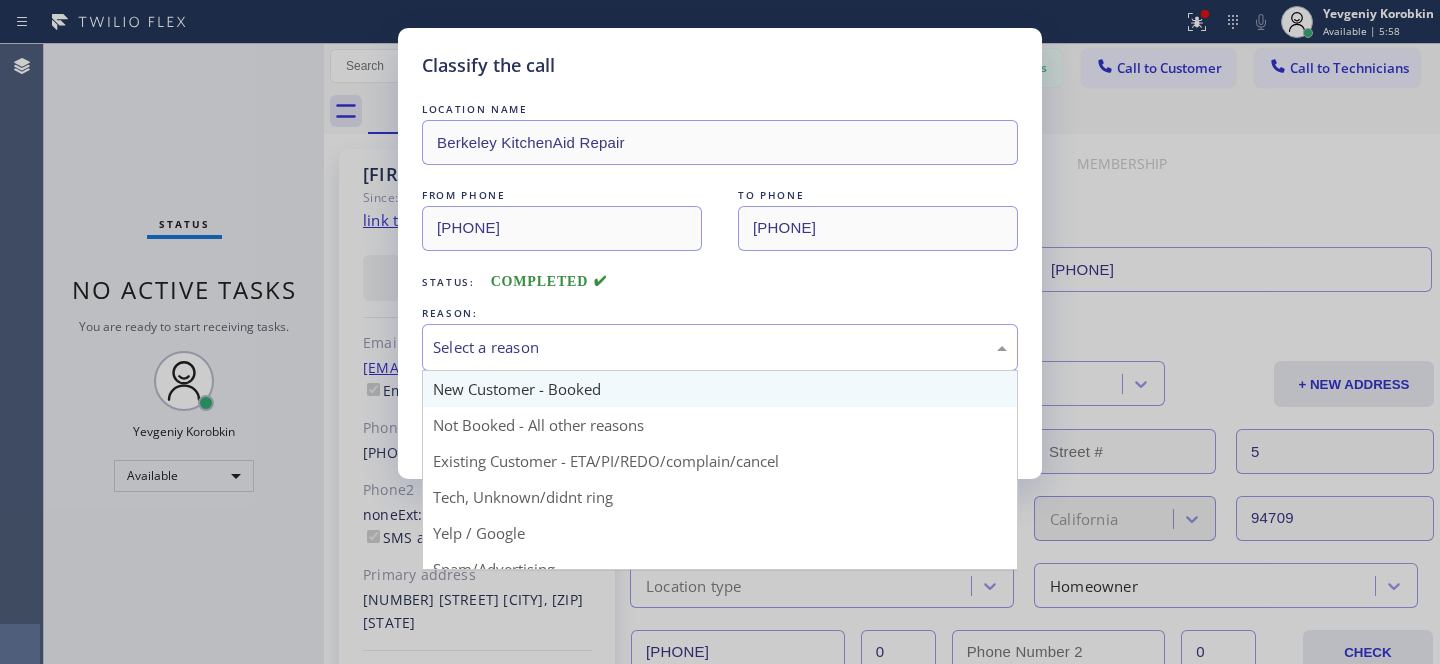 click on "Select a reason" at bounding box center [720, 347] 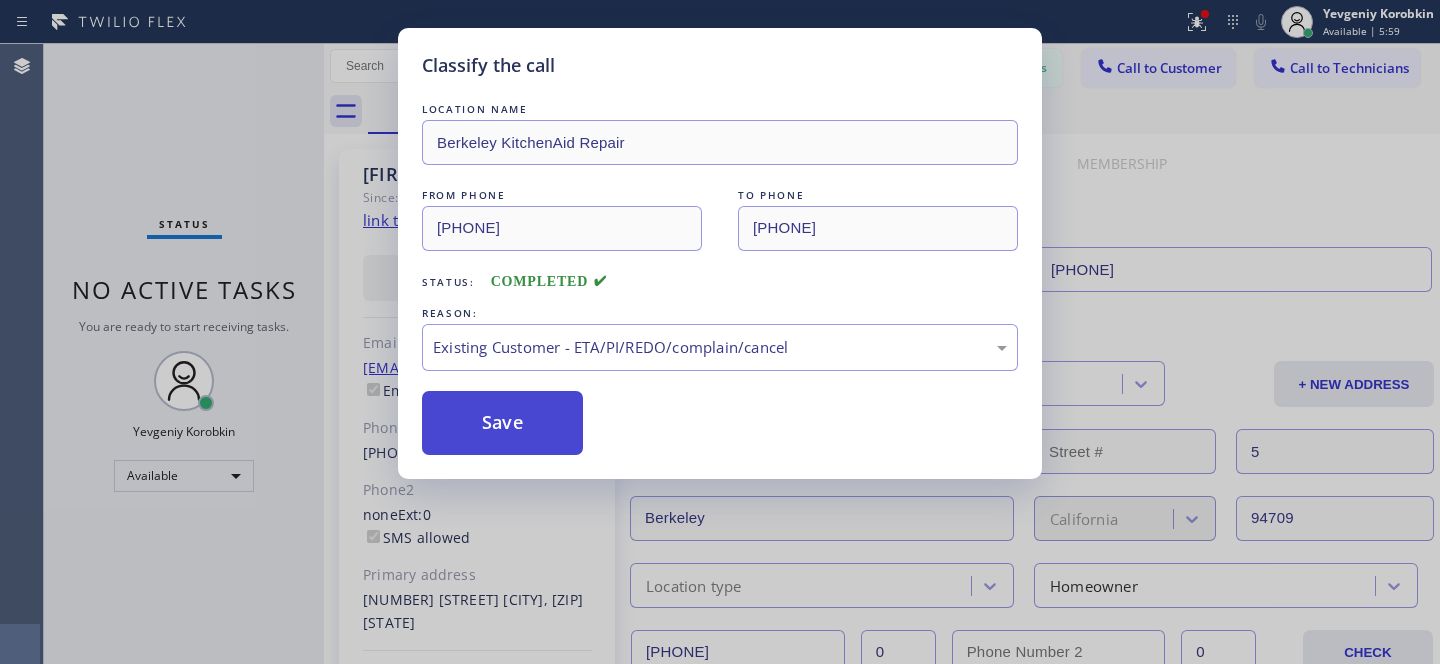 click on "Save" at bounding box center (502, 423) 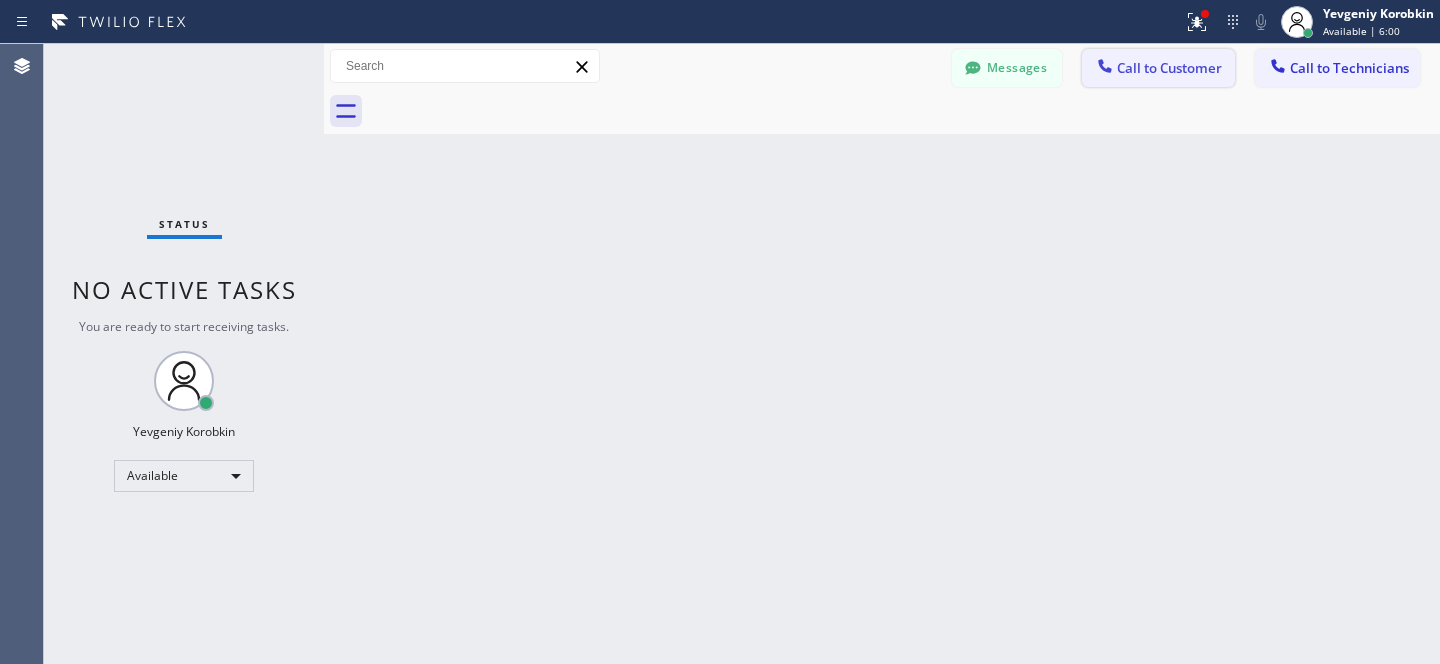 click on "Call to Customer" at bounding box center (1169, 68) 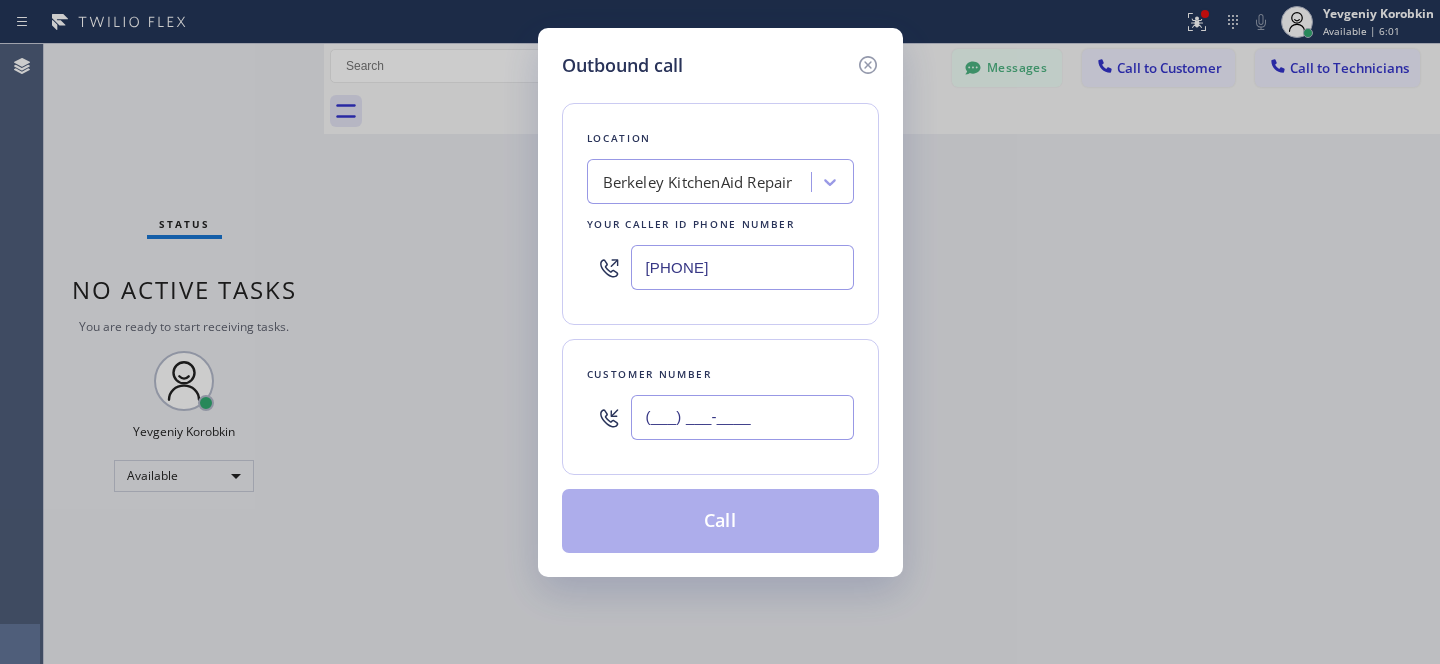 click on "(___) ___-____" at bounding box center (742, 417) 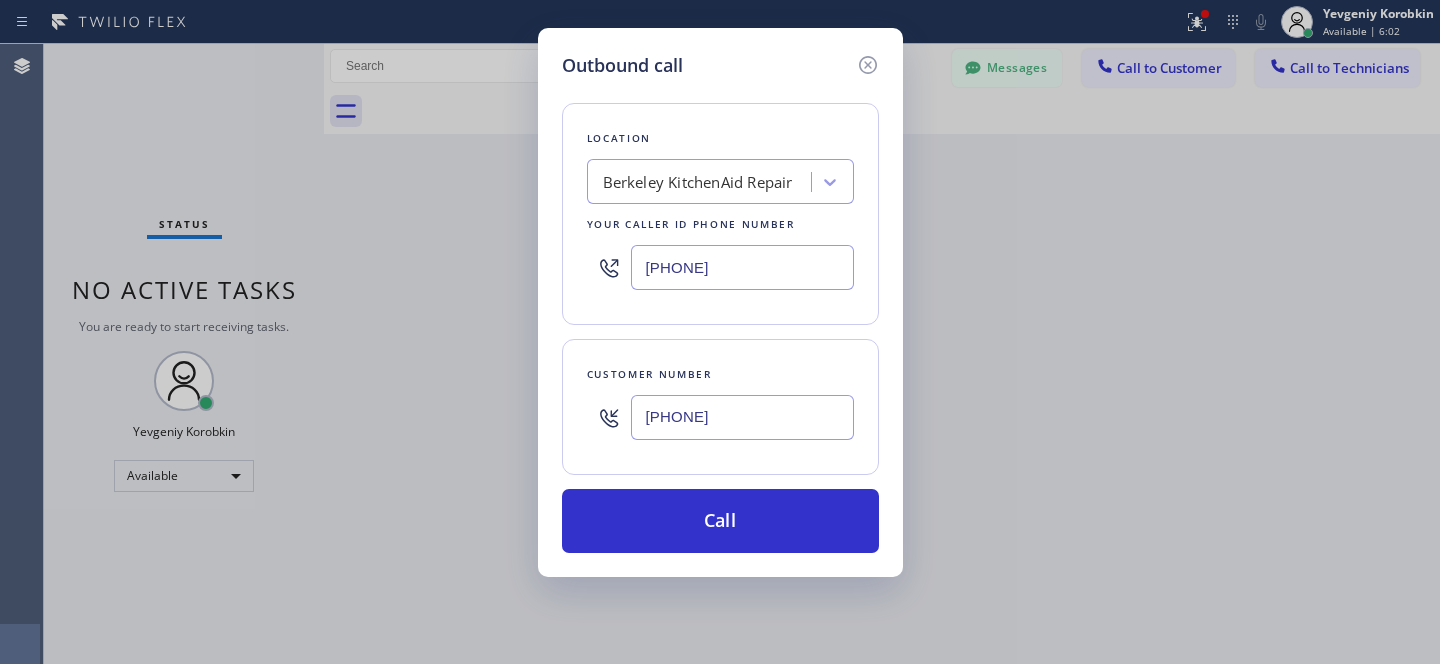 type on "(708) 500-5400" 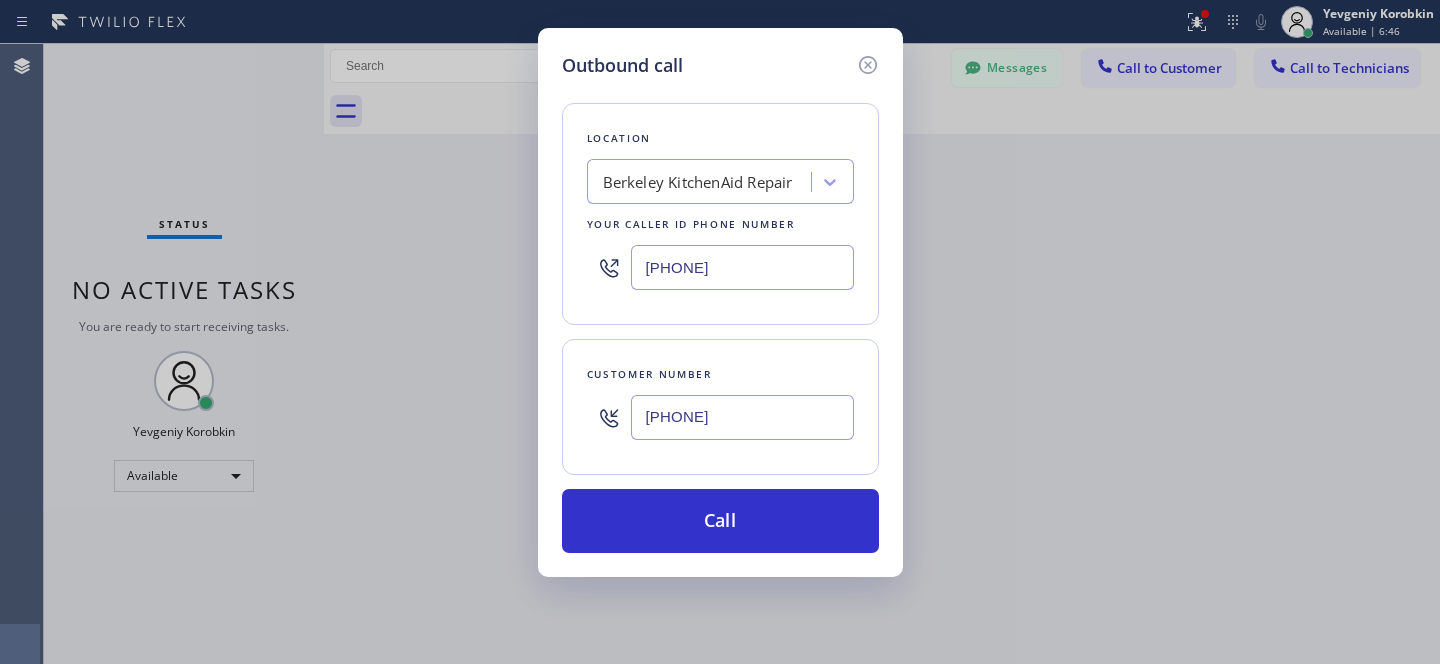 click on "Location Berkeley KitchenAid Repair Your caller id phone number (510) 931-4327" at bounding box center (720, 214) 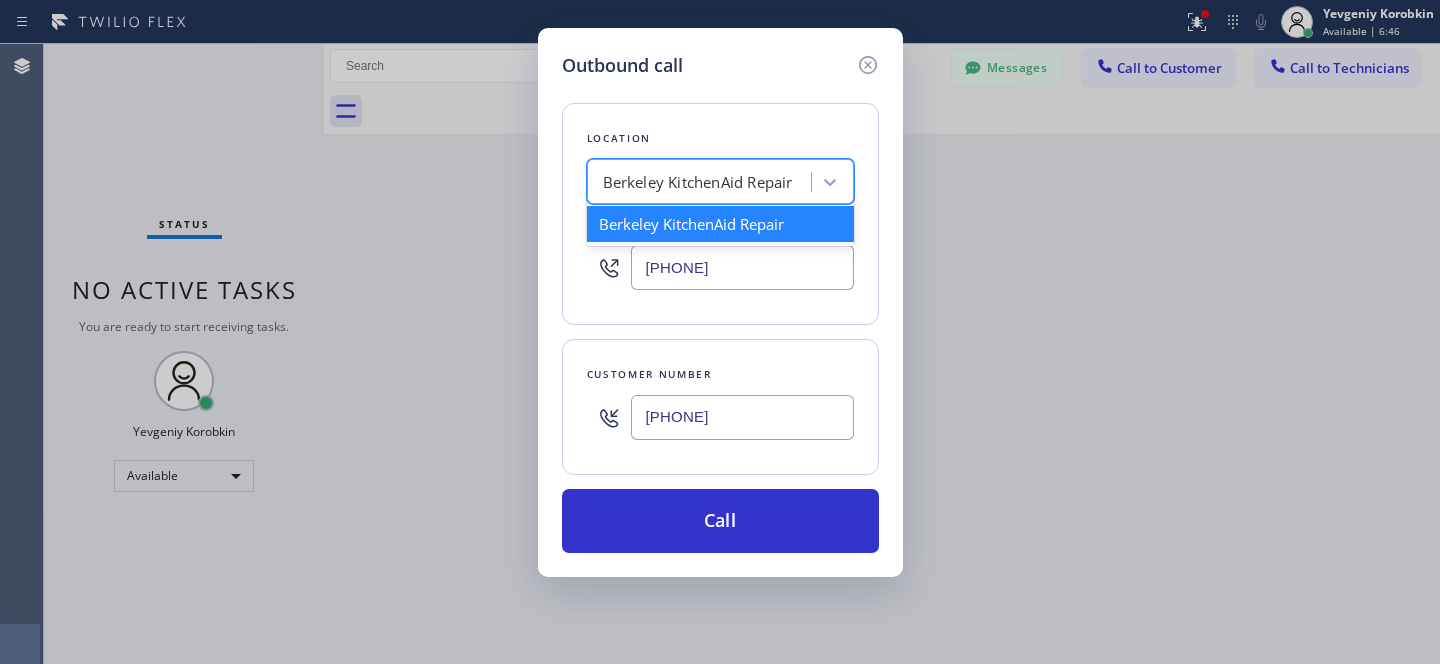click on "Berkeley KitchenAid Repair" at bounding box center [698, 182] 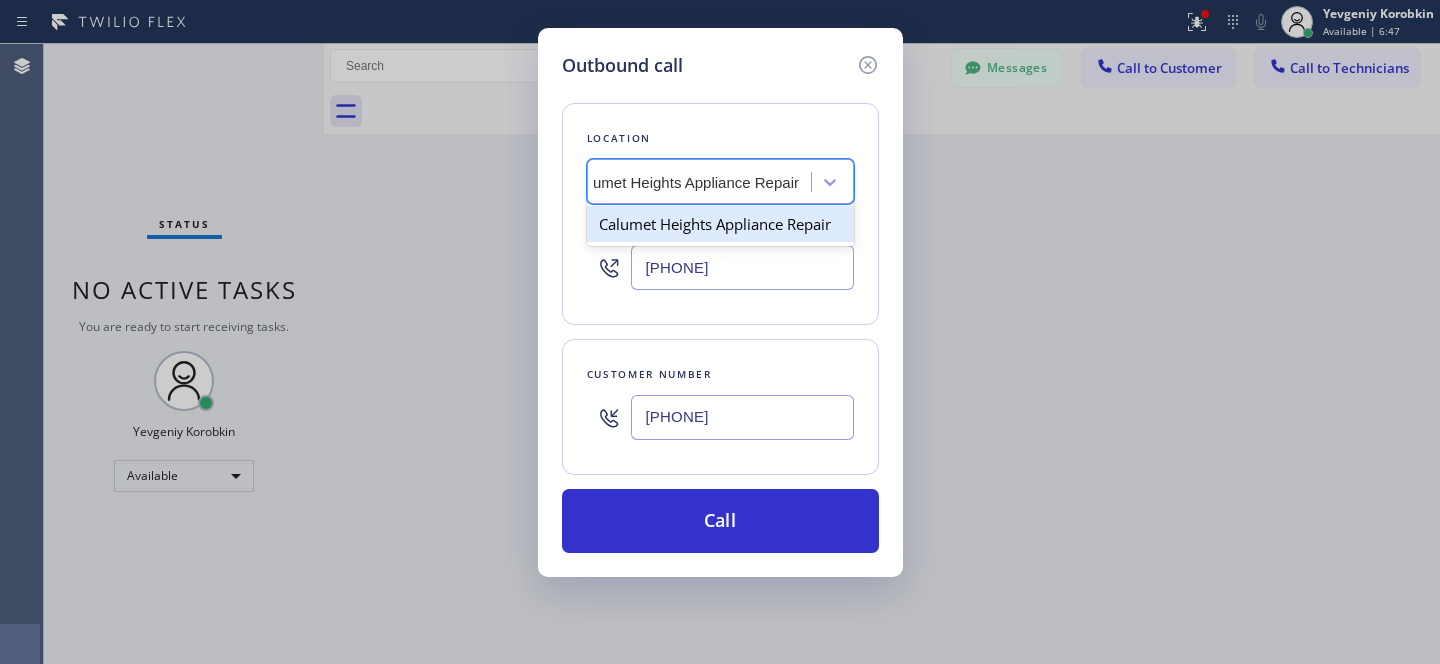 click on "Calumet Heights Appliance Repair" at bounding box center (720, 224) 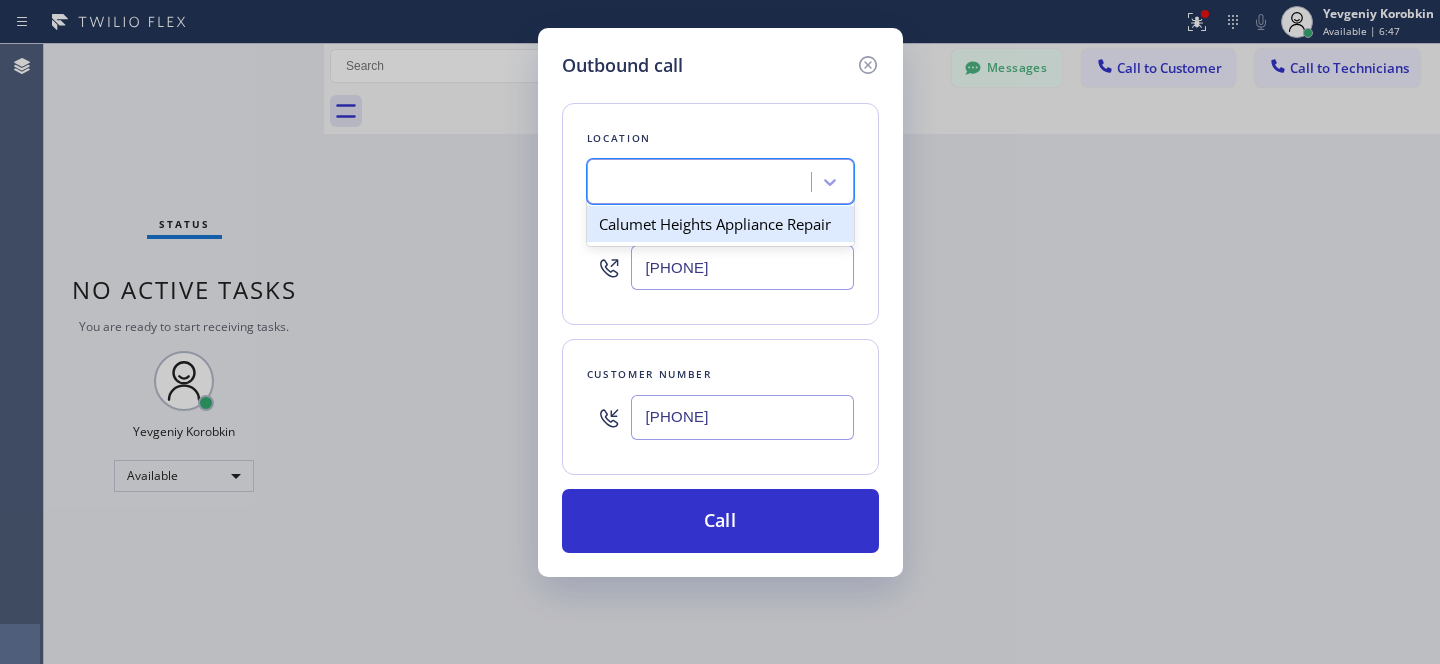 scroll, scrollTop: 0, scrollLeft: 2, axis: horizontal 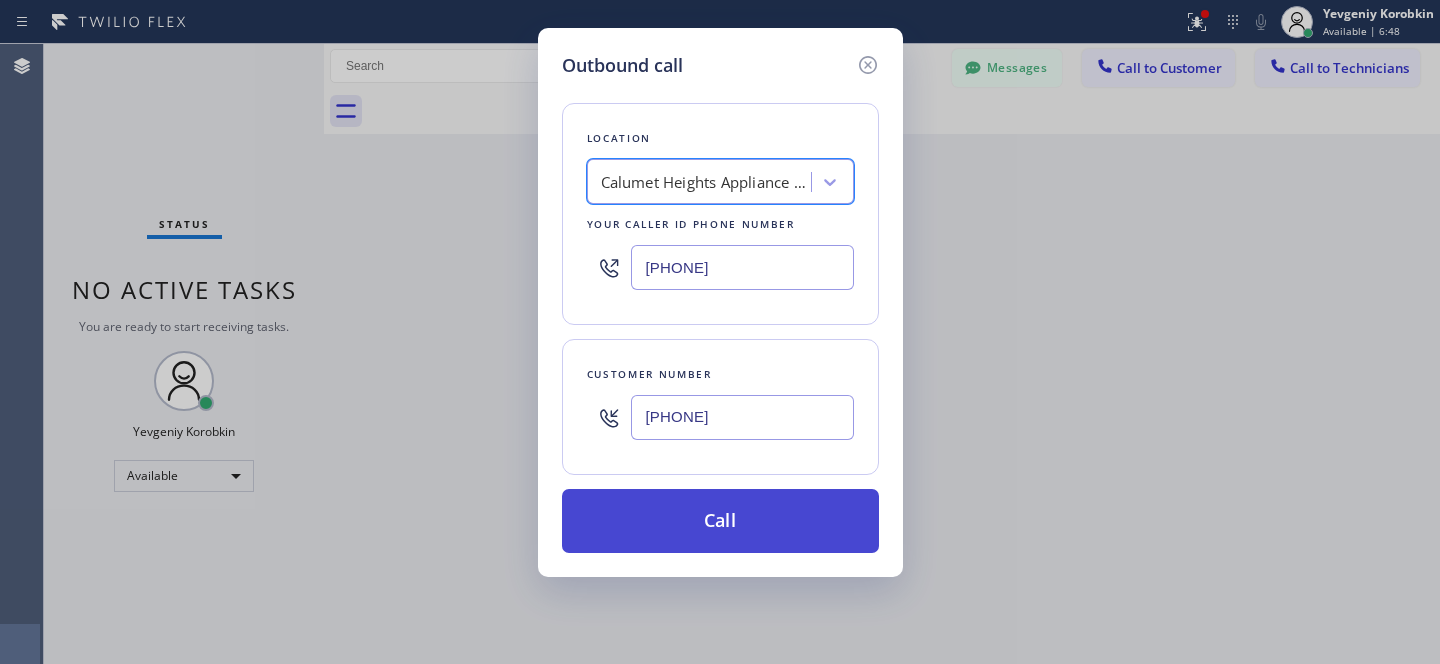 click on "Call" at bounding box center [720, 521] 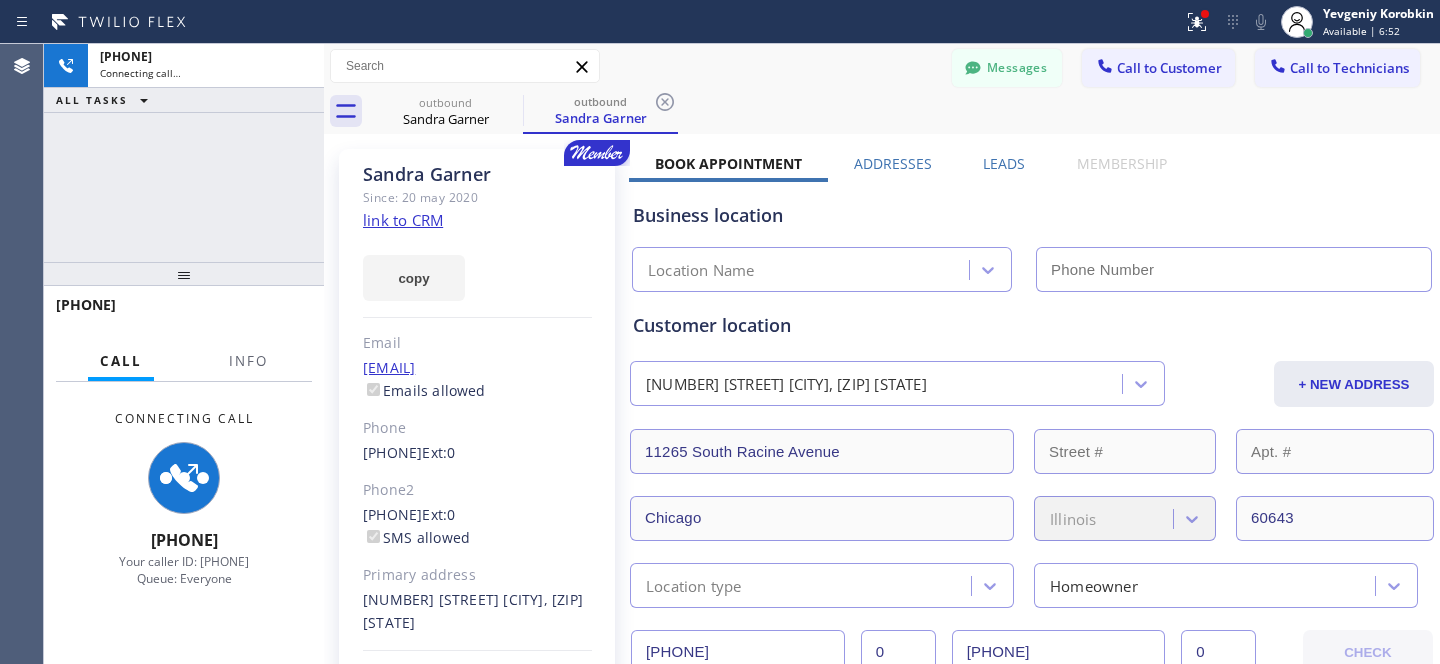 type on "(773) 830-4668" 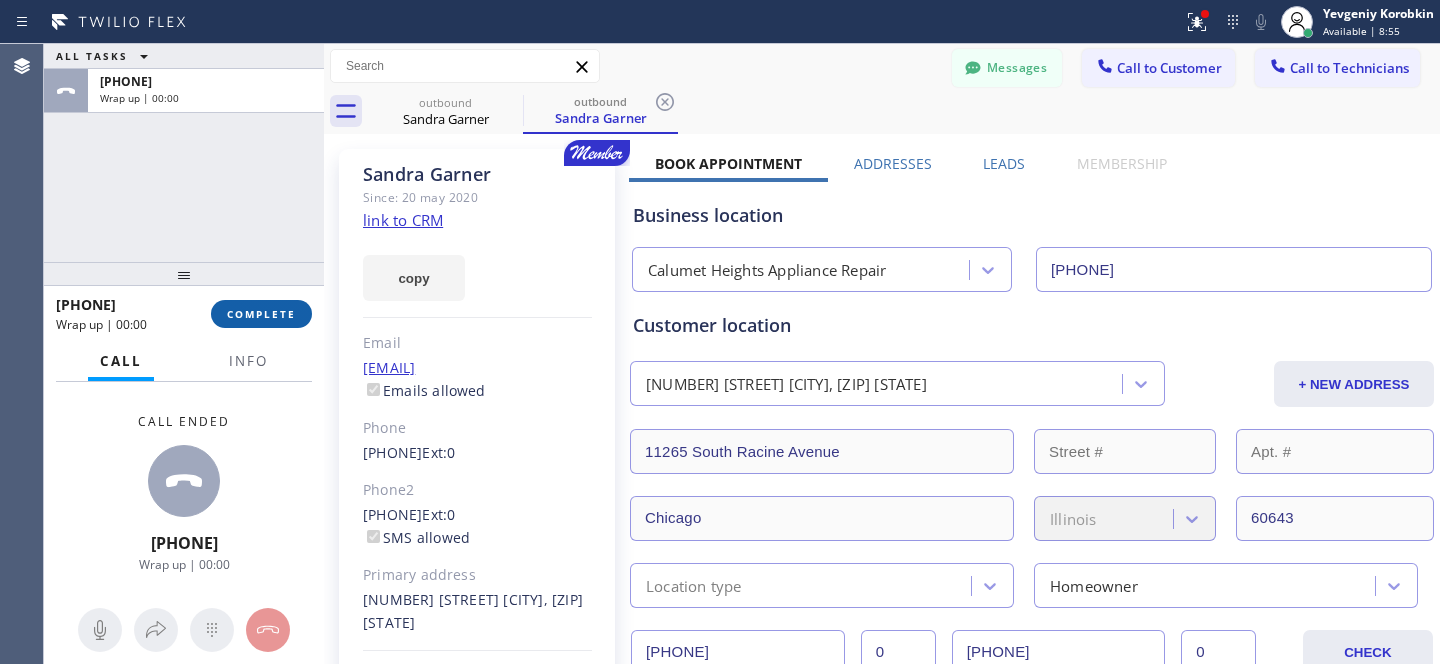 click on "COMPLETE" at bounding box center [261, 314] 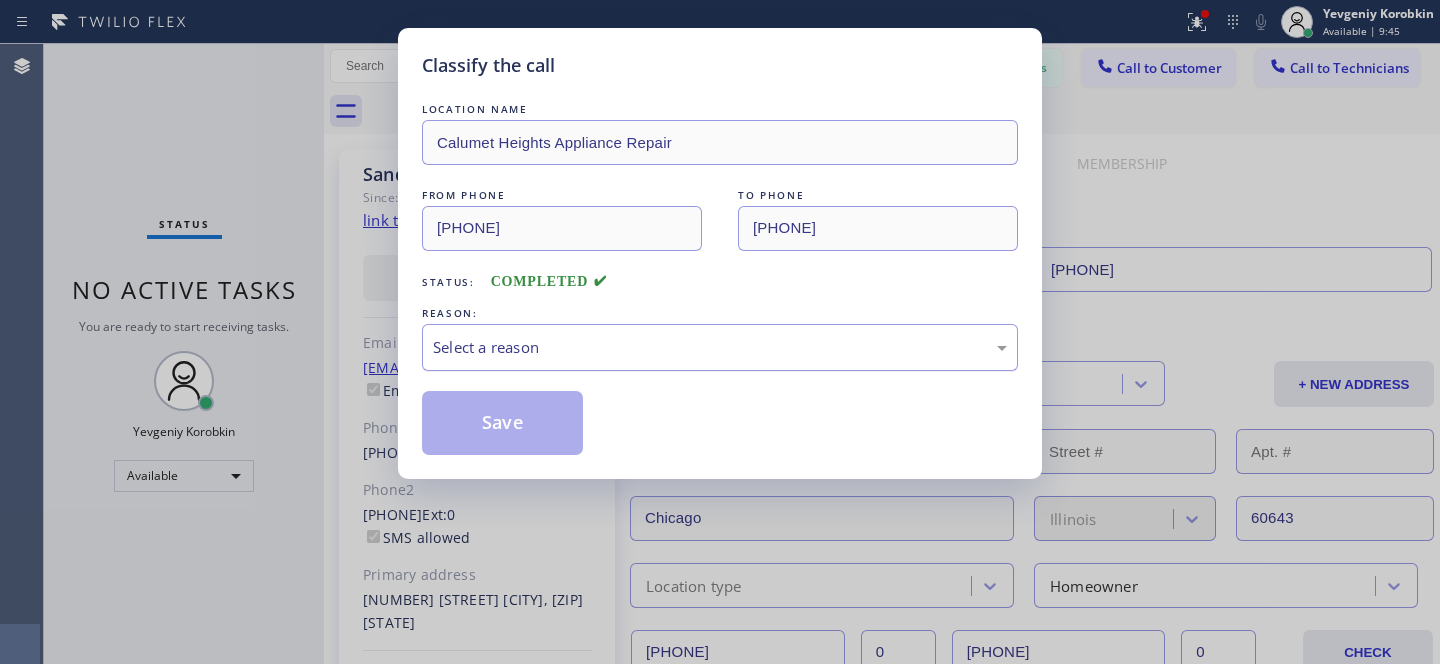click on "Select a reason" at bounding box center [720, 347] 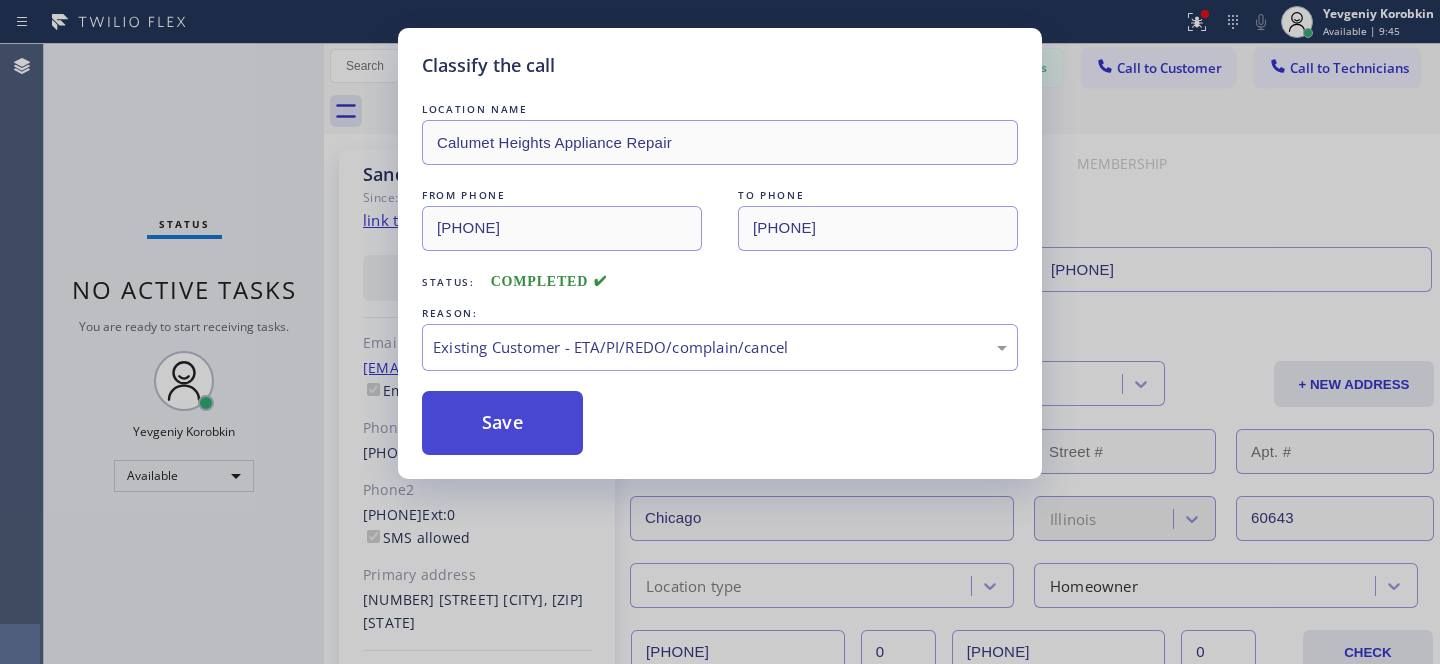 click on "Save" at bounding box center [502, 423] 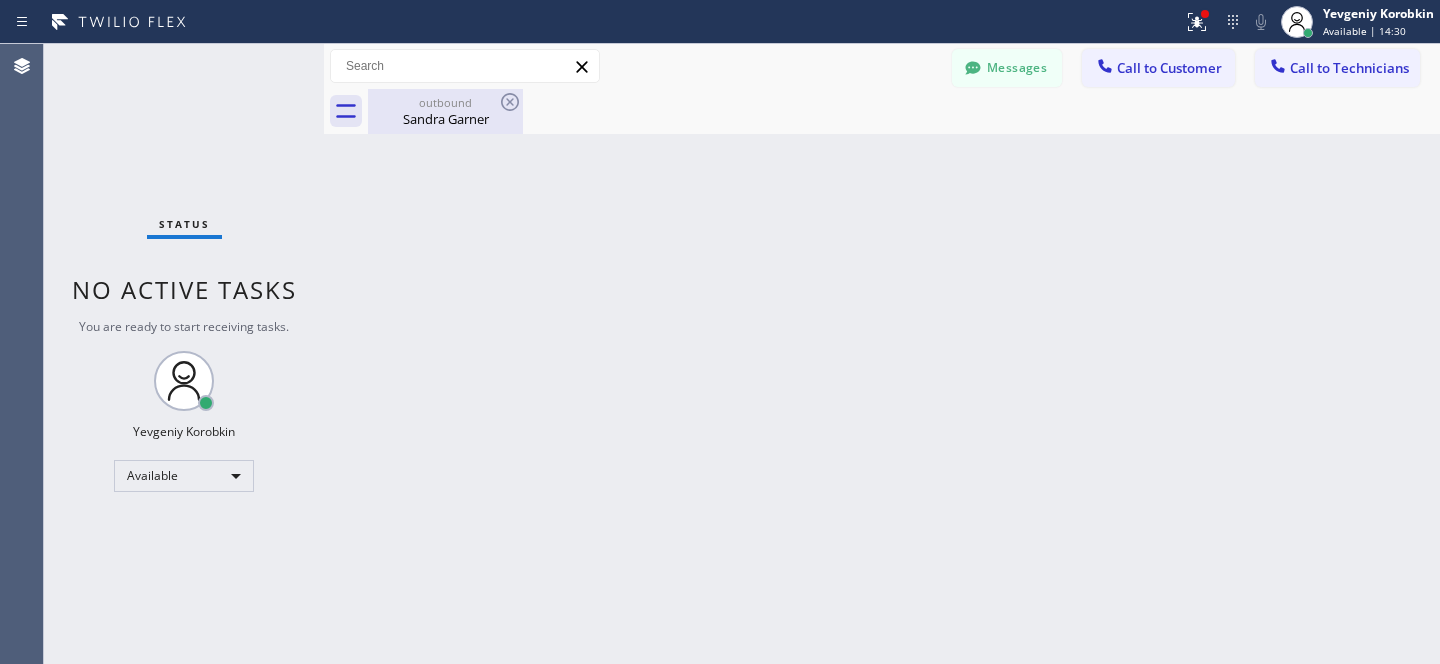 click on "Sandra Garner" at bounding box center (445, 119) 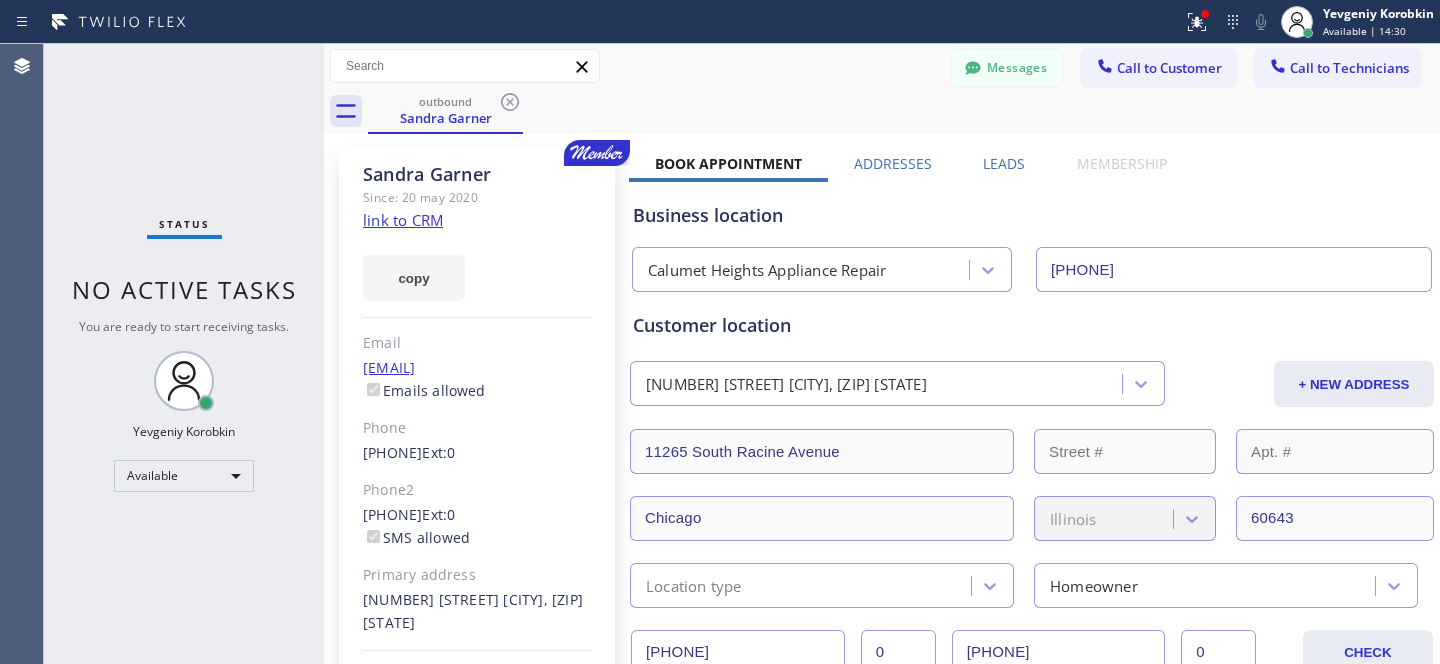 click 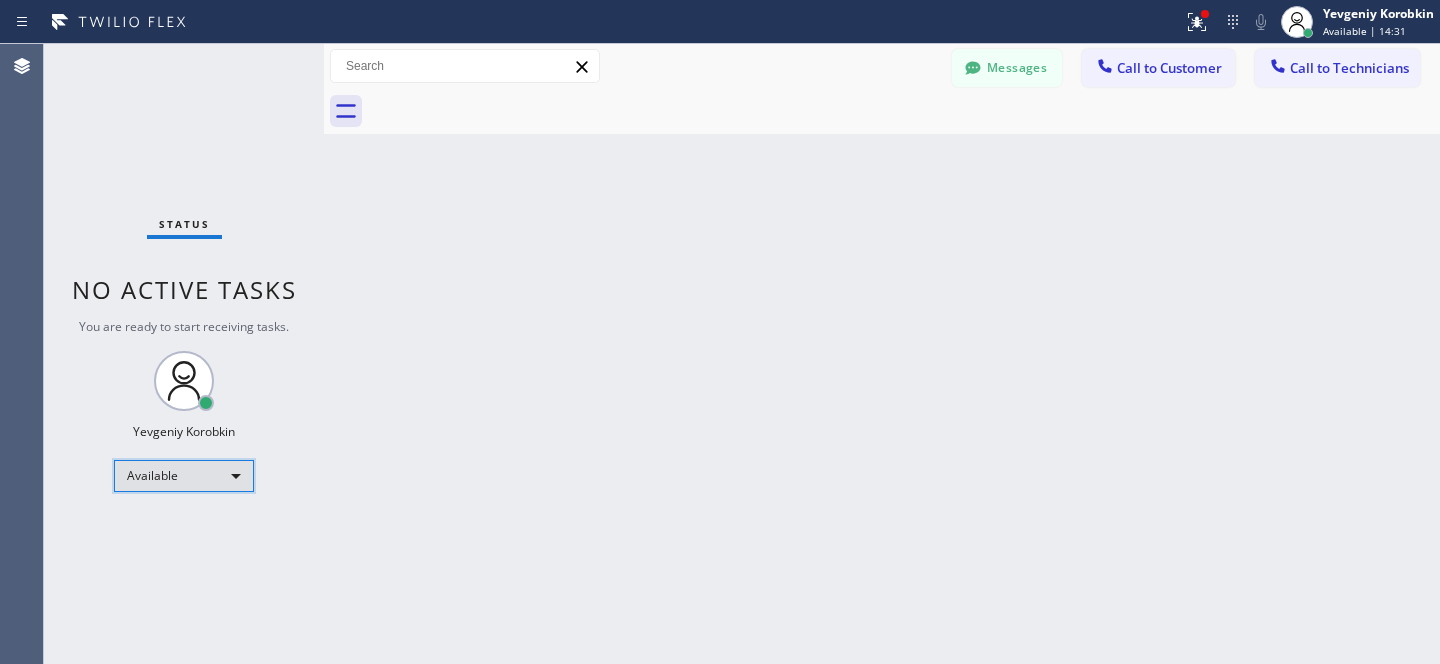 click on "Available" at bounding box center [184, 476] 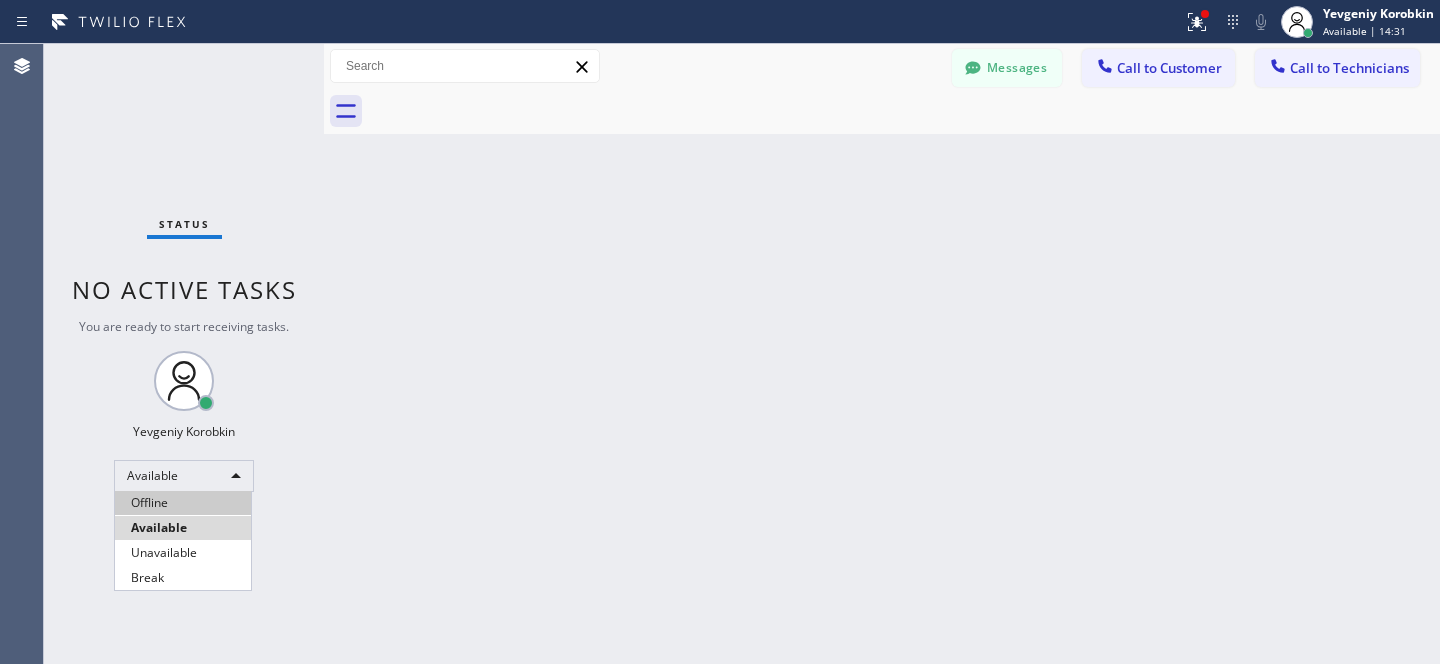 click on "Offline" at bounding box center (183, 503) 